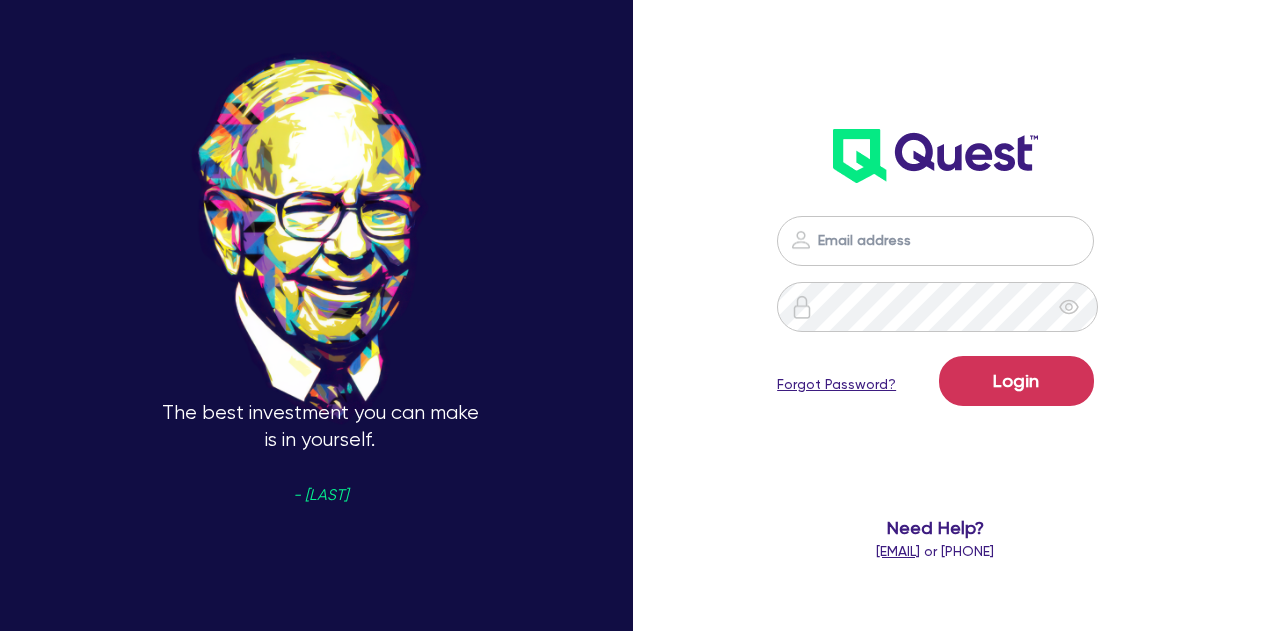 scroll, scrollTop: 0, scrollLeft: 0, axis: both 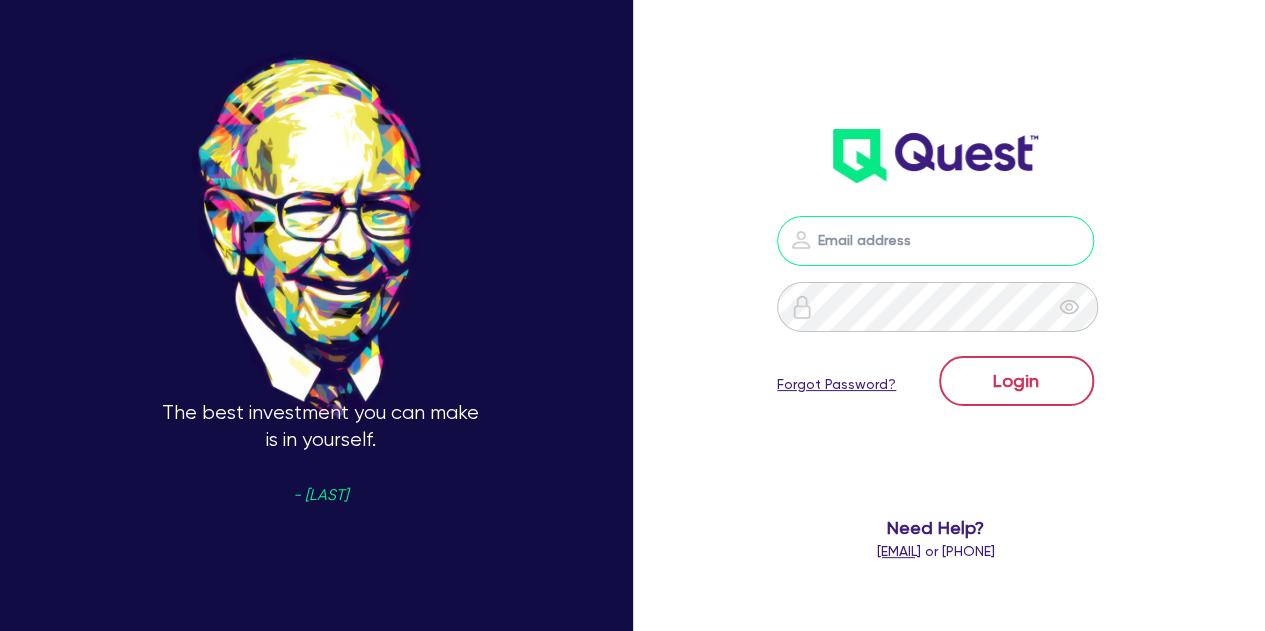 type on "[EMAIL]" 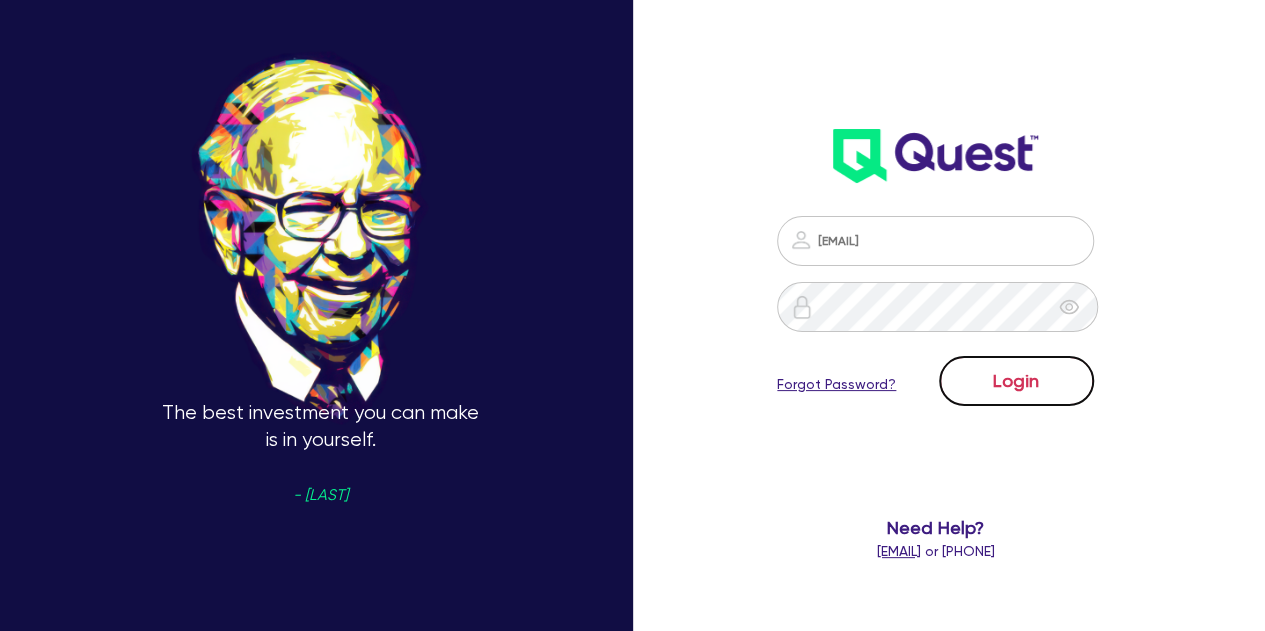 click on "Login" at bounding box center [1016, 381] 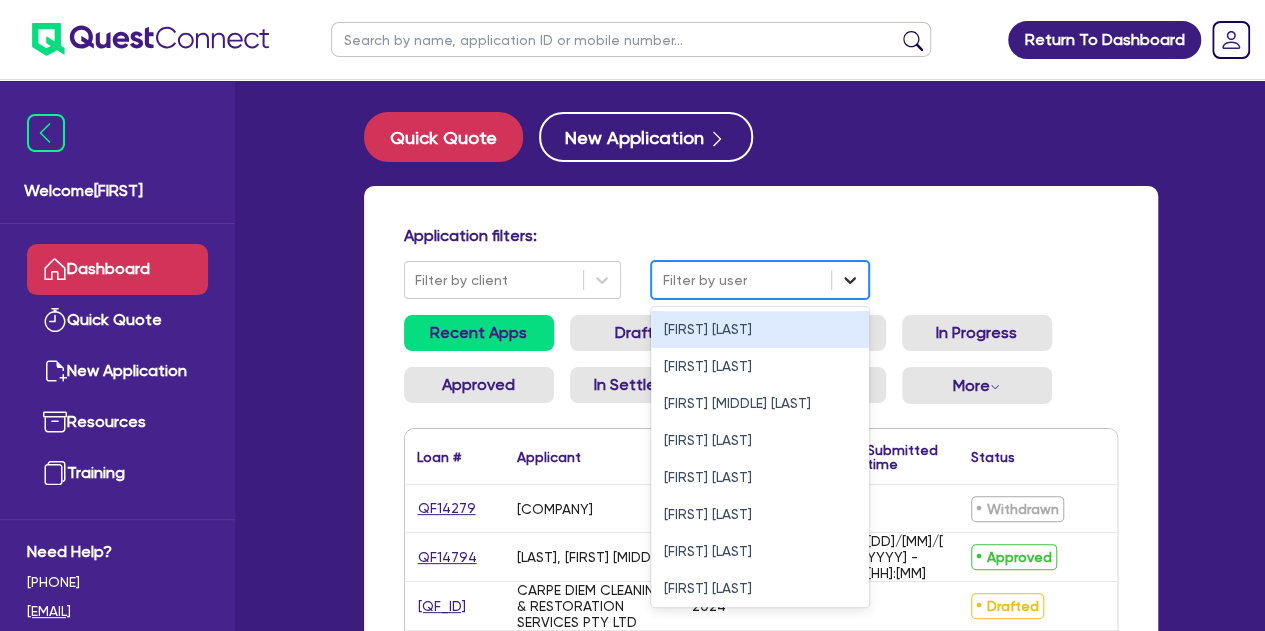 click 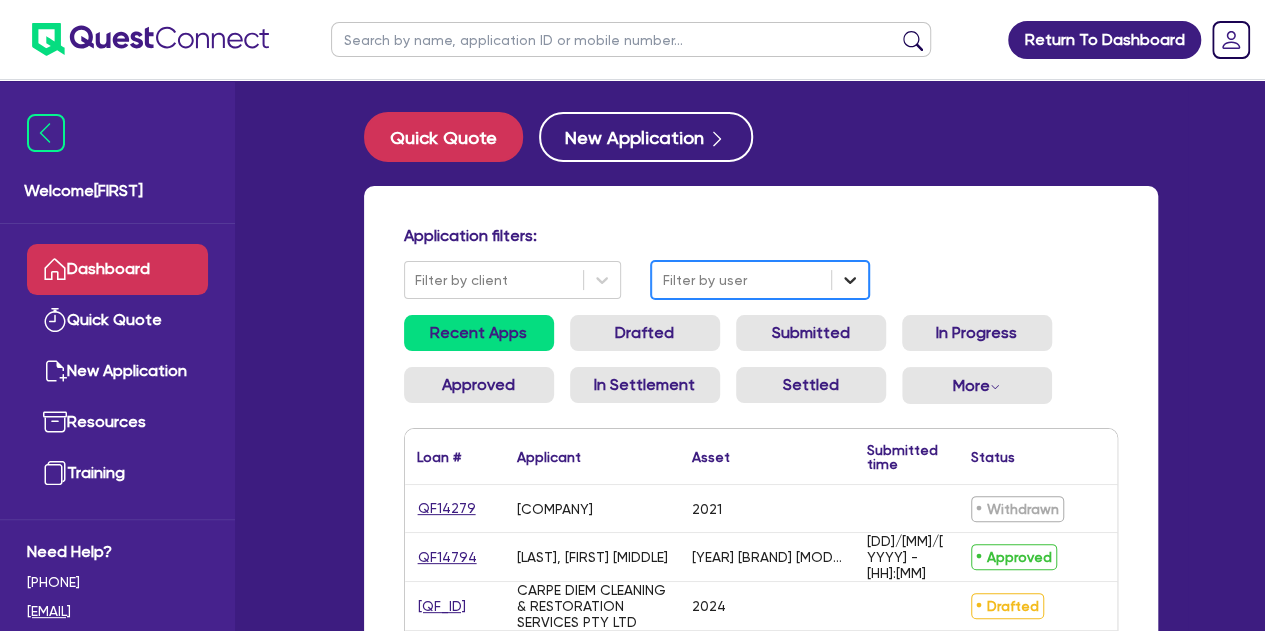 click 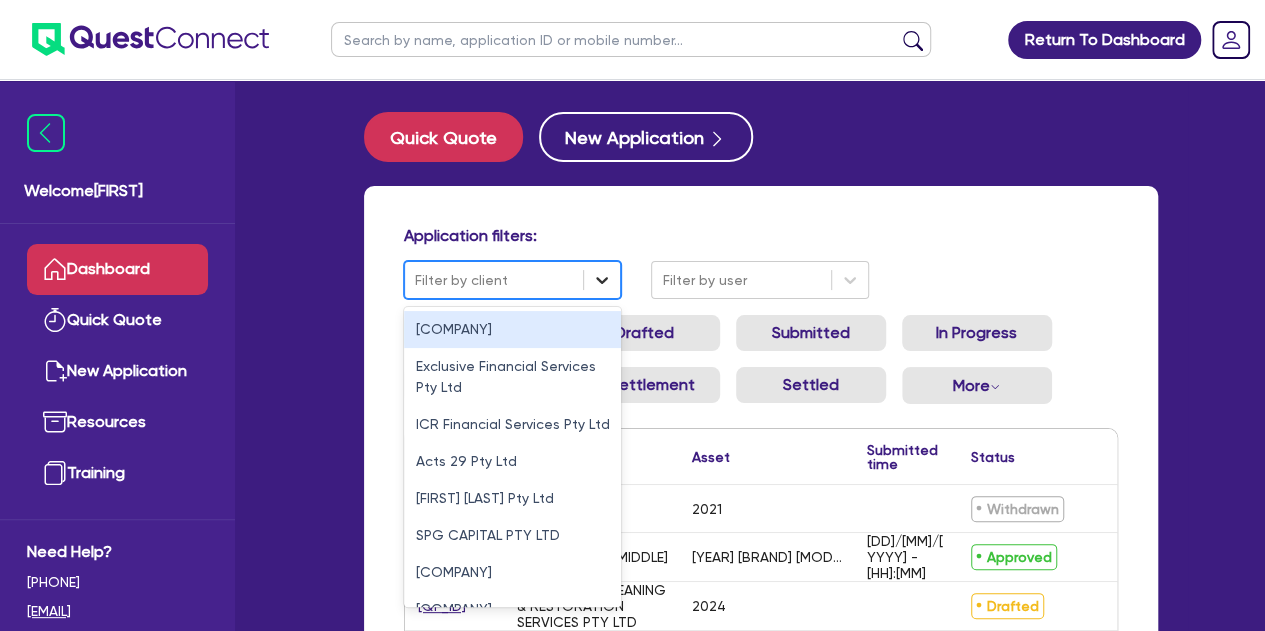 click 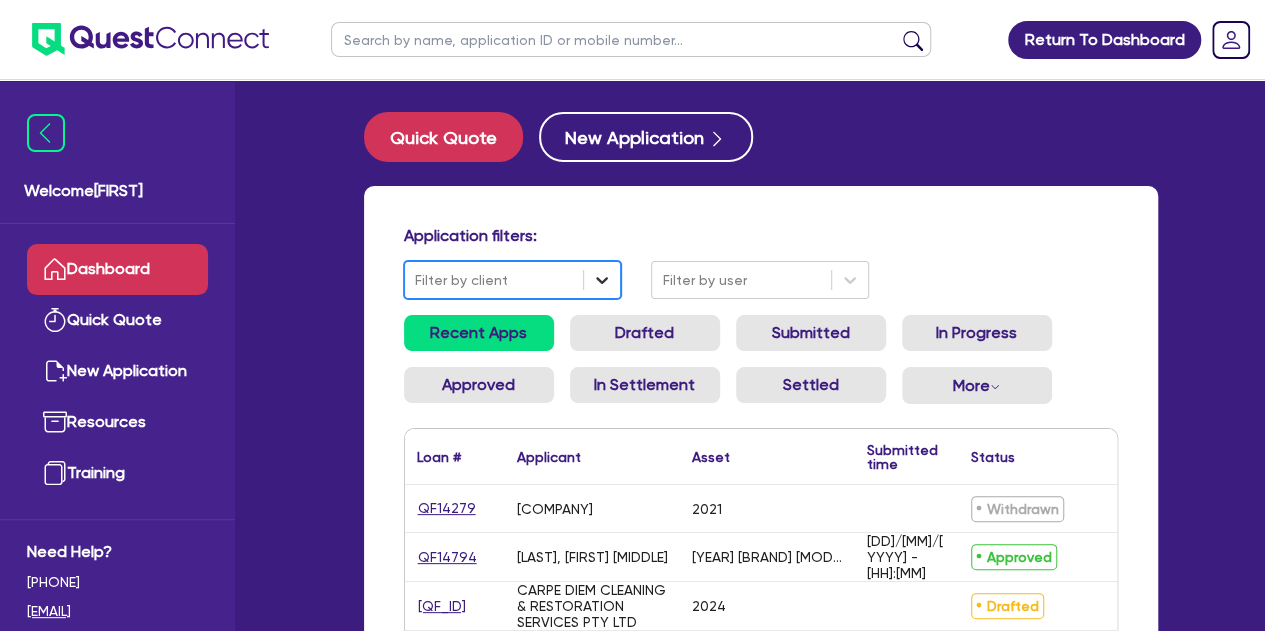 click 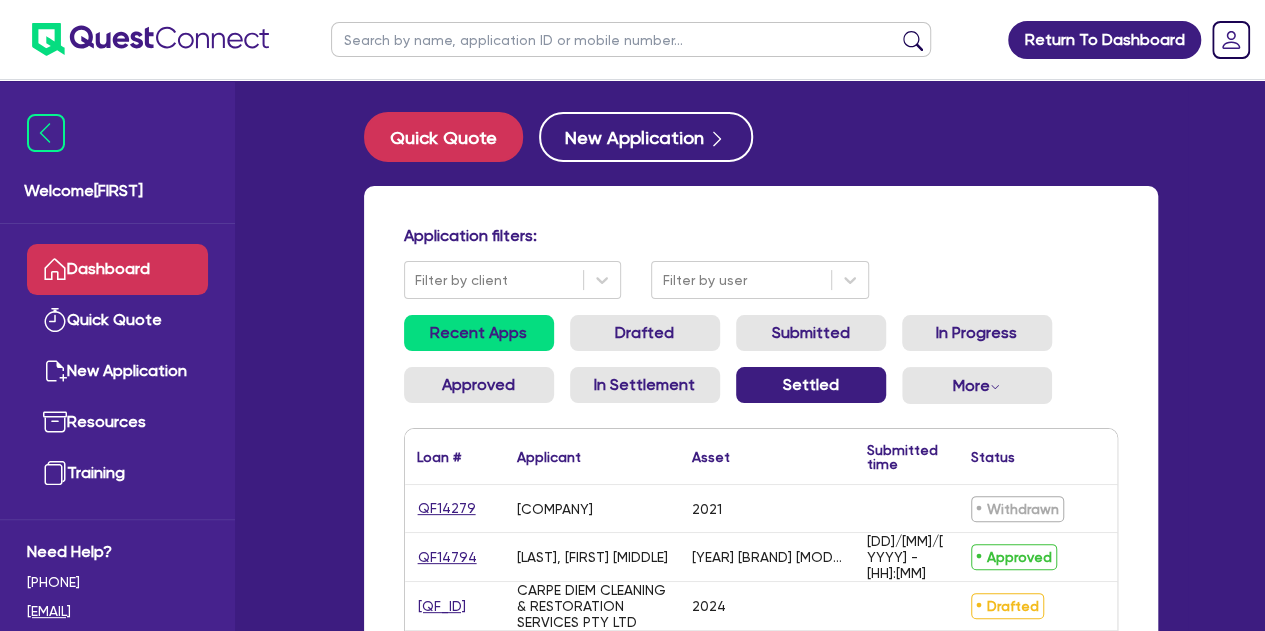 click on "Settled" at bounding box center [811, 385] 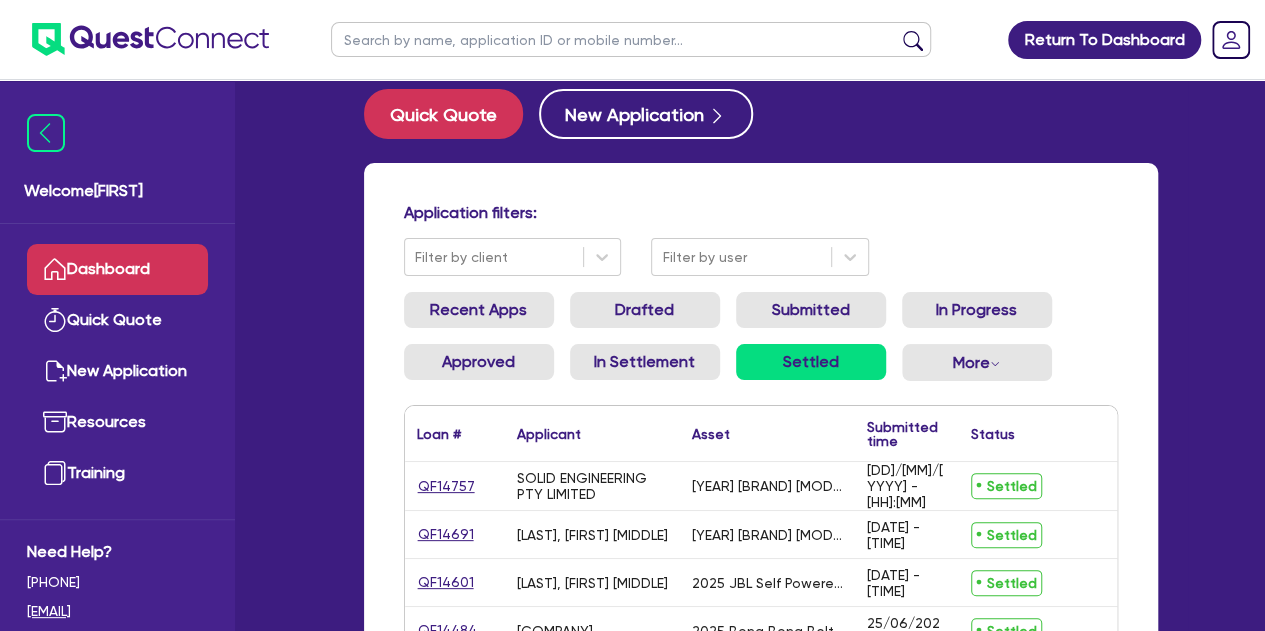 scroll, scrollTop: 0, scrollLeft: 0, axis: both 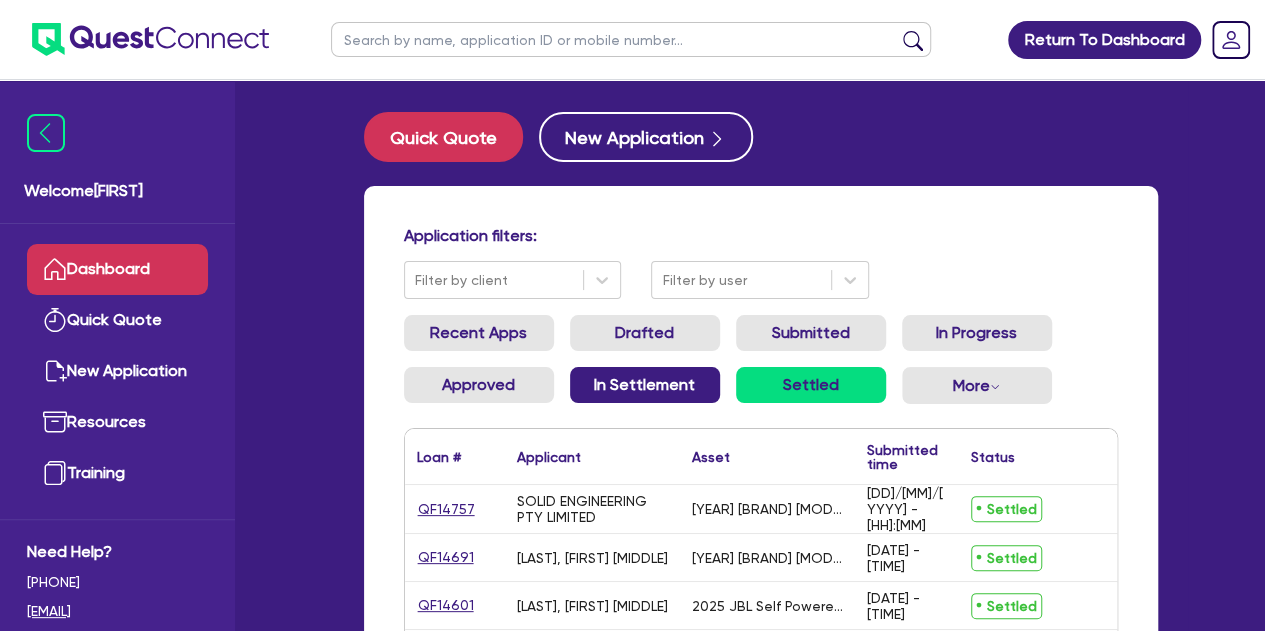 click on "In Settlement" at bounding box center [645, 385] 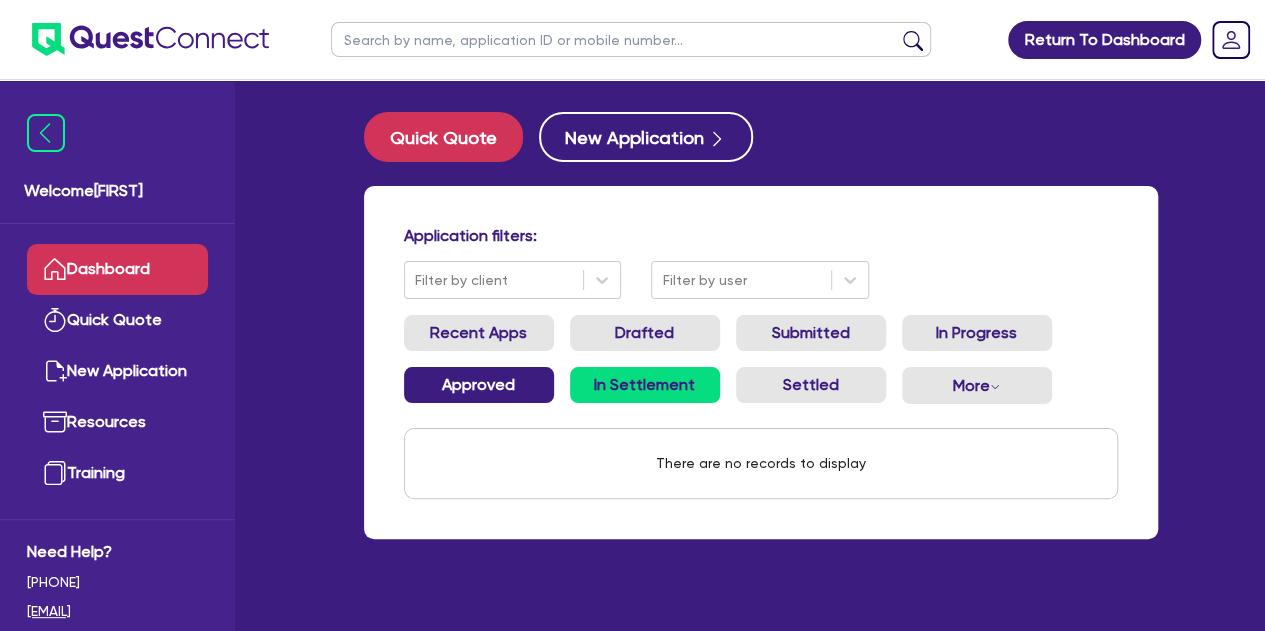 click on "Approved" at bounding box center [479, 385] 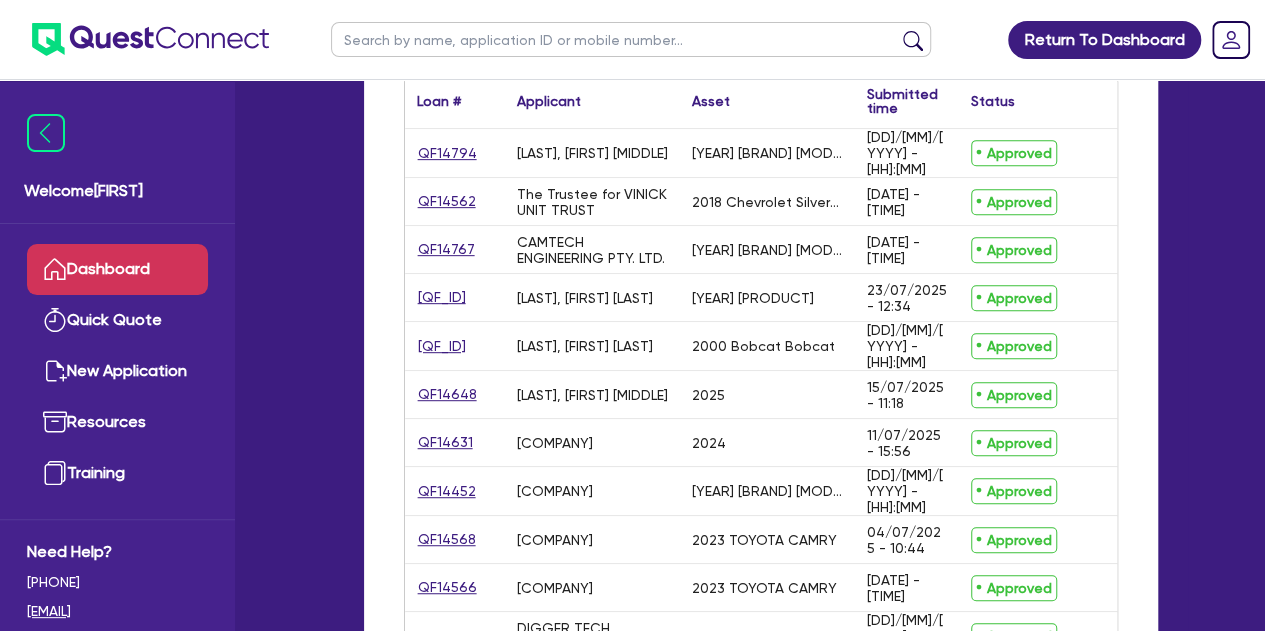 scroll, scrollTop: 357, scrollLeft: 0, axis: vertical 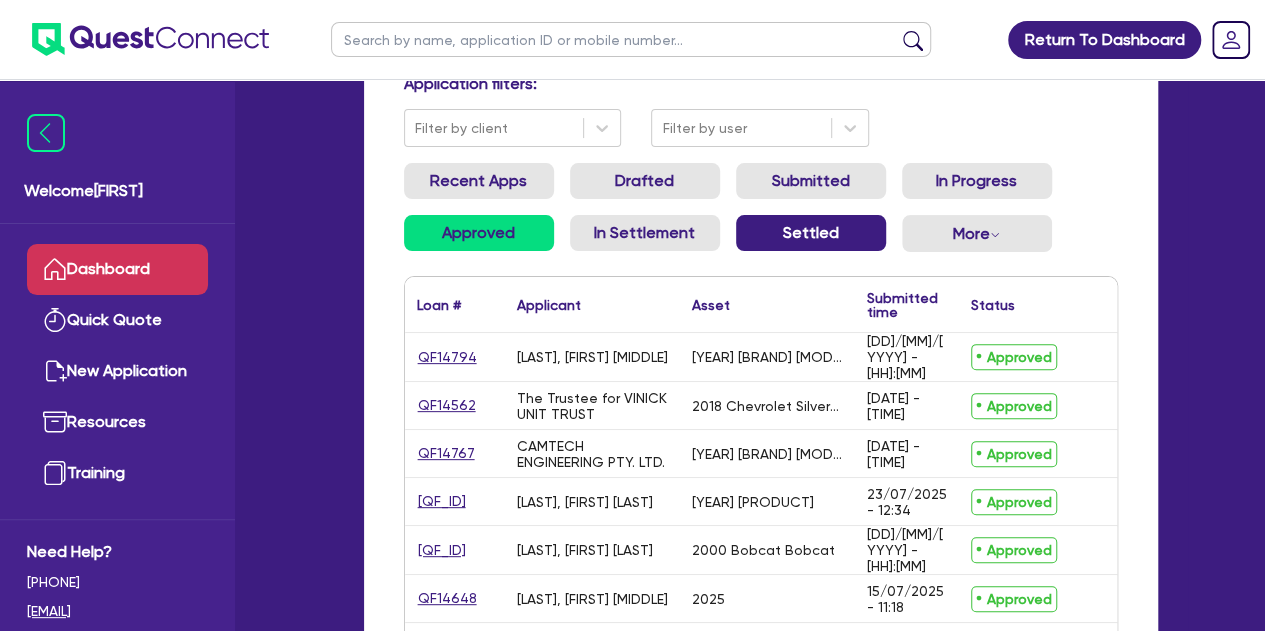 click on "Settled" at bounding box center [811, 233] 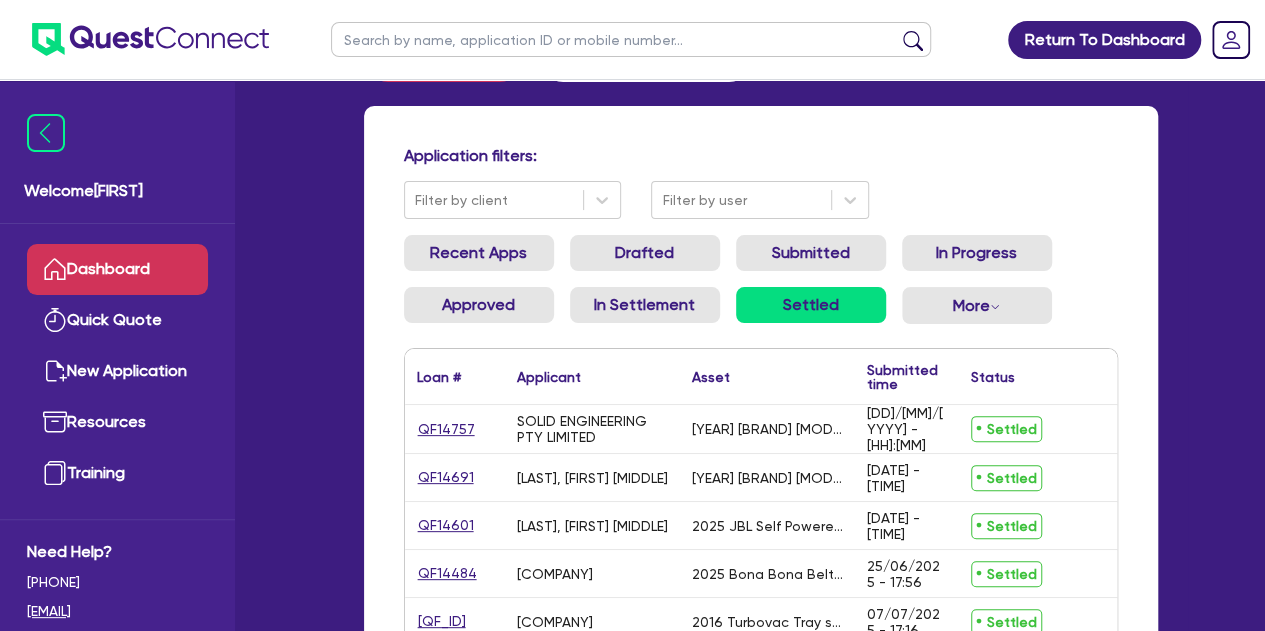scroll, scrollTop: 152, scrollLeft: 0, axis: vertical 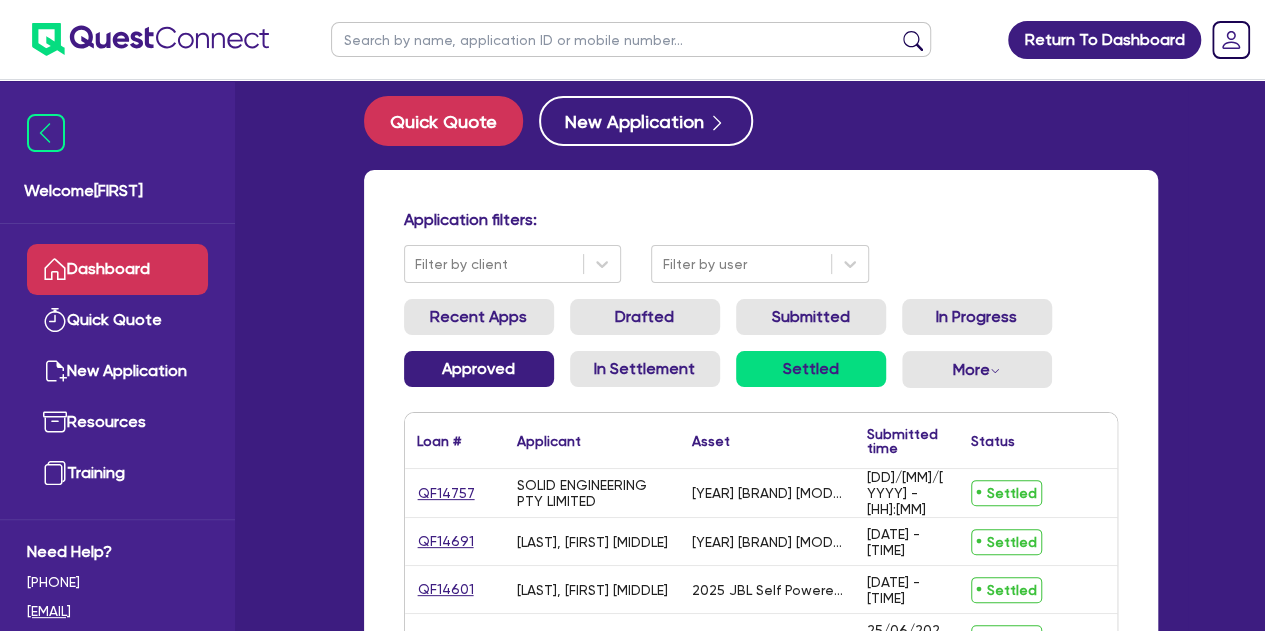 click on "Approved" at bounding box center (479, 369) 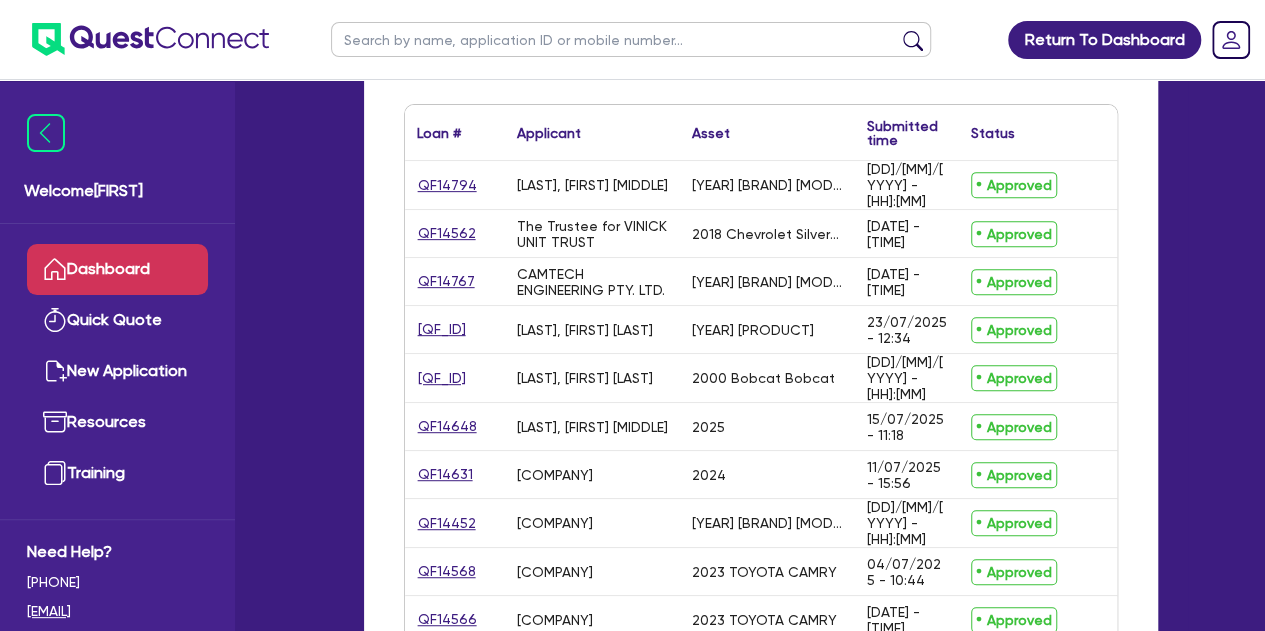scroll, scrollTop: 326, scrollLeft: 0, axis: vertical 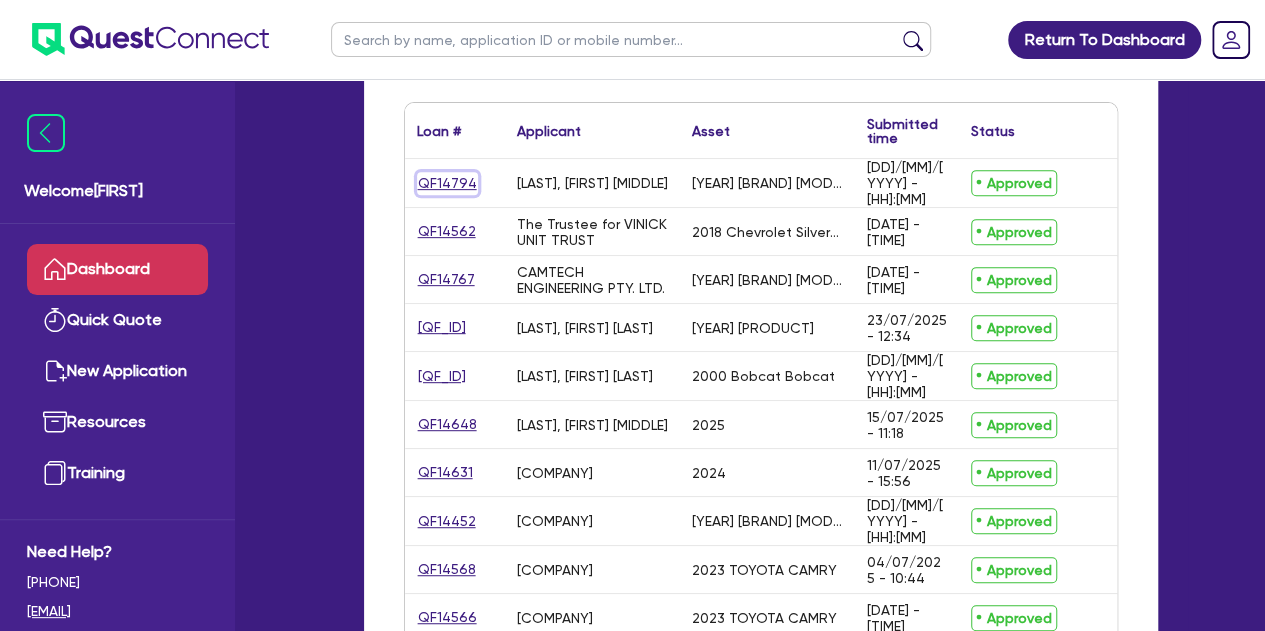 click on "QF14794" at bounding box center [447, 183] 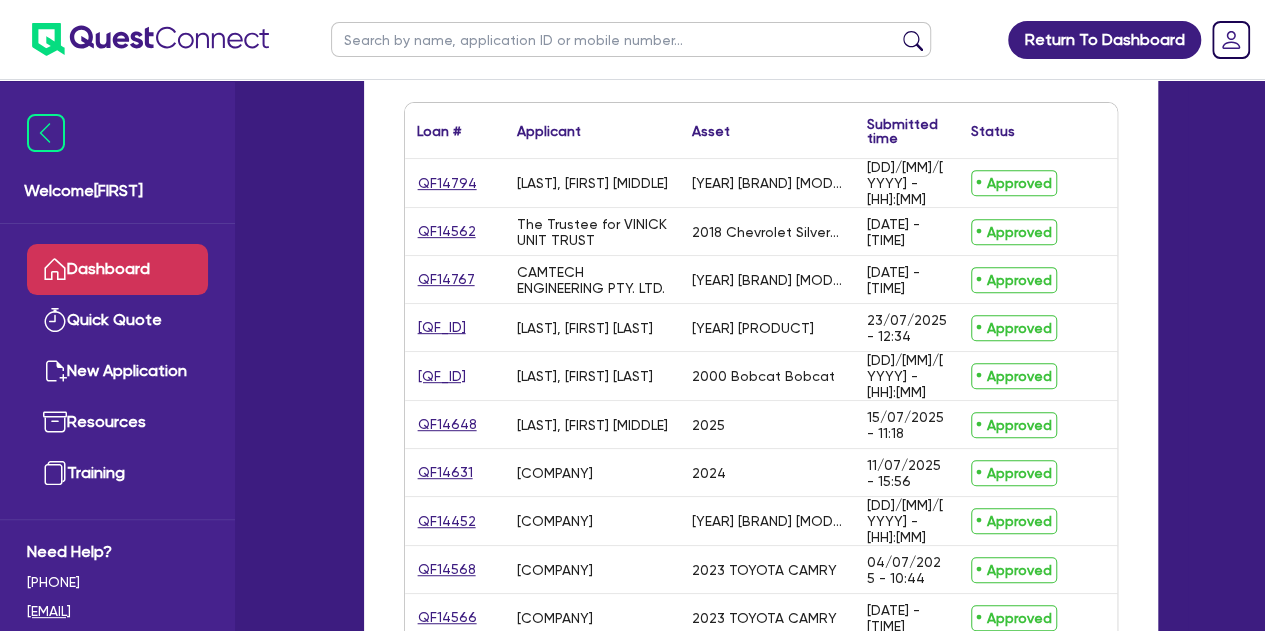 scroll, scrollTop: 0, scrollLeft: 0, axis: both 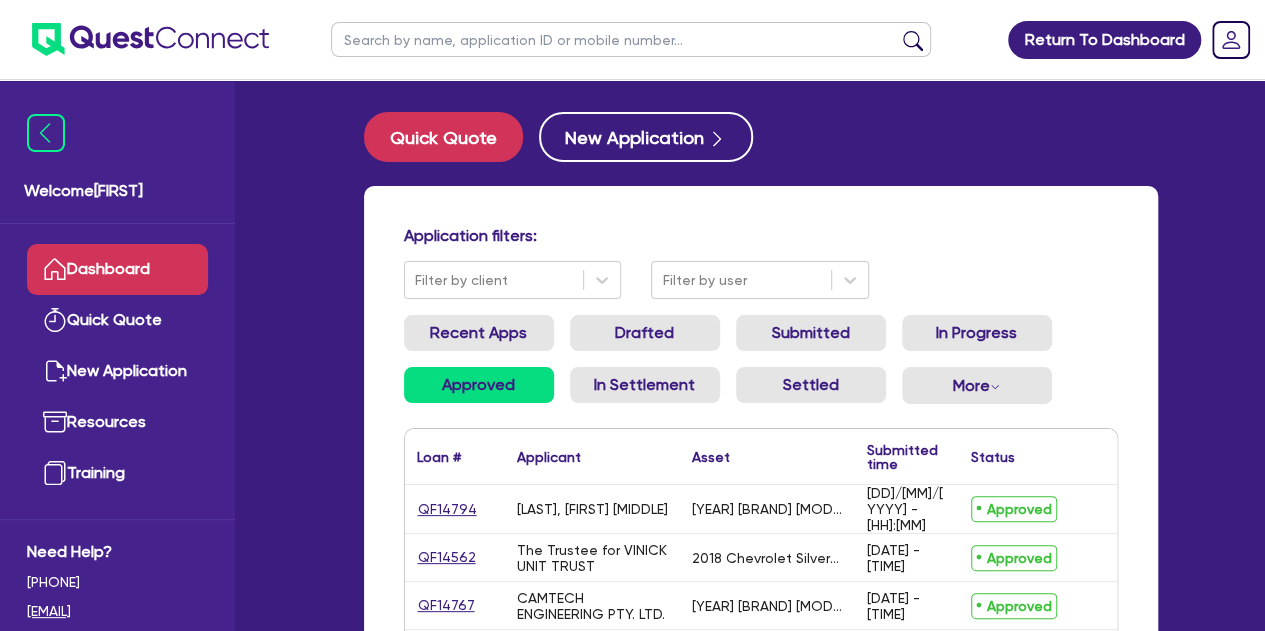 select on "CARS_AND_LIGHT_TRUCKS" 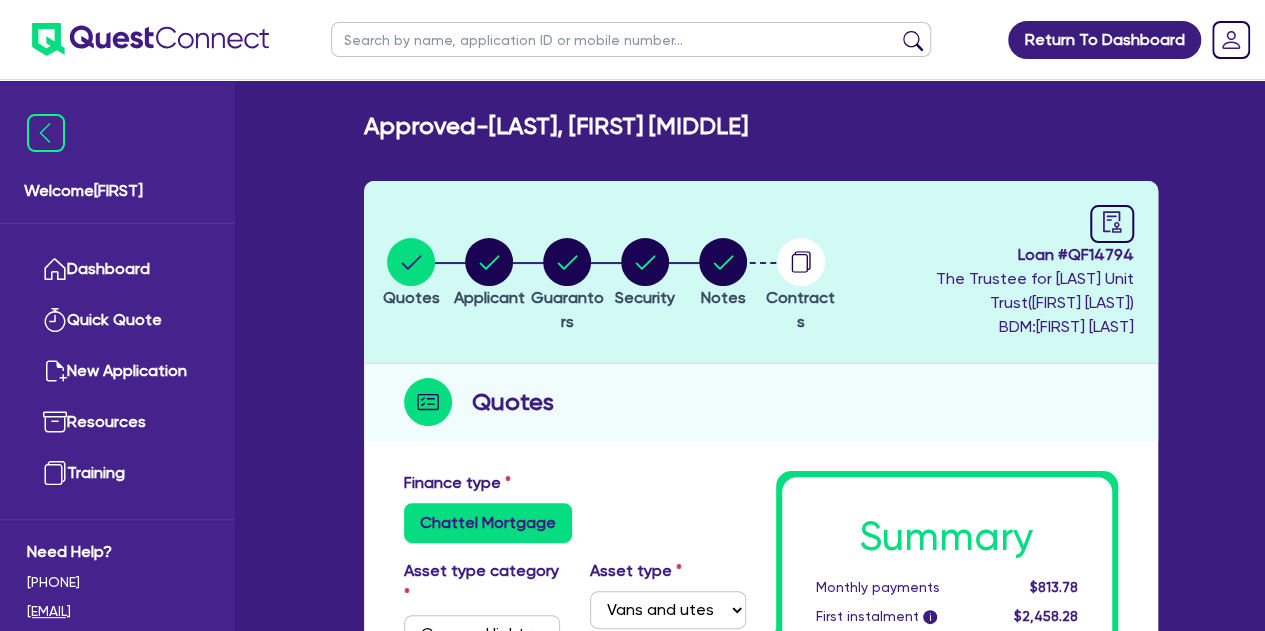 scroll, scrollTop: 80, scrollLeft: 0, axis: vertical 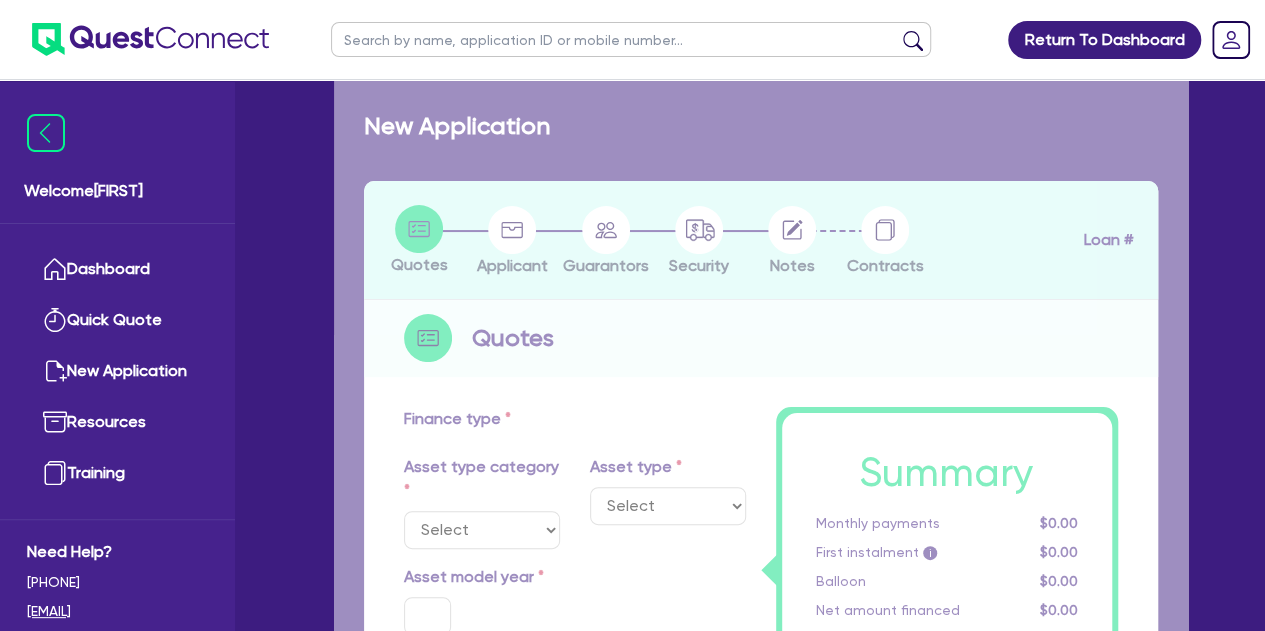 select on "SECONDARY_ASSETS" 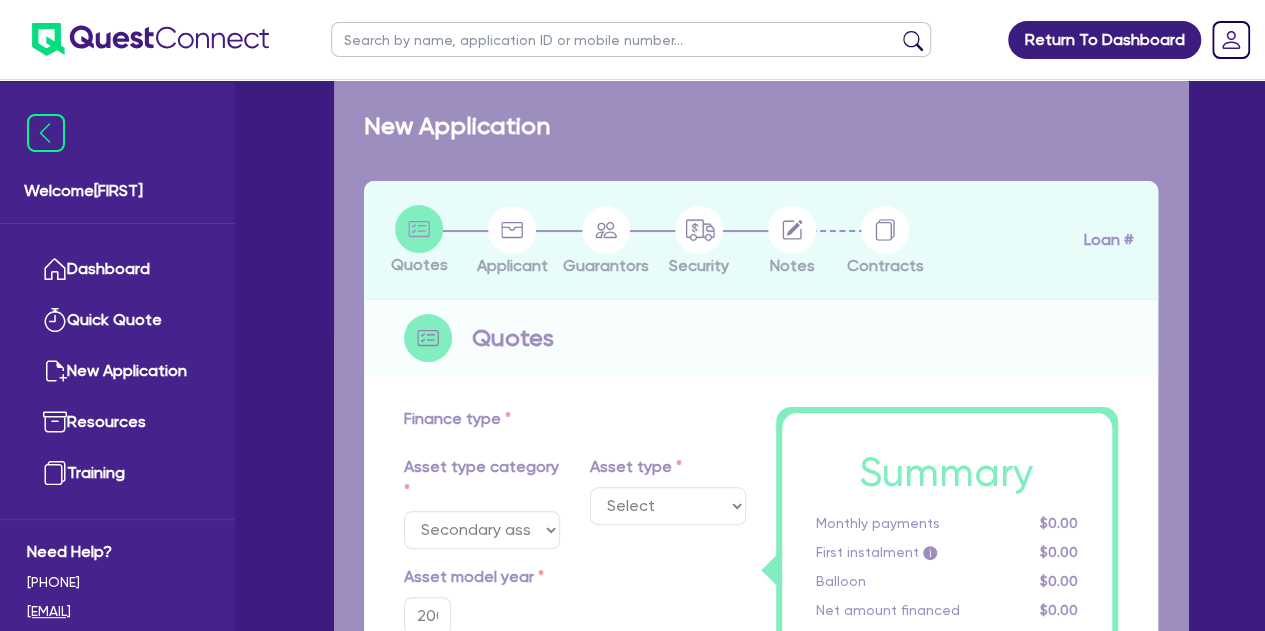 select on "CNC_AND_EDGE_BENDERS" 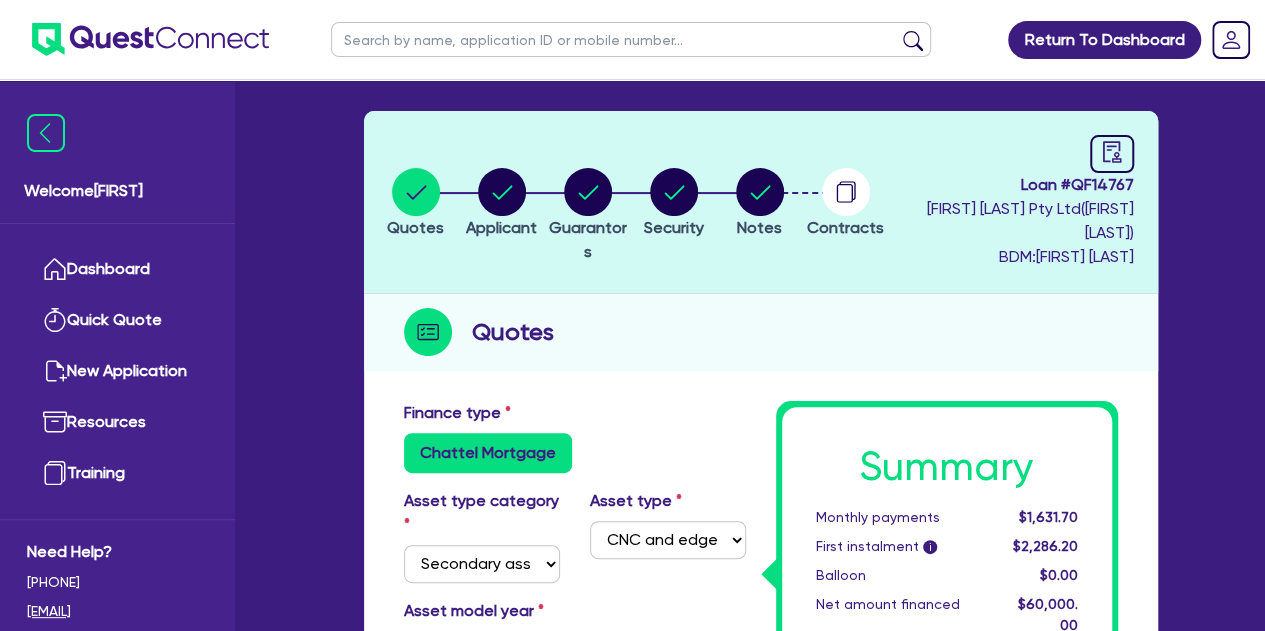 scroll, scrollTop: 68, scrollLeft: 0, axis: vertical 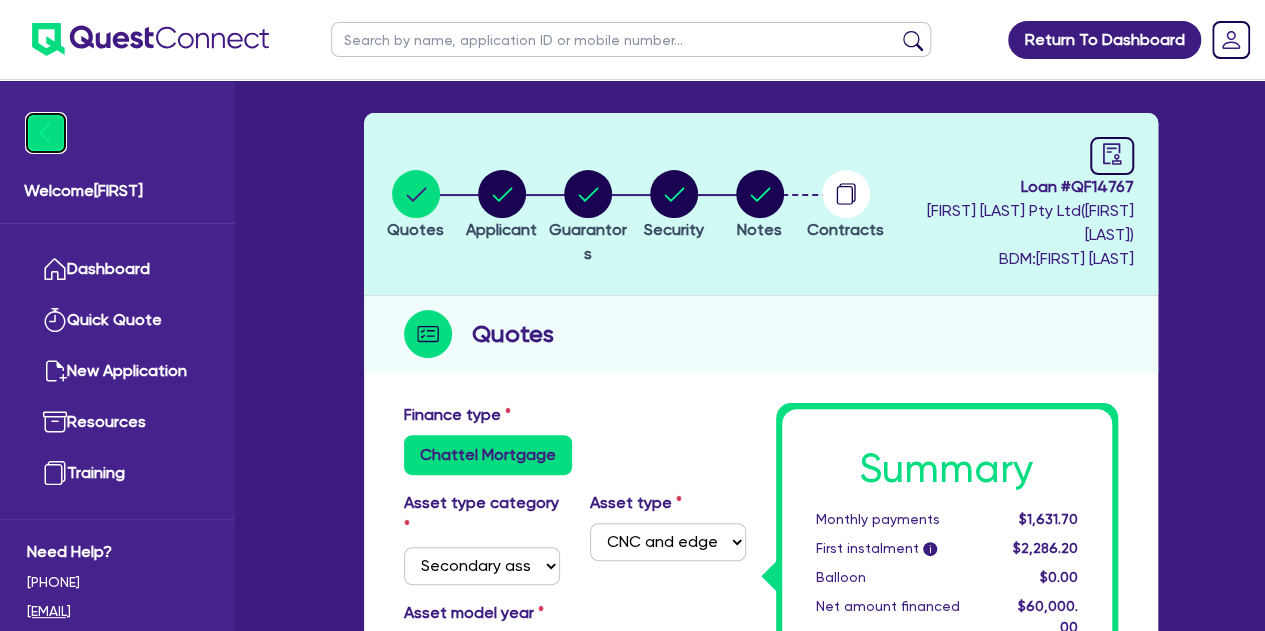 click at bounding box center (46, 133) 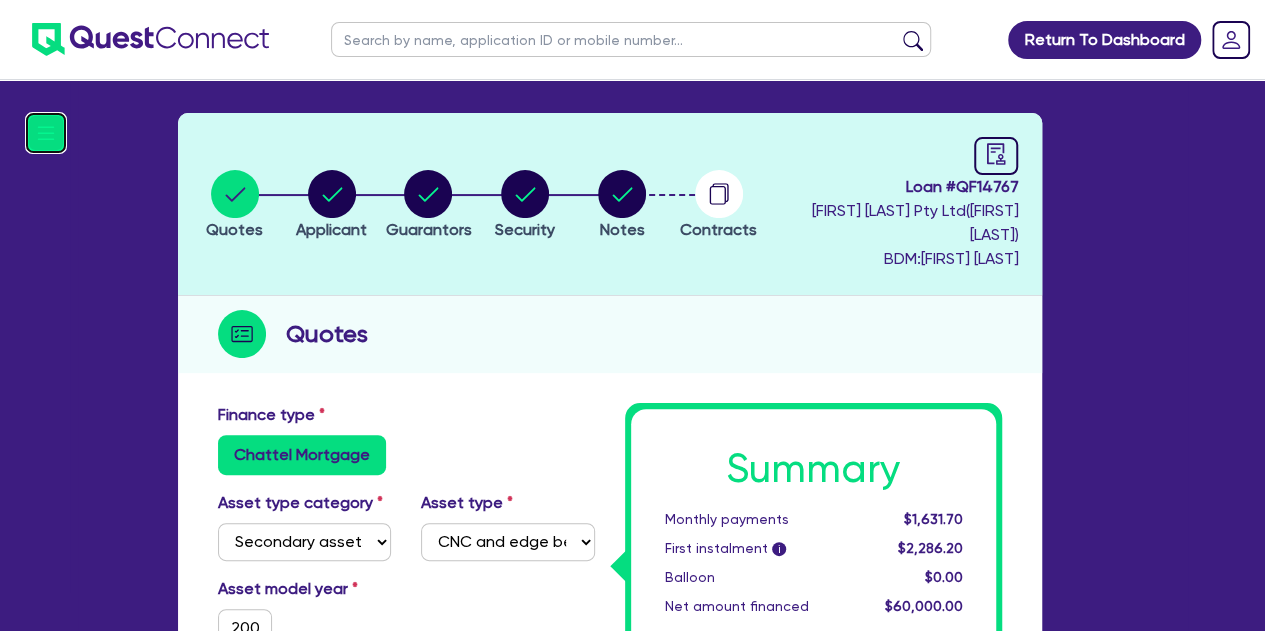 click at bounding box center (46, 133) 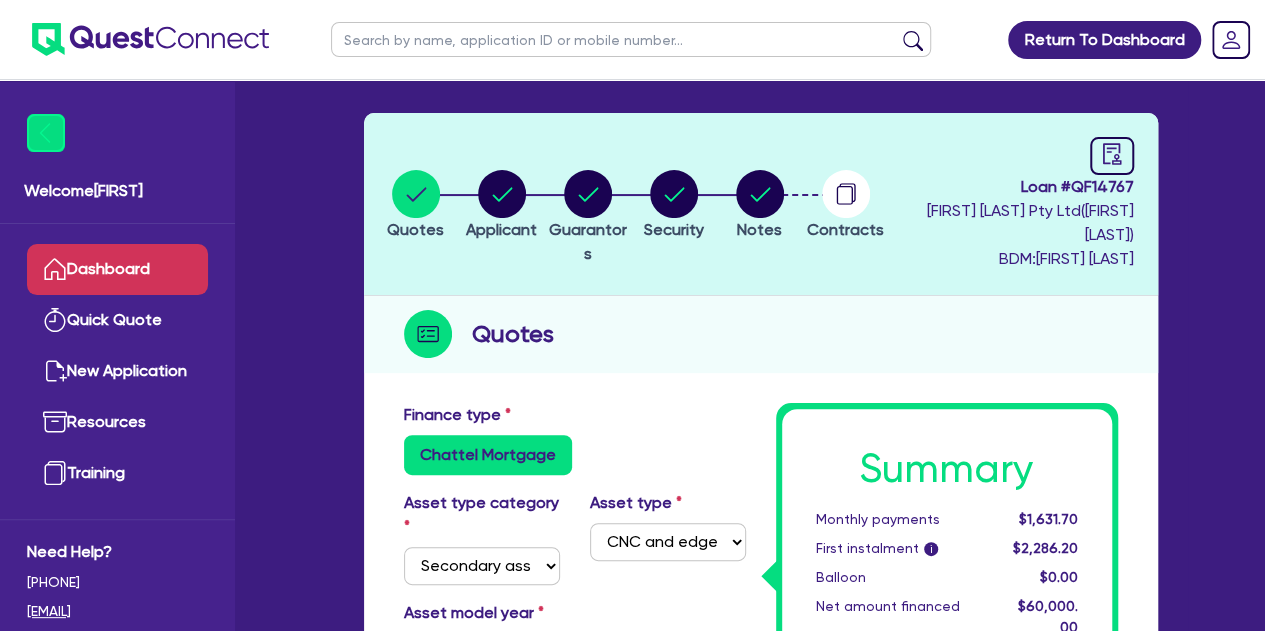 click on "Dashboard" at bounding box center (117, 269) 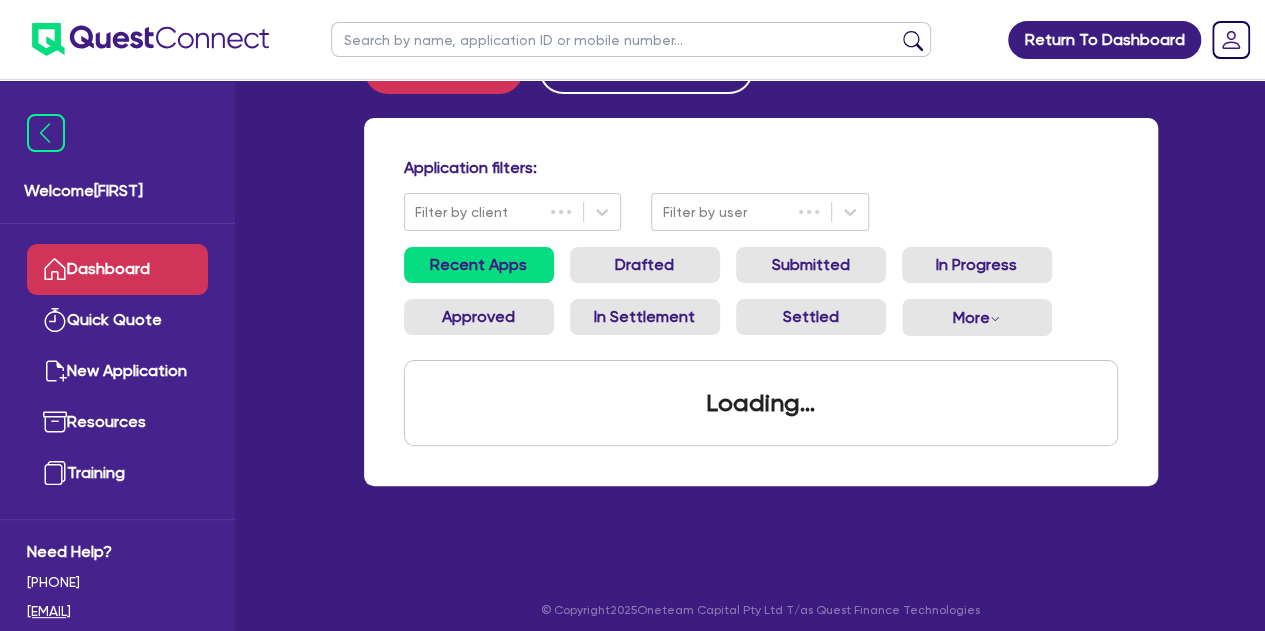 scroll, scrollTop: 0, scrollLeft: 0, axis: both 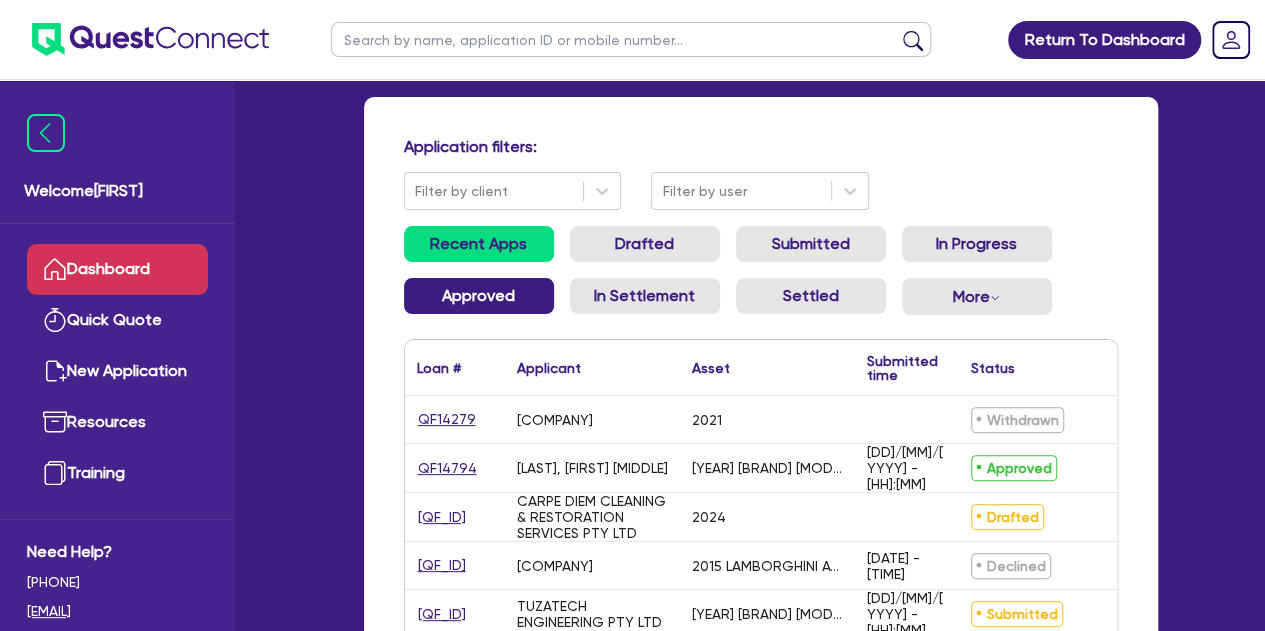 click on "Approved" at bounding box center [479, 296] 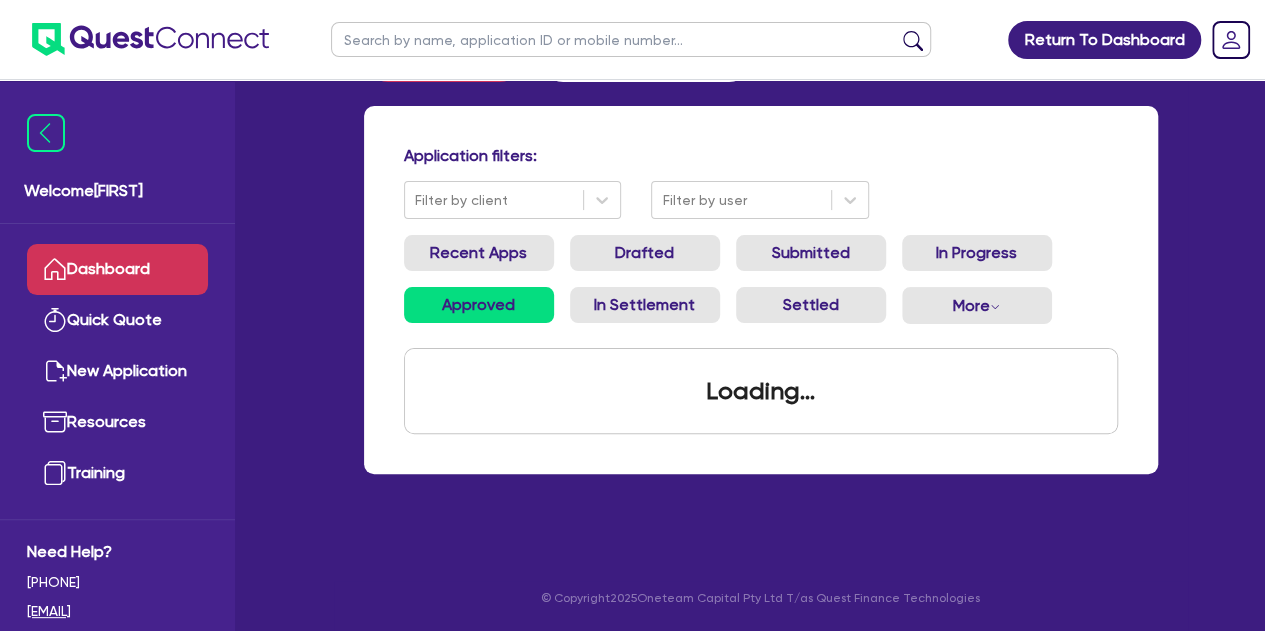 scroll, scrollTop: 89, scrollLeft: 0, axis: vertical 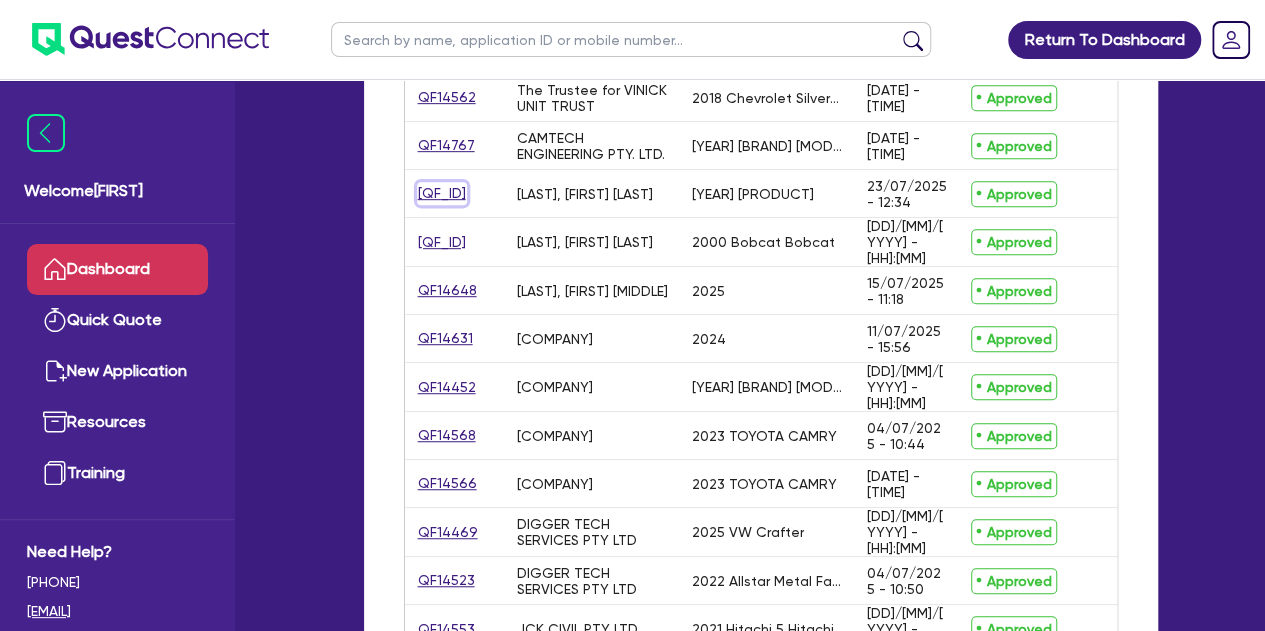 click on "[QF_ID]" at bounding box center [442, 193] 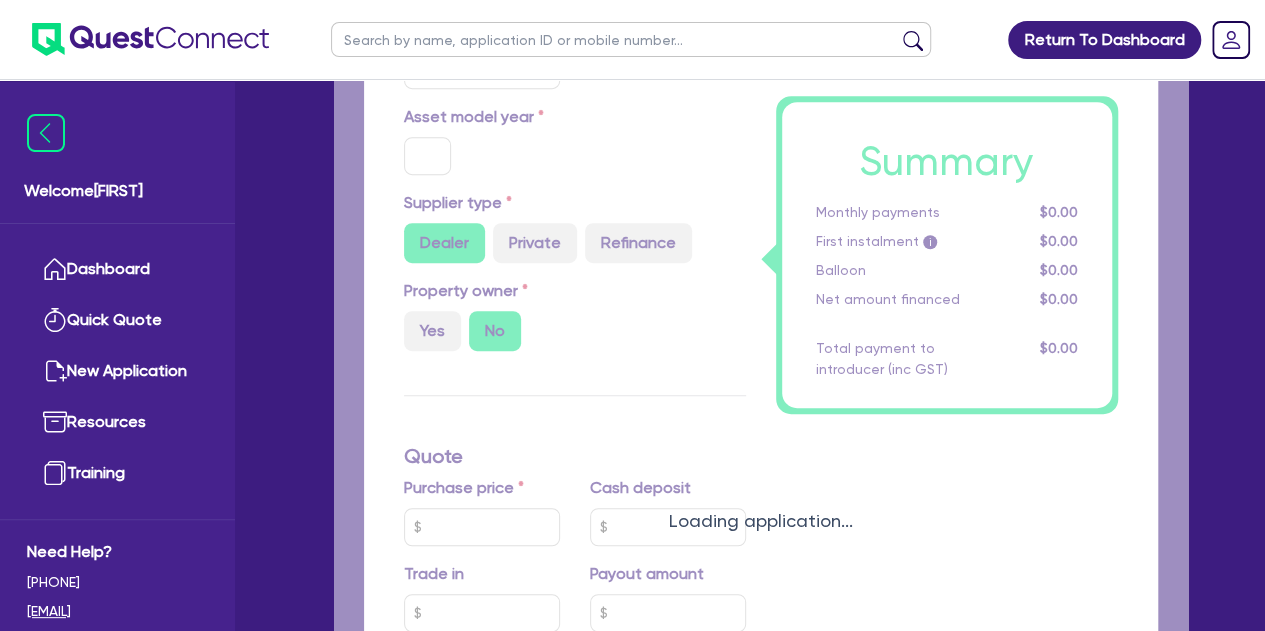 scroll, scrollTop: 0, scrollLeft: 0, axis: both 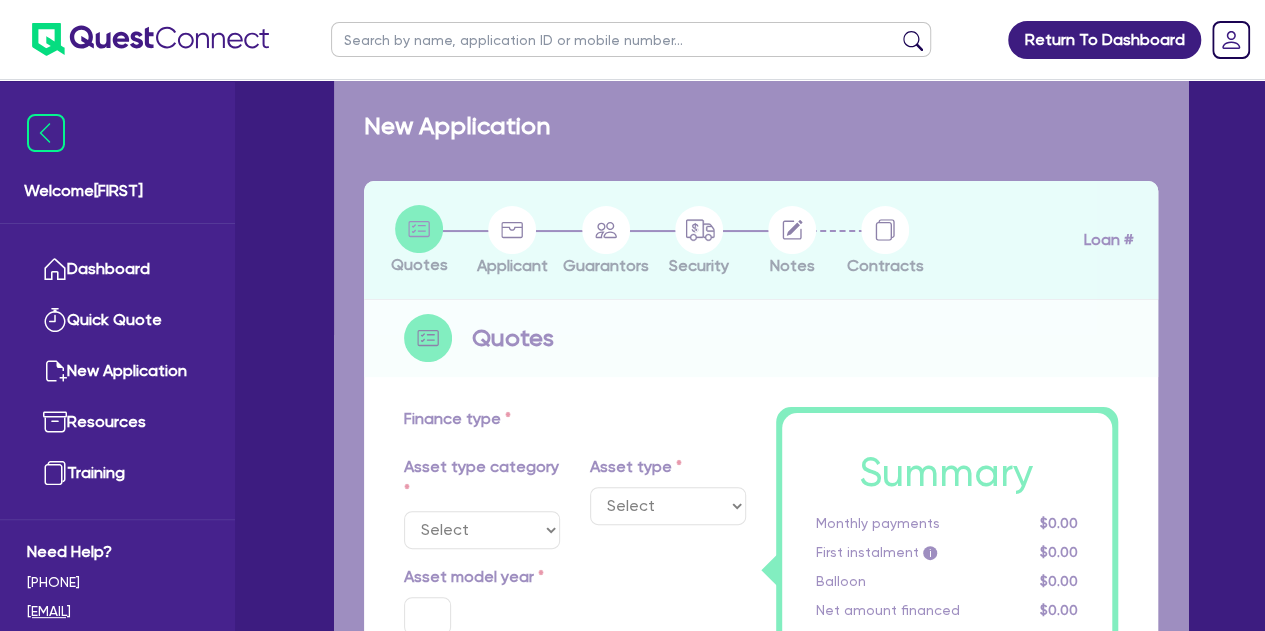 select on "CARS_AND_LIGHT_TRUCKS" 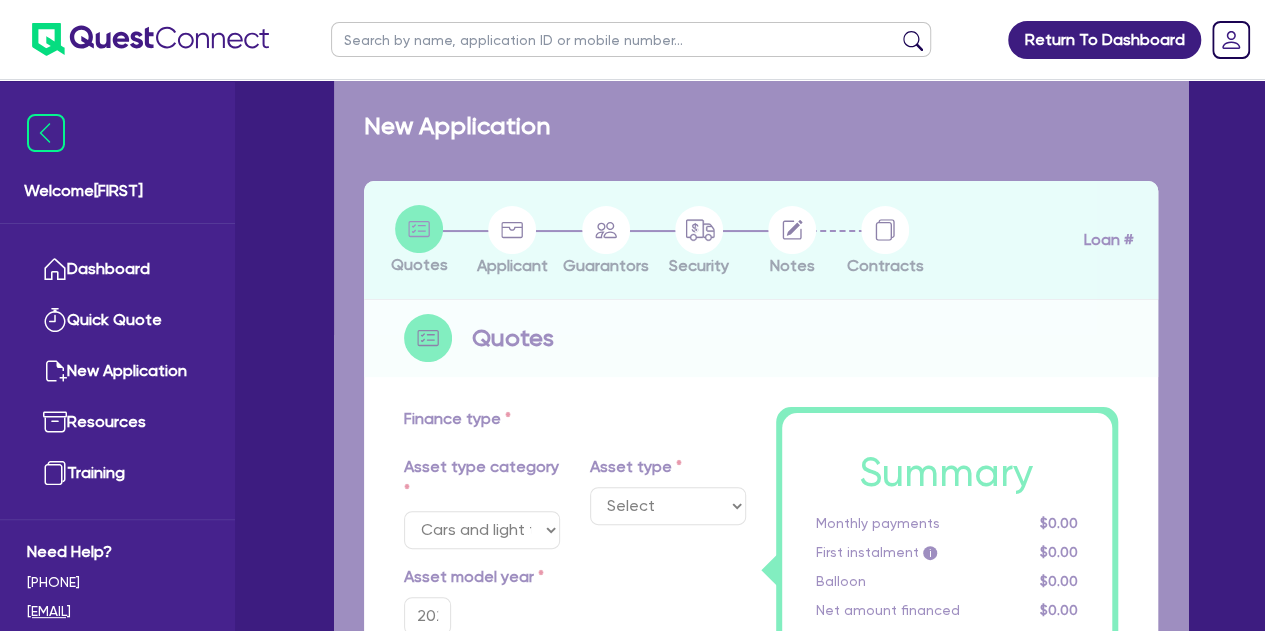 select on "PASSENGER_VEHICLES" 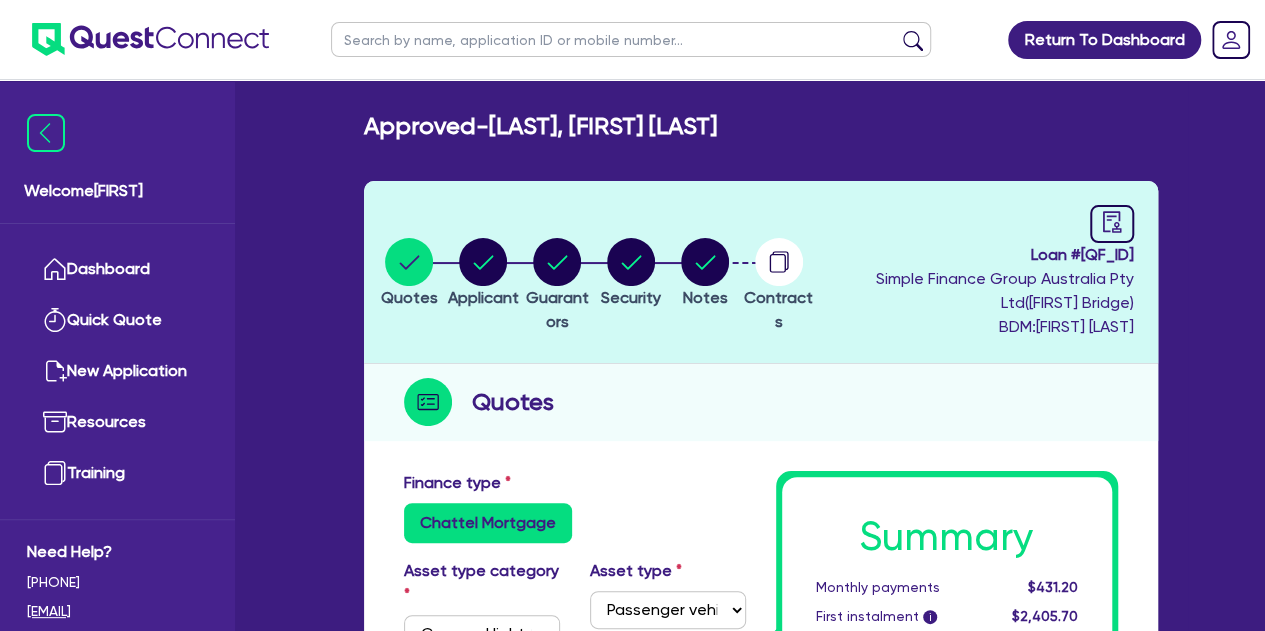 scroll, scrollTop: 80, scrollLeft: 0, axis: vertical 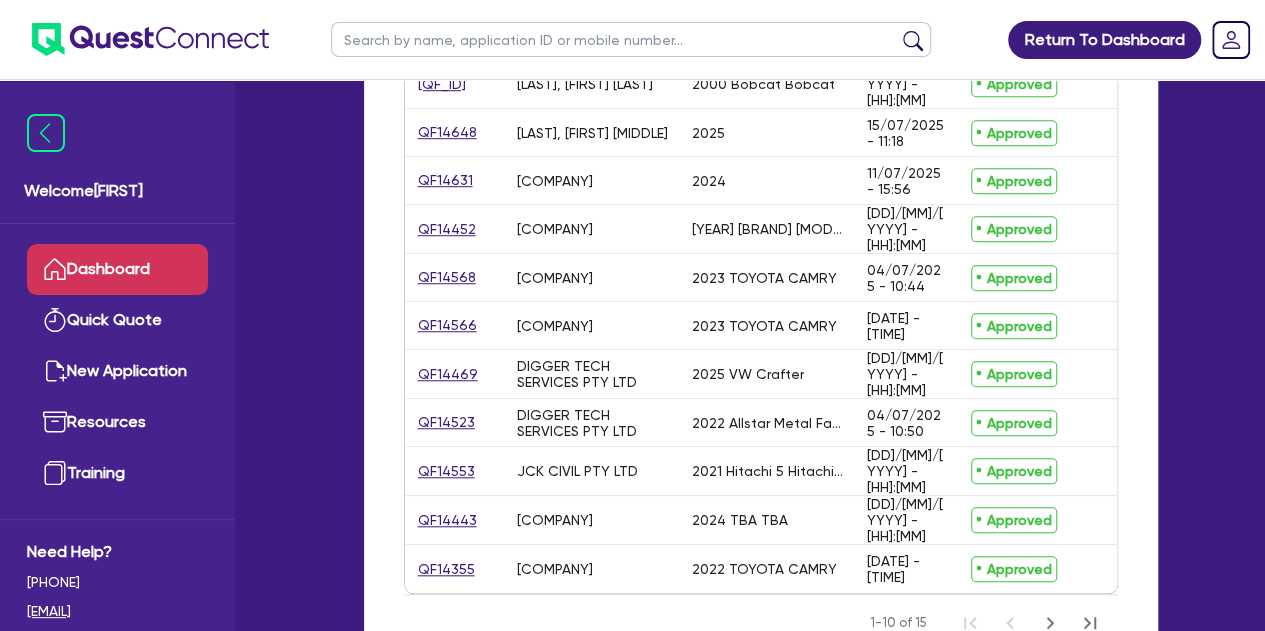 click on "Dashboard" at bounding box center (117, 269) 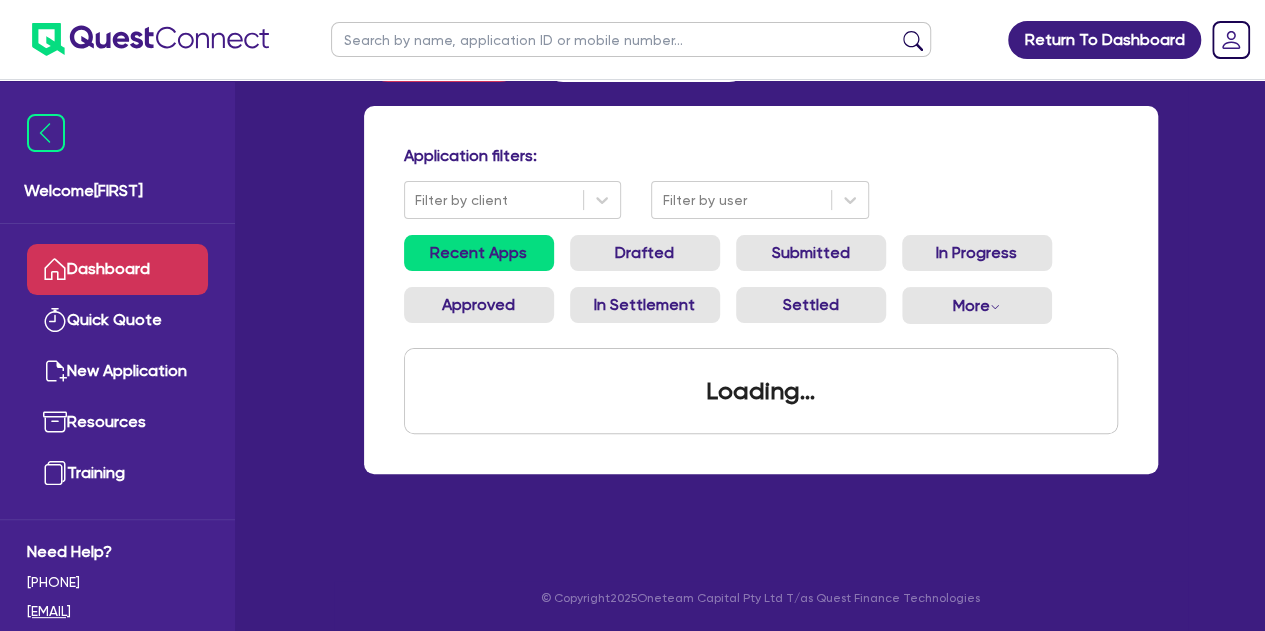 scroll, scrollTop: 618, scrollLeft: 0, axis: vertical 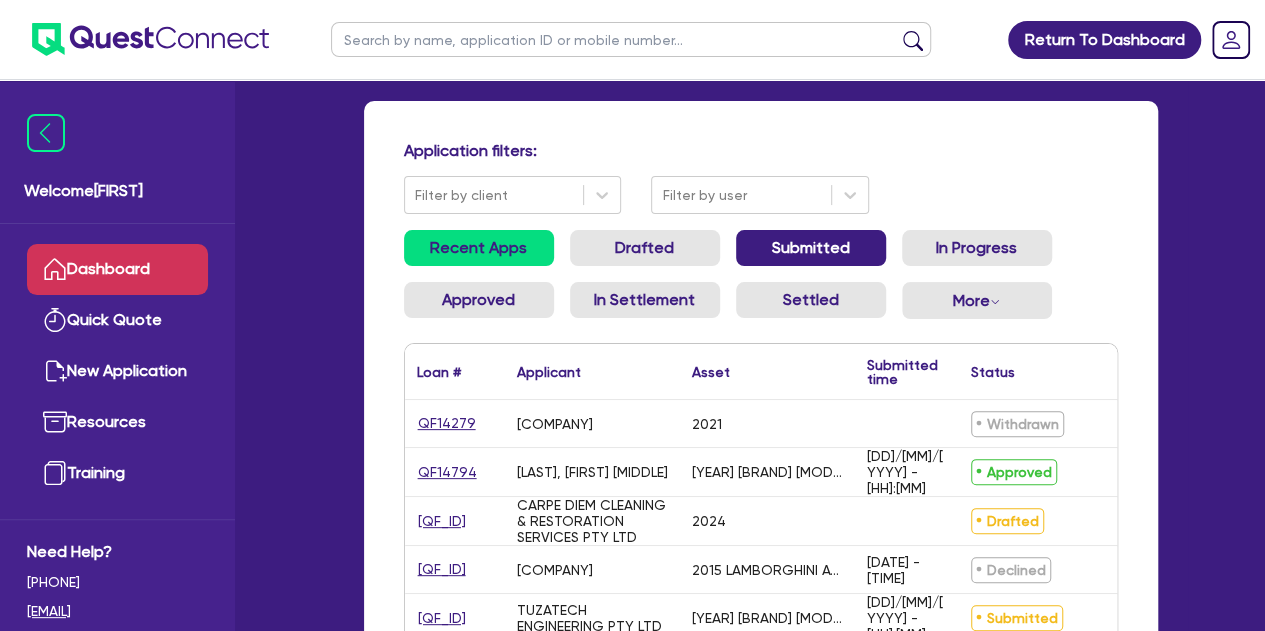 click on "Submitted" at bounding box center (811, 248) 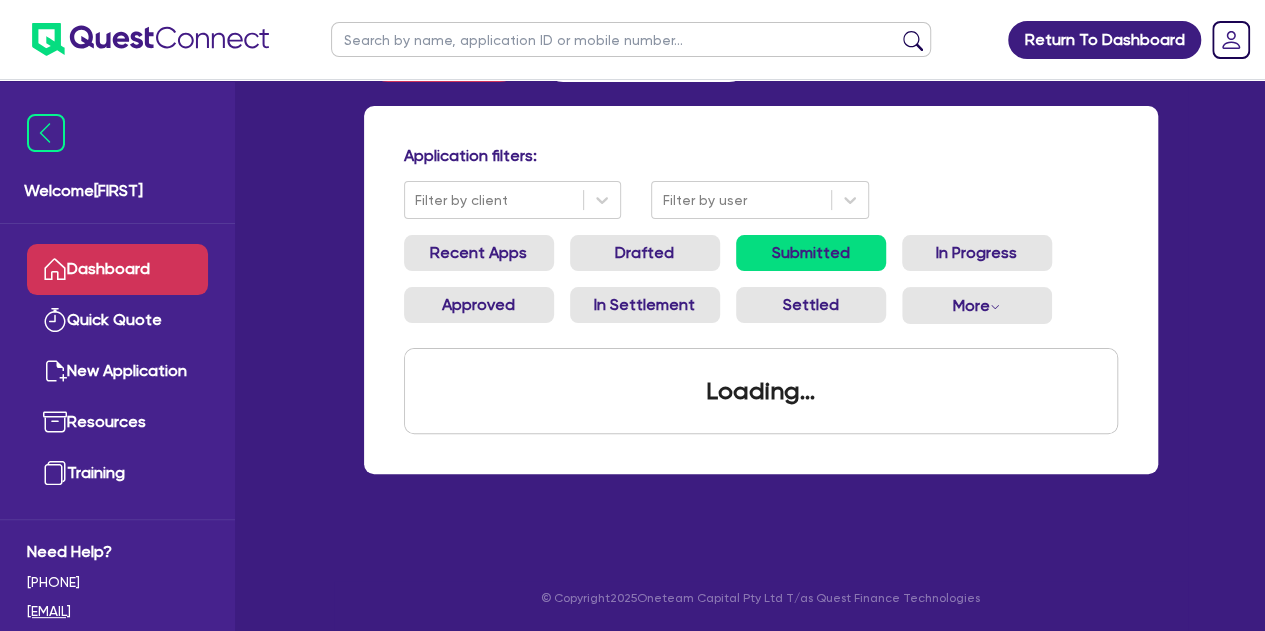 scroll, scrollTop: 85, scrollLeft: 0, axis: vertical 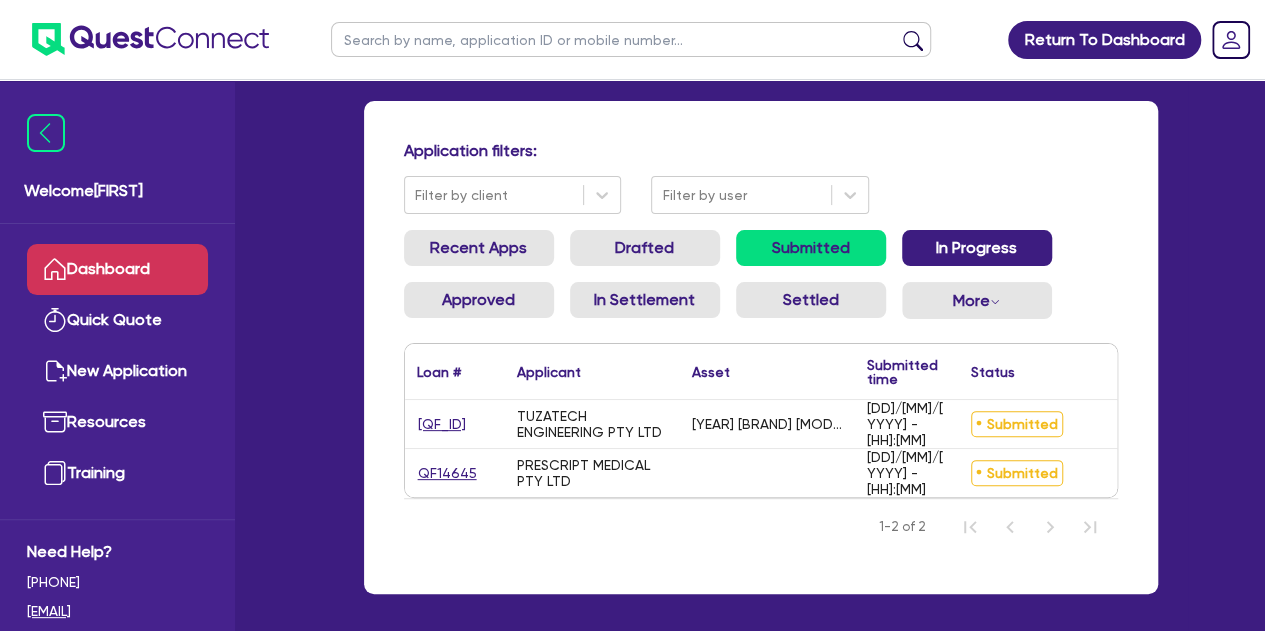 click on "In Progress" at bounding box center (977, 248) 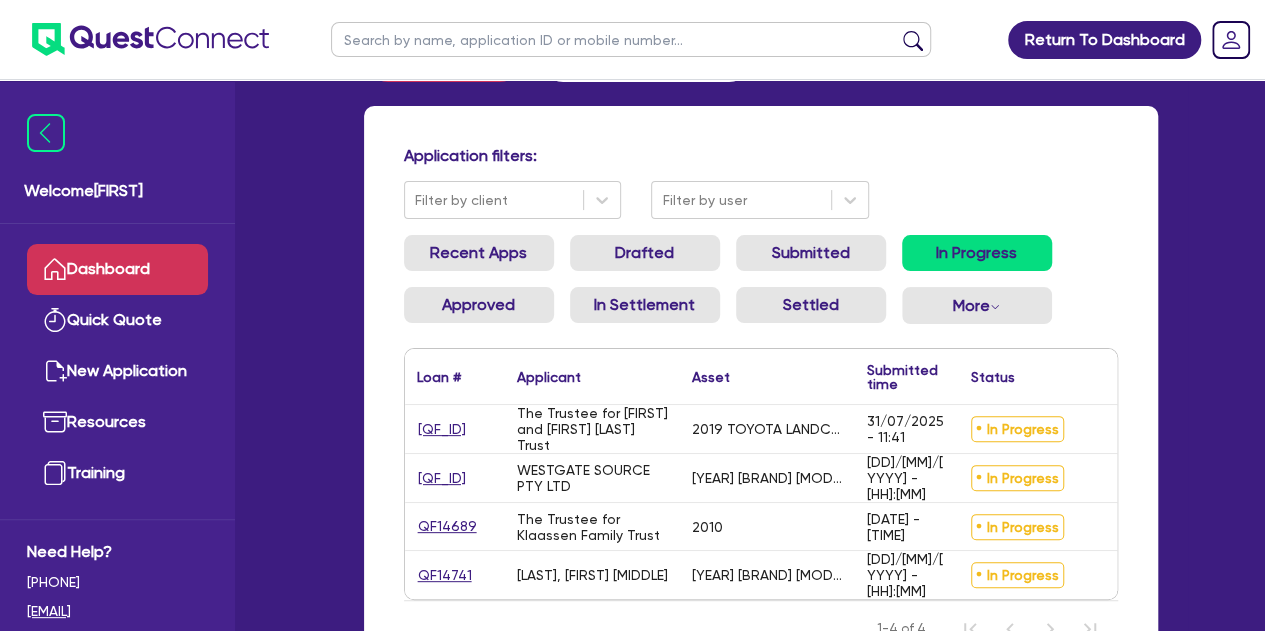 scroll, scrollTop: 85, scrollLeft: 0, axis: vertical 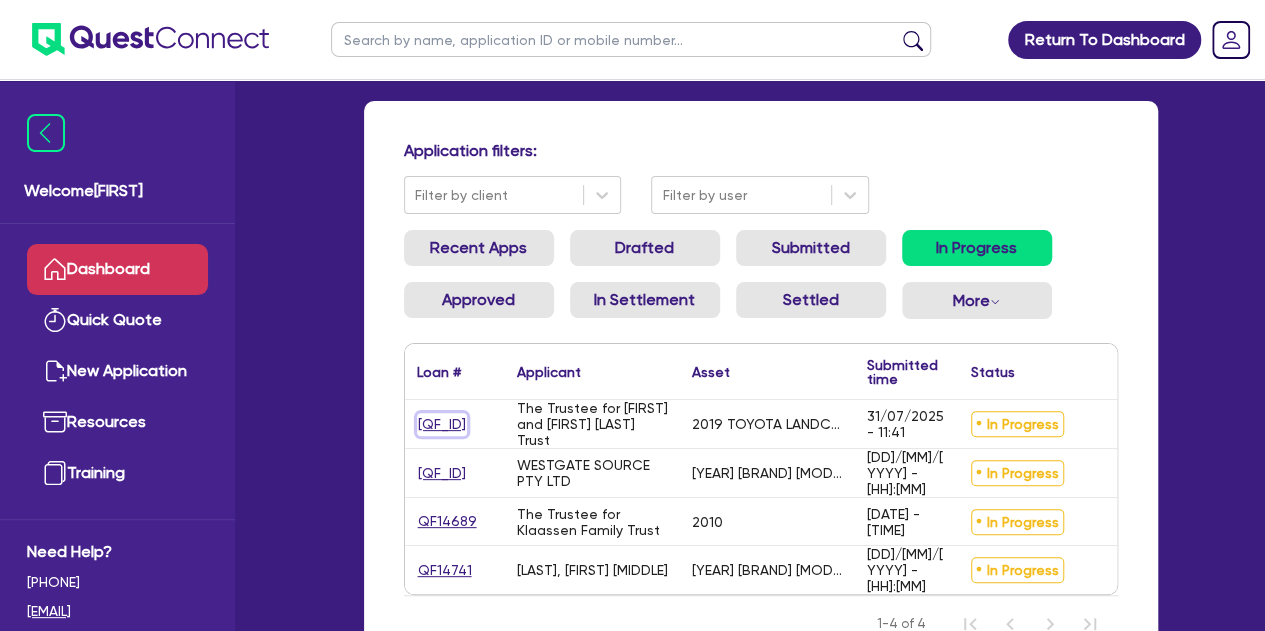 click on "[QF_ID]" at bounding box center [442, 424] 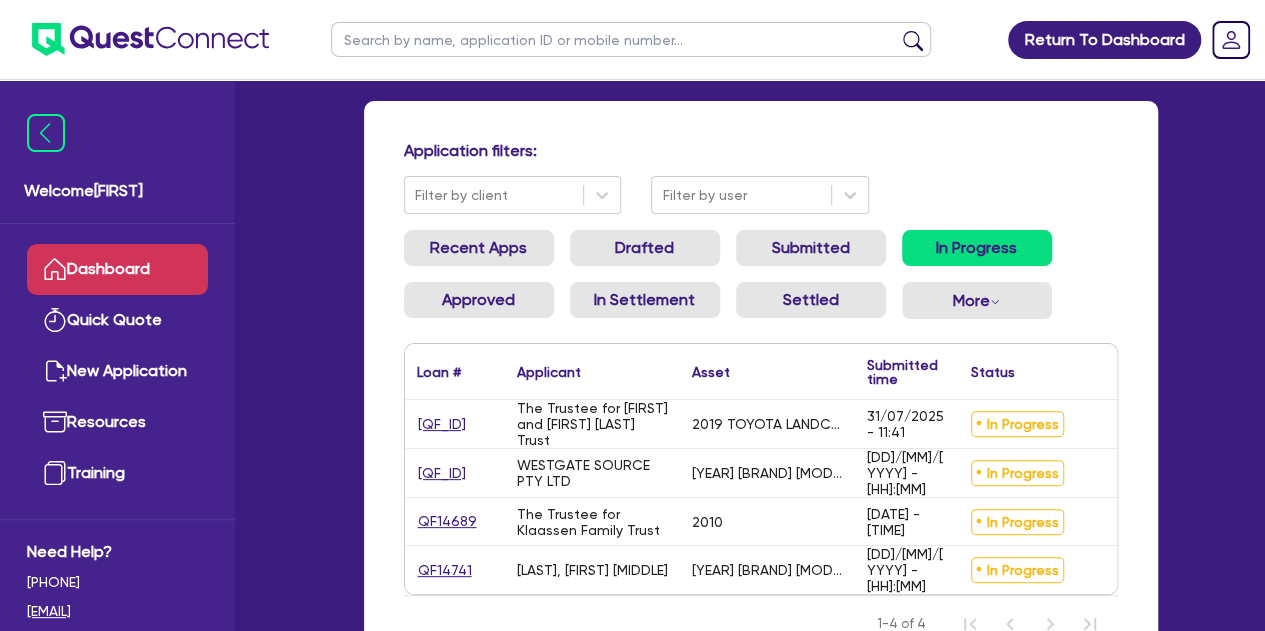 scroll, scrollTop: 0, scrollLeft: 0, axis: both 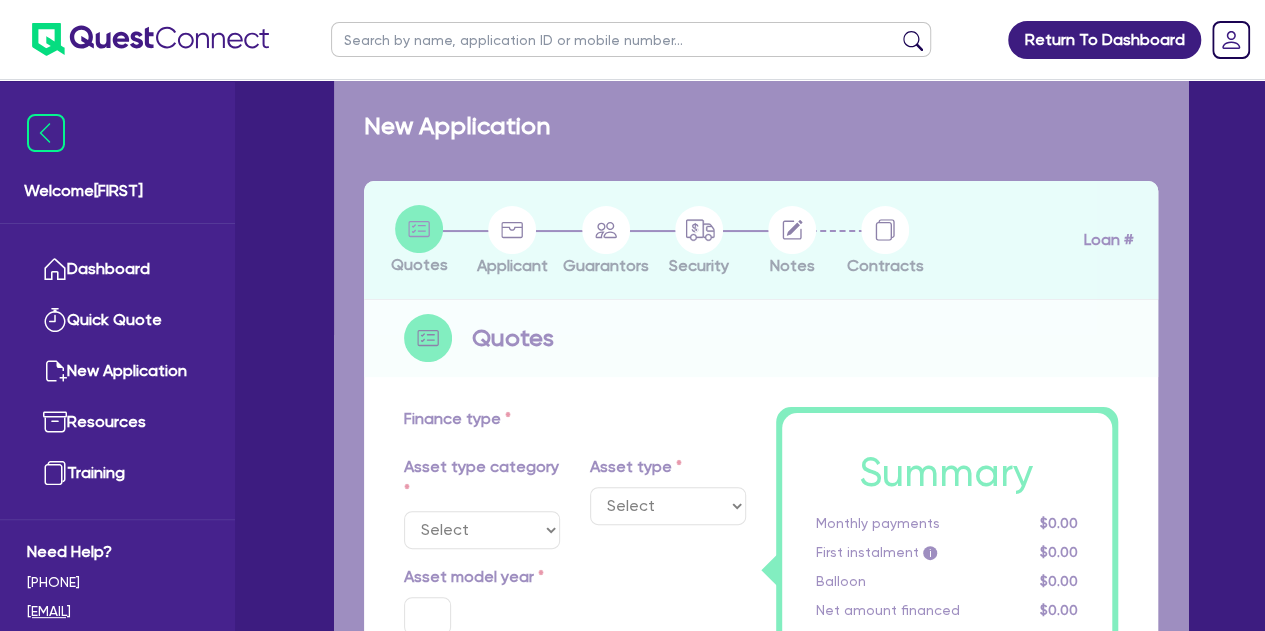 select on "CARS_AND_LIGHT_TRUCKS" 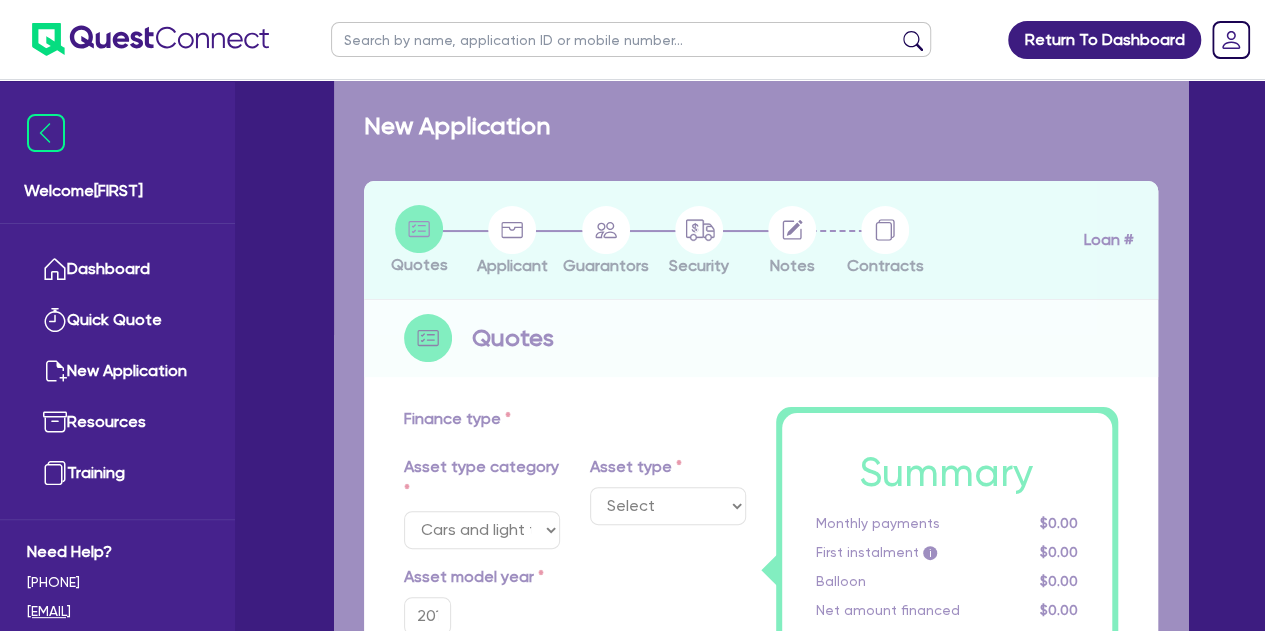 select on "PASSENGER_VEHICLES" 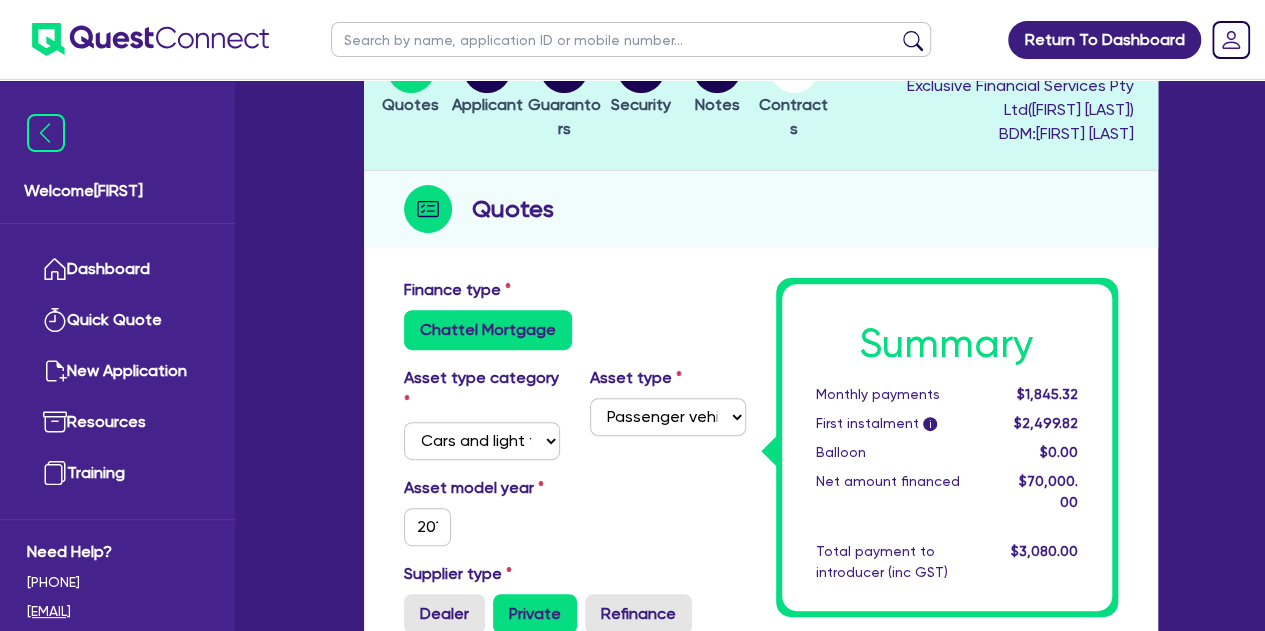 scroll, scrollTop: 198, scrollLeft: 0, axis: vertical 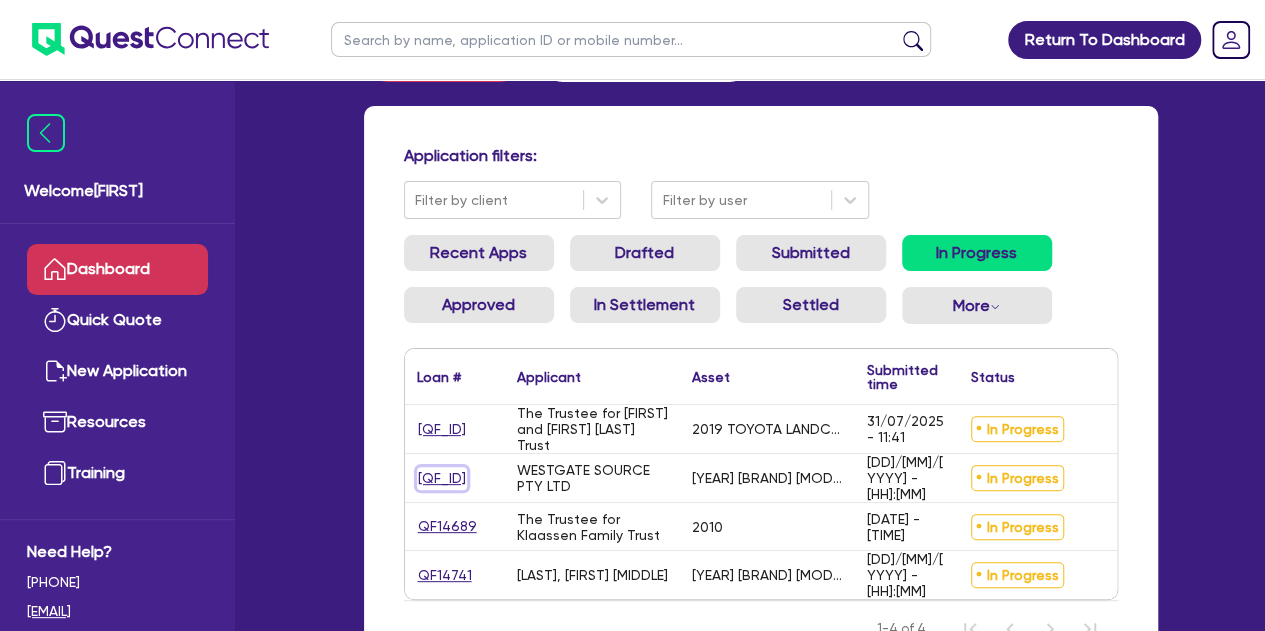 click on "[QF_ID]" at bounding box center [442, 478] 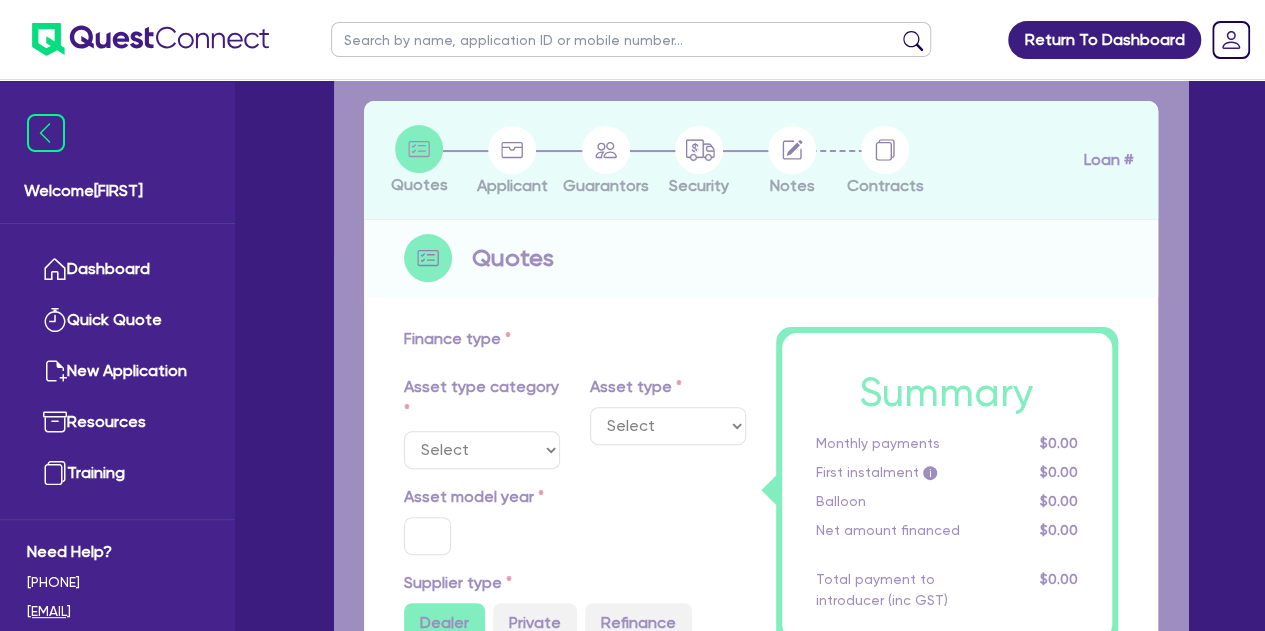 scroll, scrollTop: 0, scrollLeft: 0, axis: both 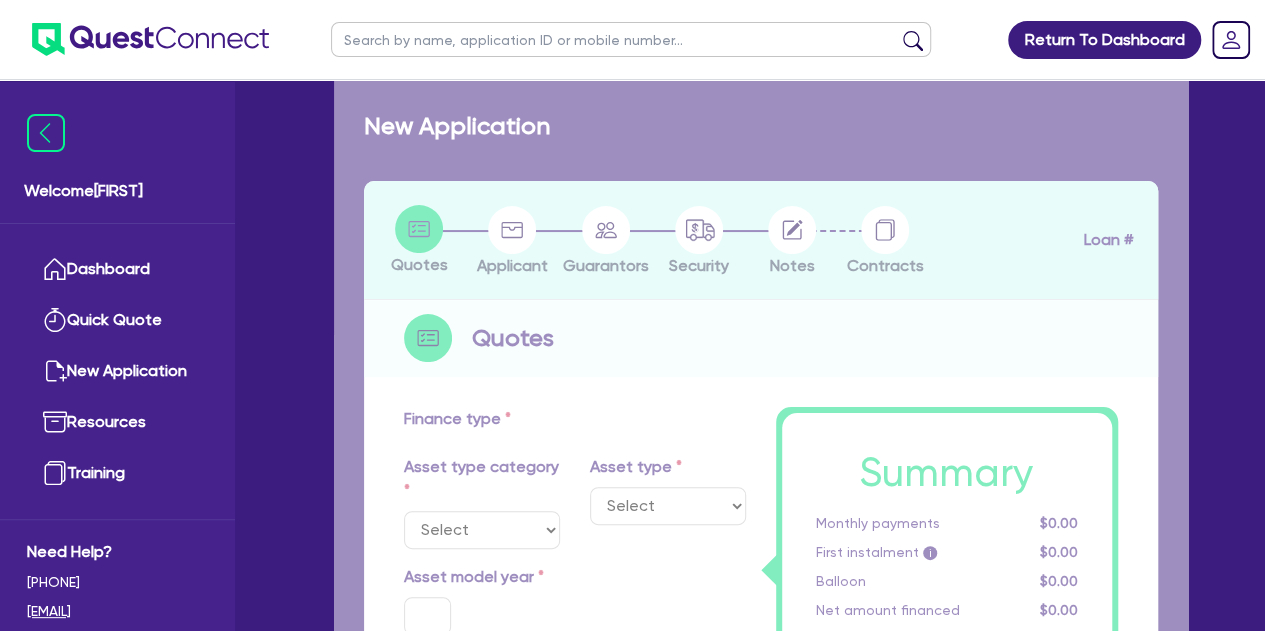 select on "CARS_AND_LIGHT_TRUCKS" 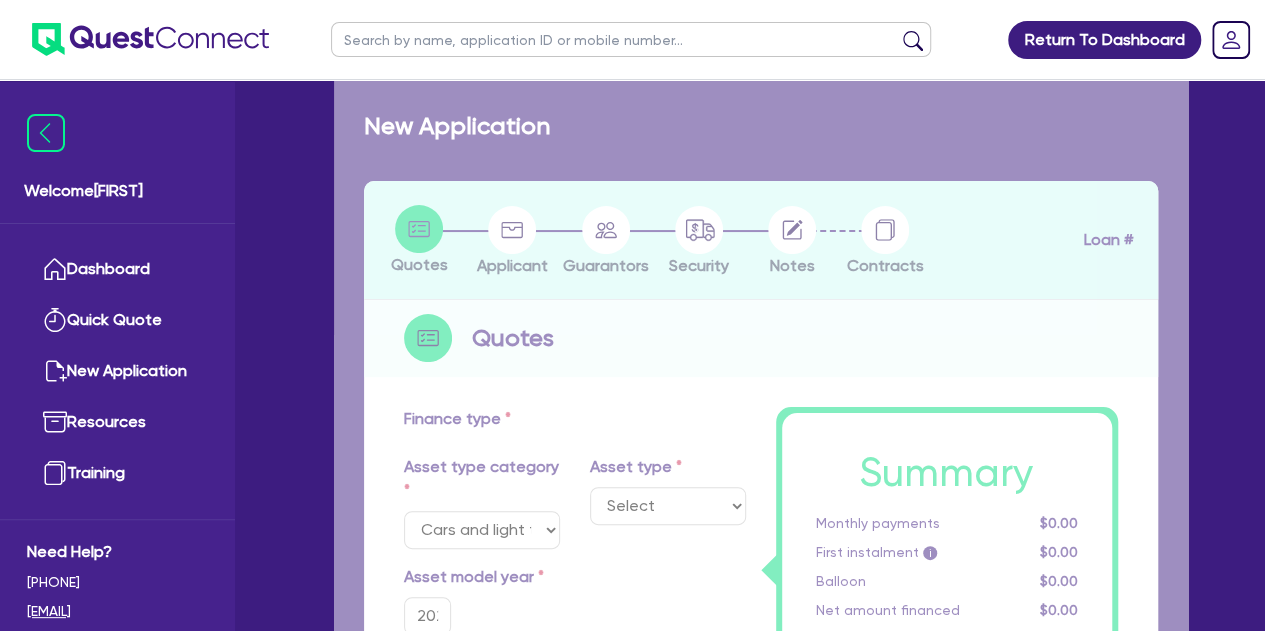 select on "PASSENGER_VEHICLES" 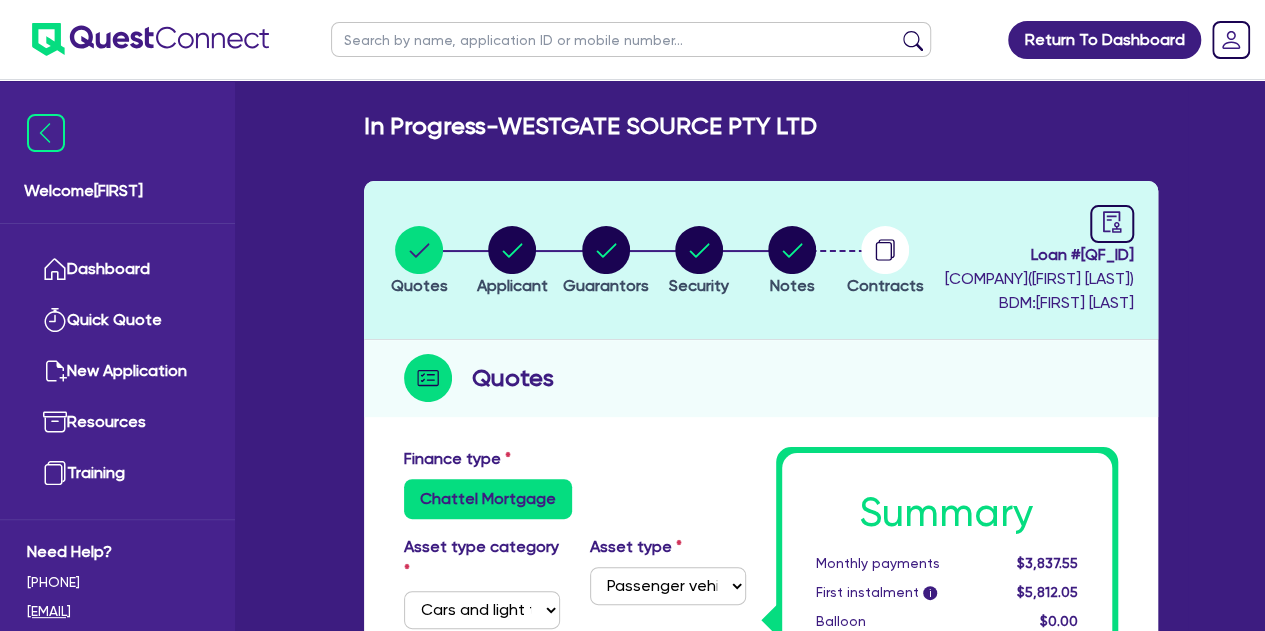 scroll, scrollTop: 80, scrollLeft: 0, axis: vertical 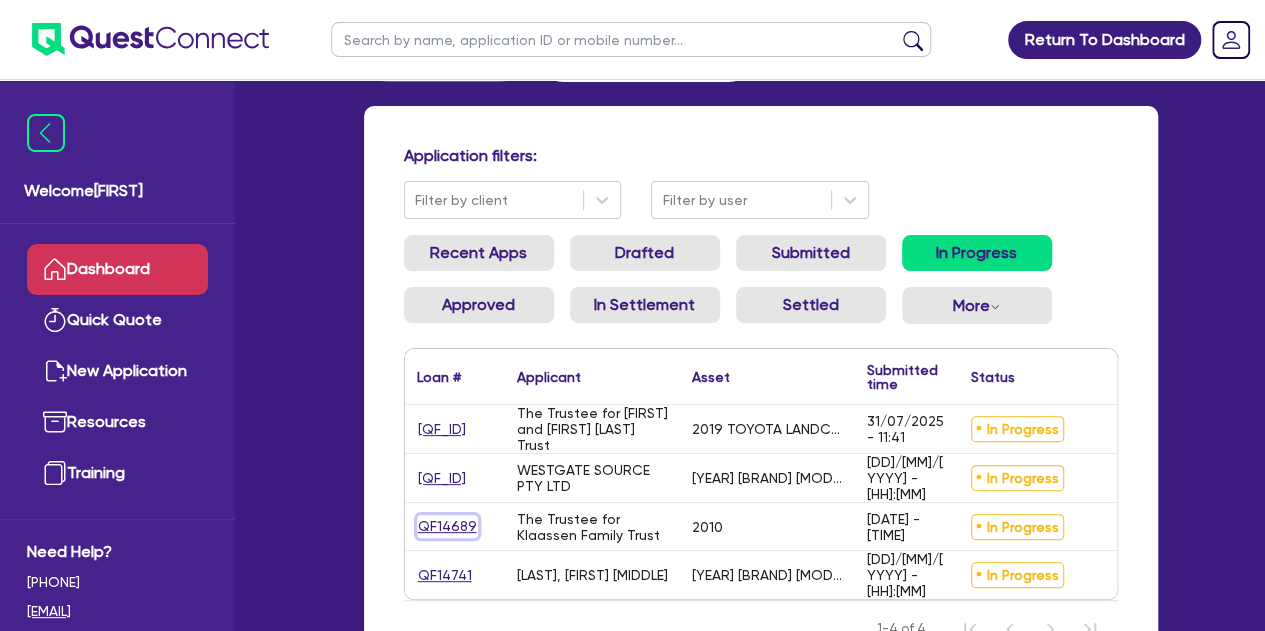 click on "QF14689" at bounding box center [447, 526] 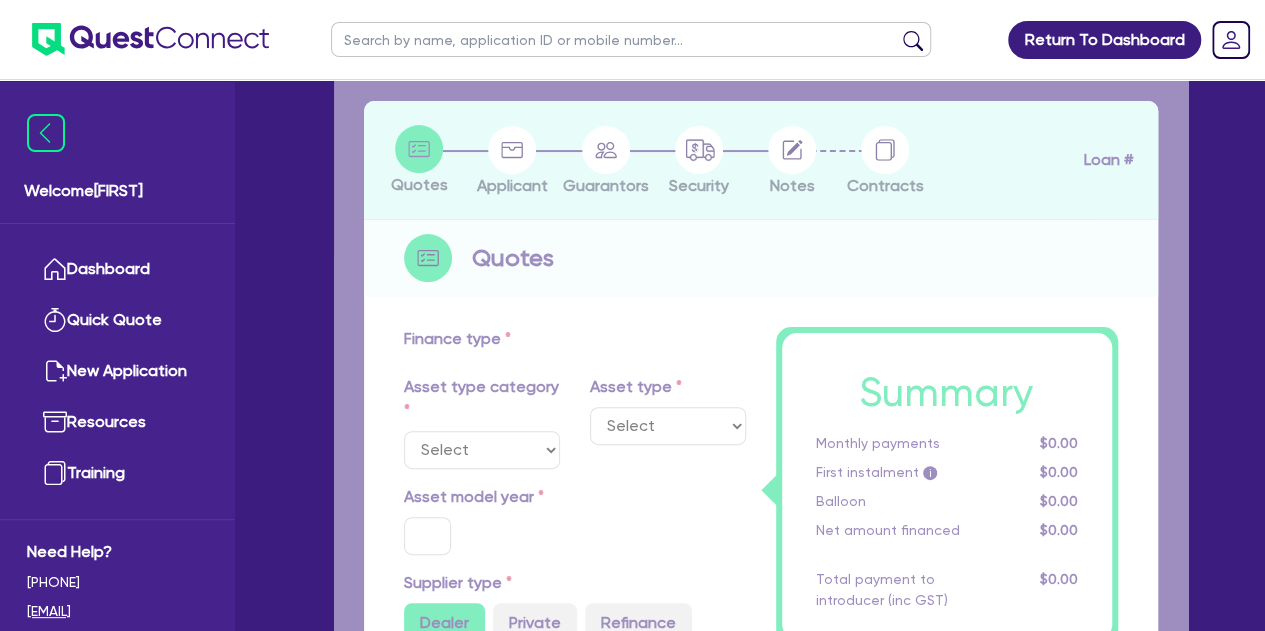 scroll, scrollTop: 0, scrollLeft: 0, axis: both 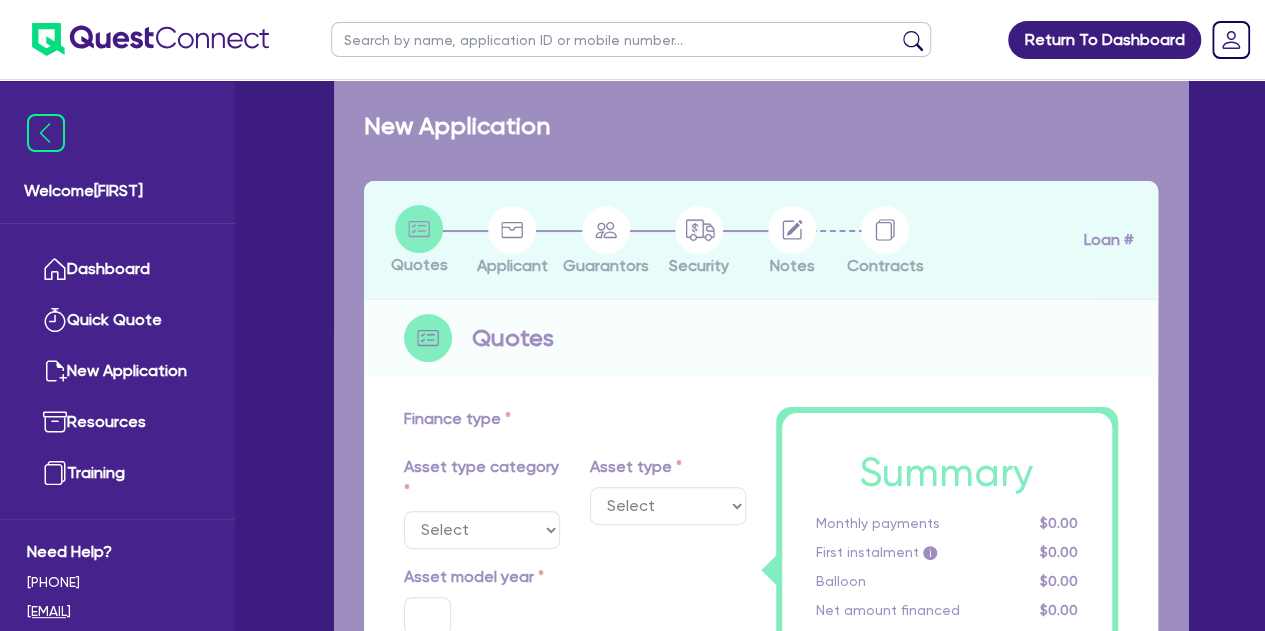 select on "PRIMARY_ASSETS" 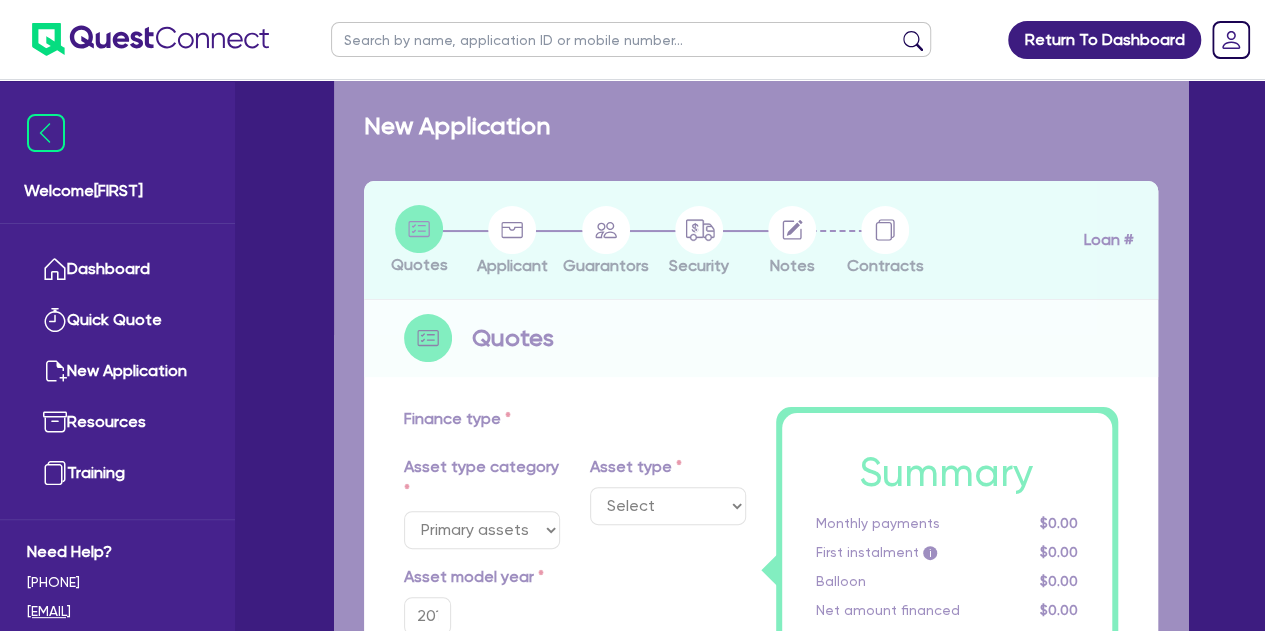 select on "TRAILERS" 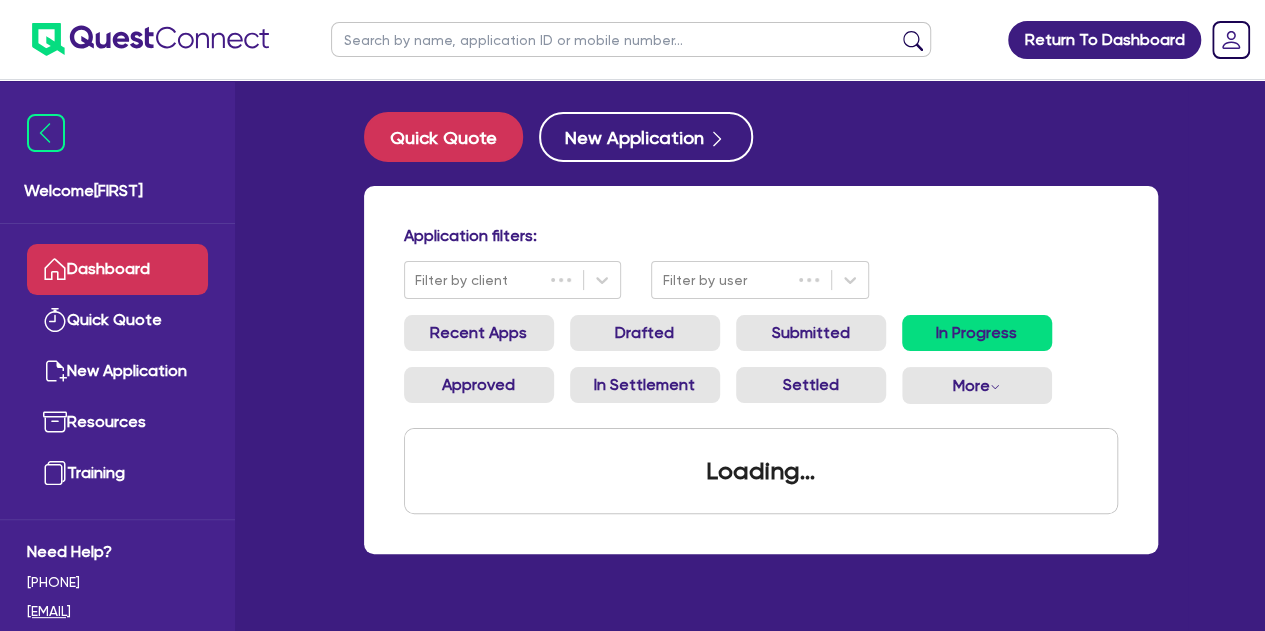 scroll, scrollTop: 80, scrollLeft: 0, axis: vertical 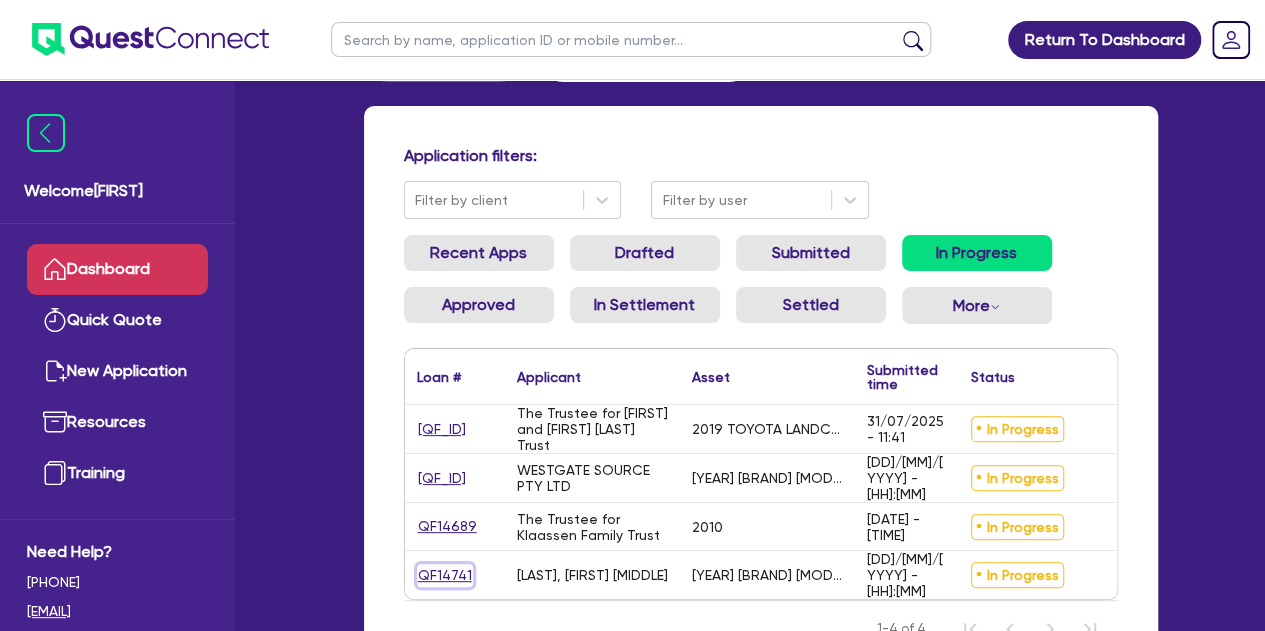 click on "QF14741" at bounding box center [445, 575] 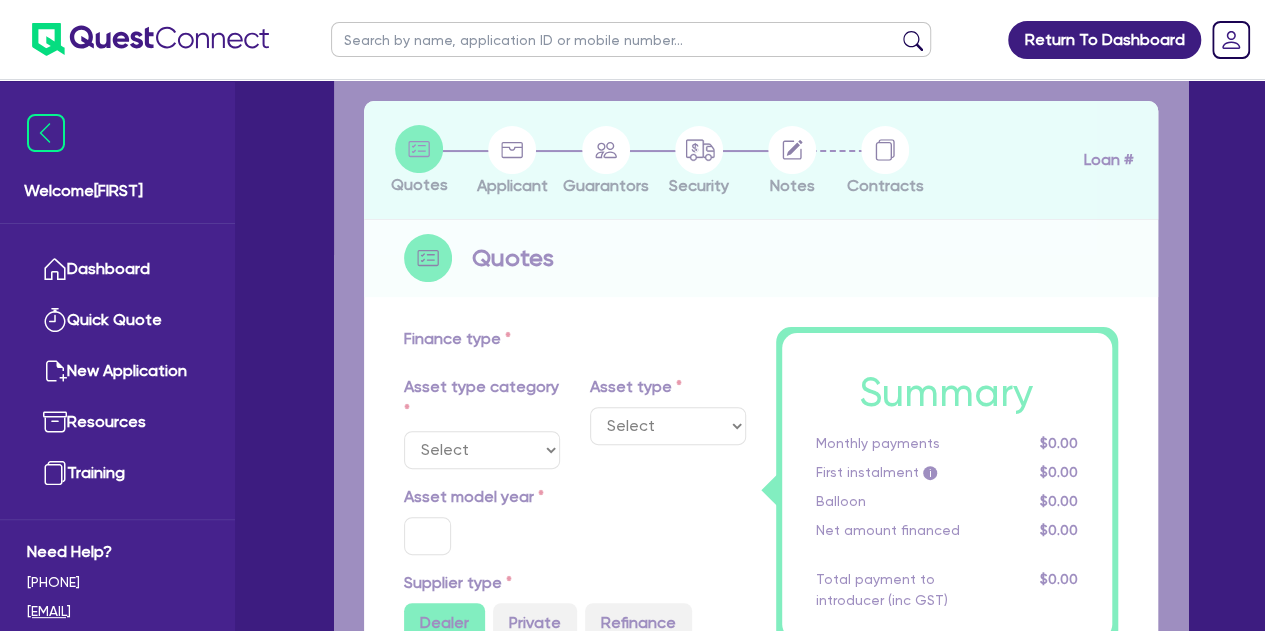 scroll, scrollTop: 0, scrollLeft: 0, axis: both 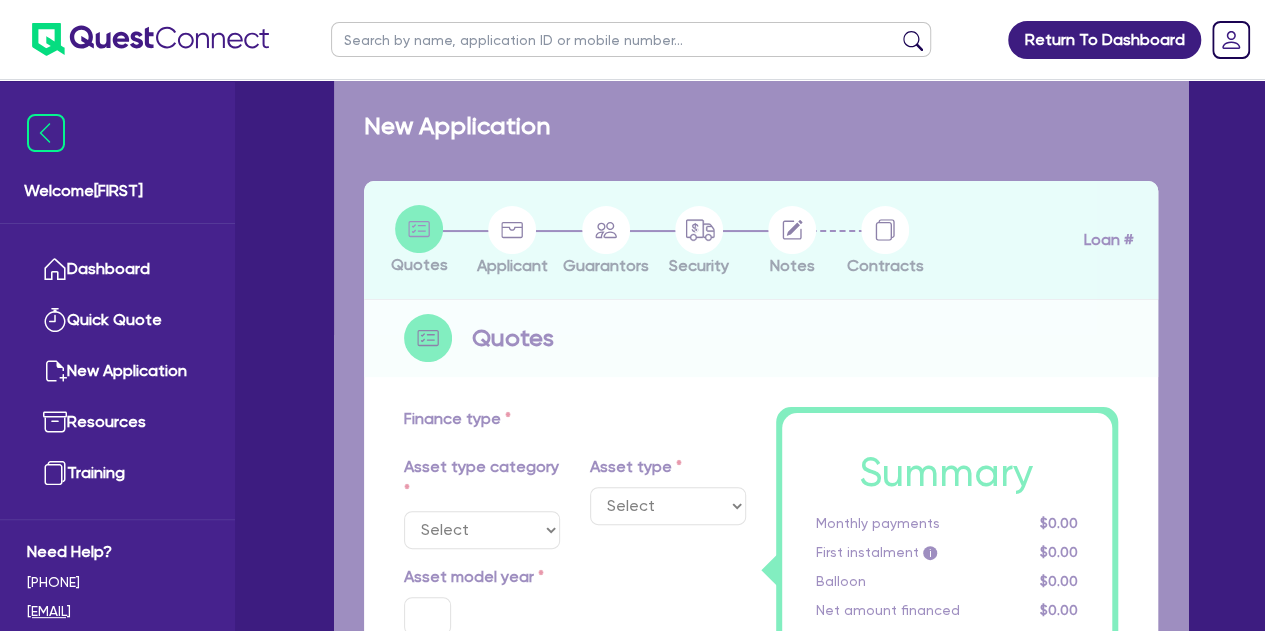 select on "PRIMARY_ASSETS" 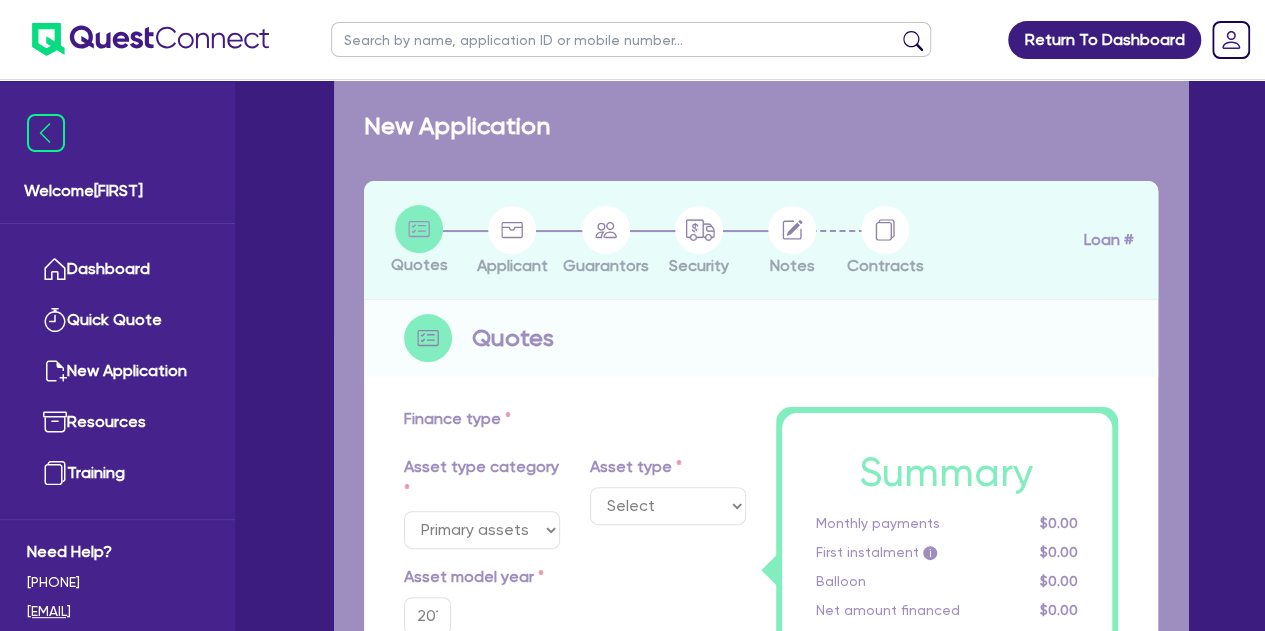 select on "HEAVY_TRUCKS" 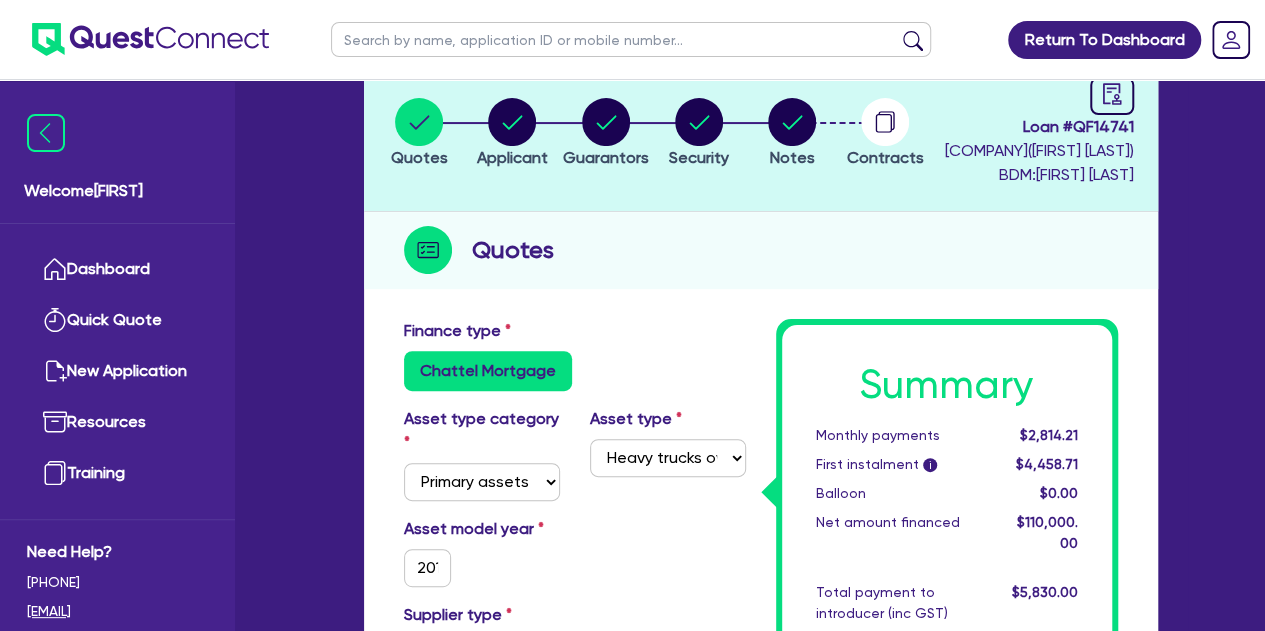 scroll, scrollTop: 137, scrollLeft: 0, axis: vertical 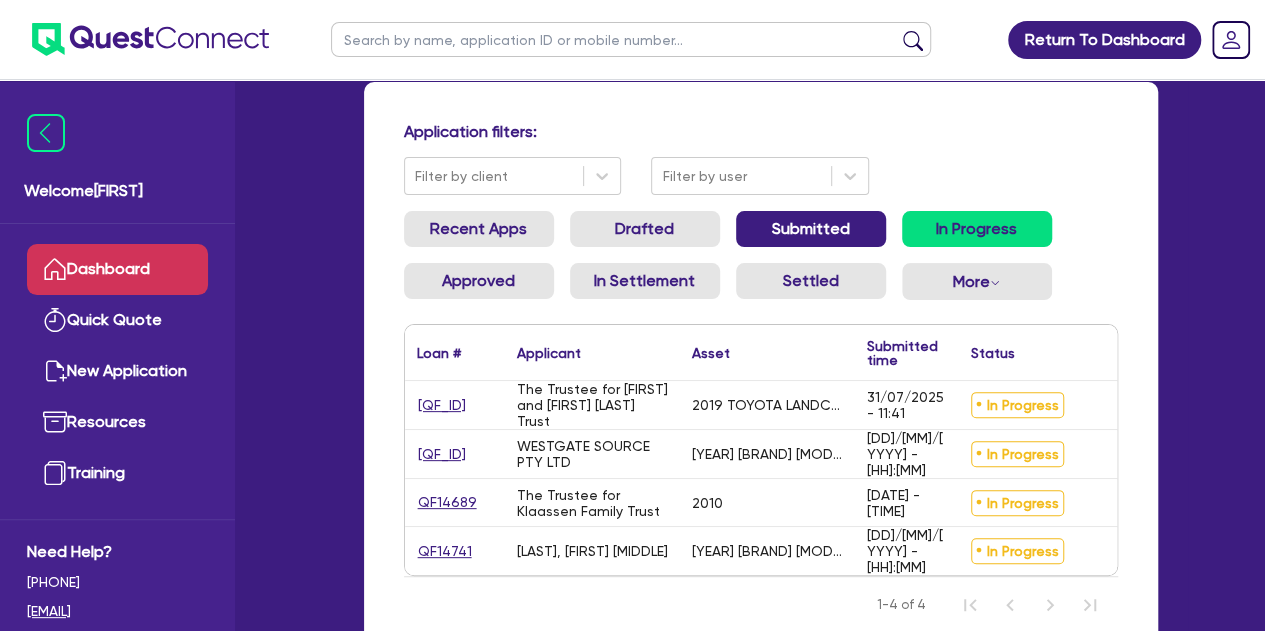 click on "Submitted" at bounding box center [811, 229] 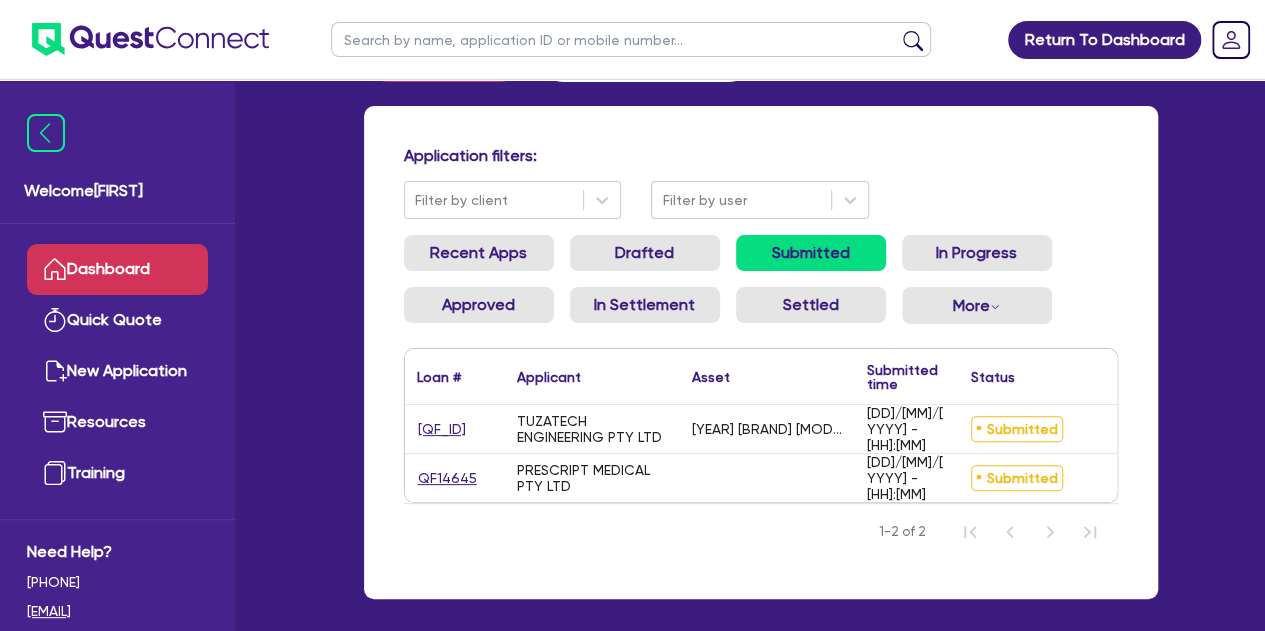 scroll, scrollTop: 104, scrollLeft: 0, axis: vertical 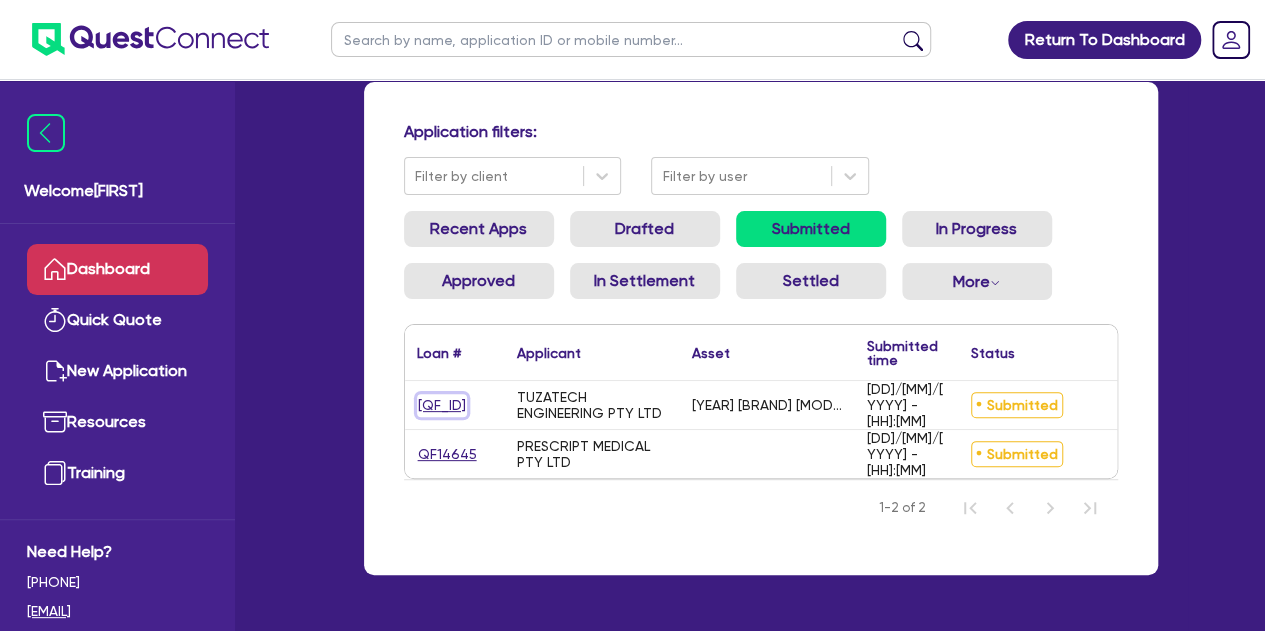 click on "[QF_ID]" at bounding box center (442, 405) 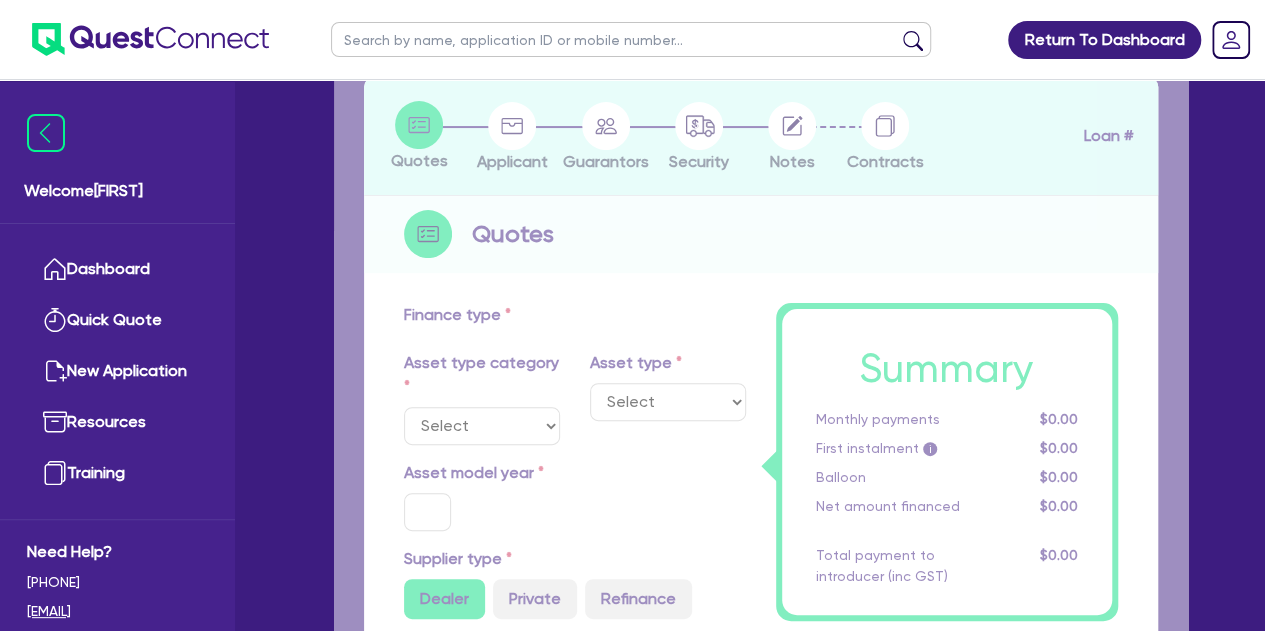 scroll, scrollTop: 0, scrollLeft: 0, axis: both 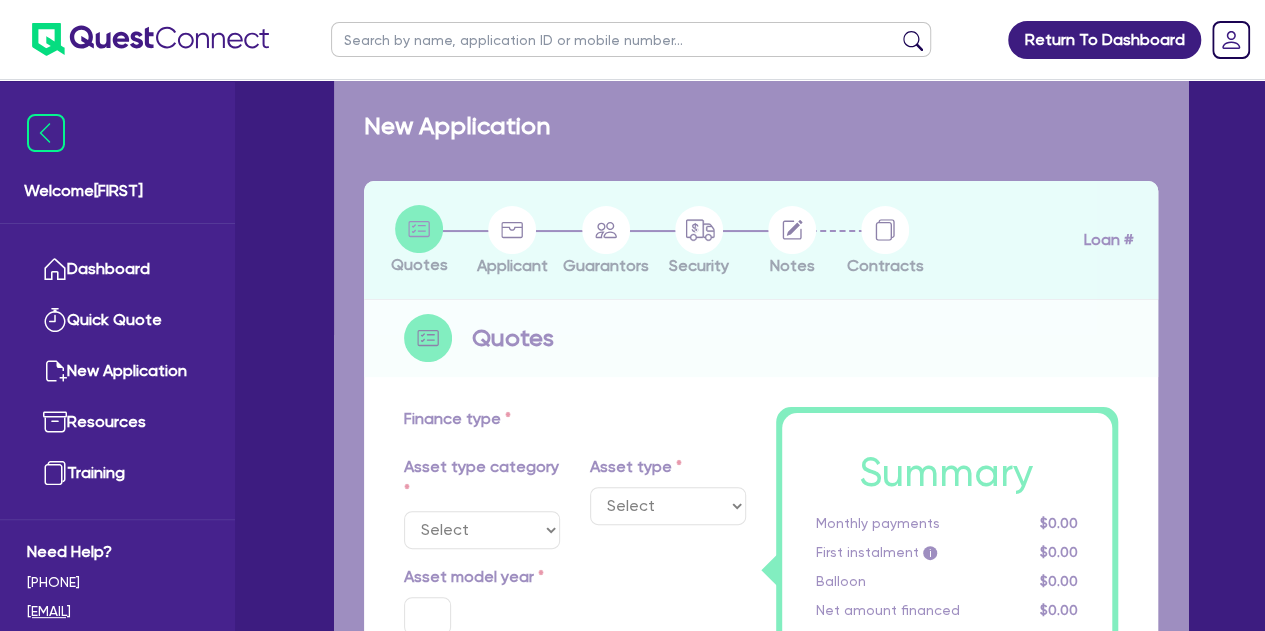 select on "SECONDARY_ASSETS" 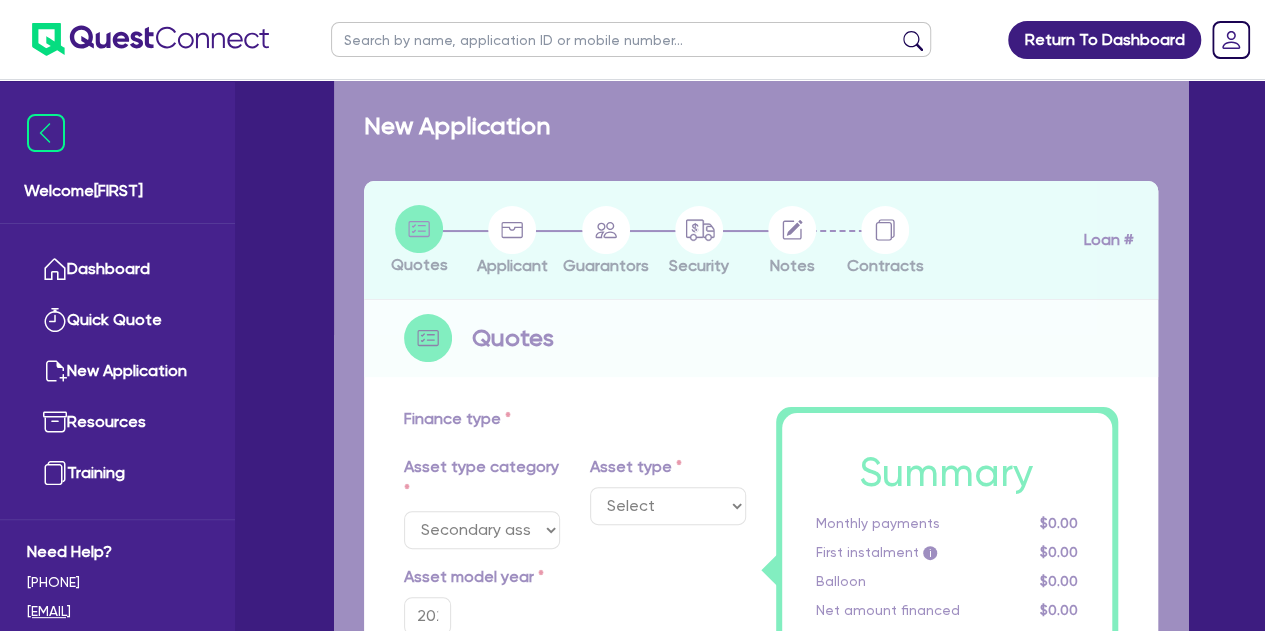 select on "CNC_AND_EDGE_BENDERS" 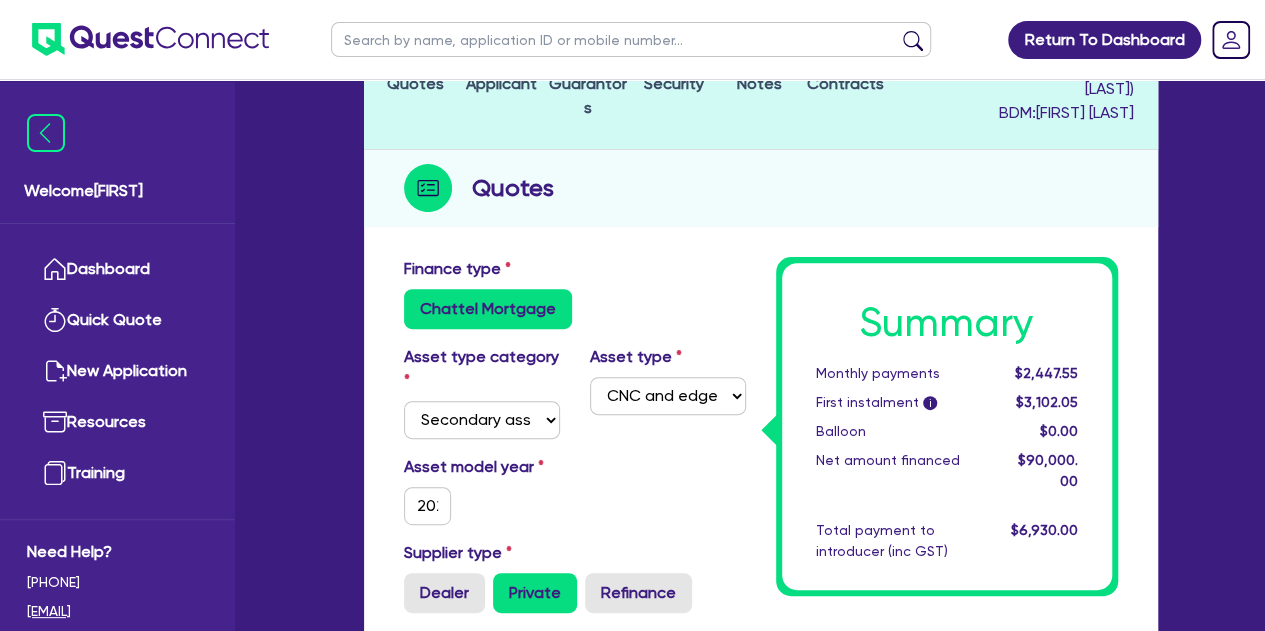 scroll, scrollTop: 218, scrollLeft: 0, axis: vertical 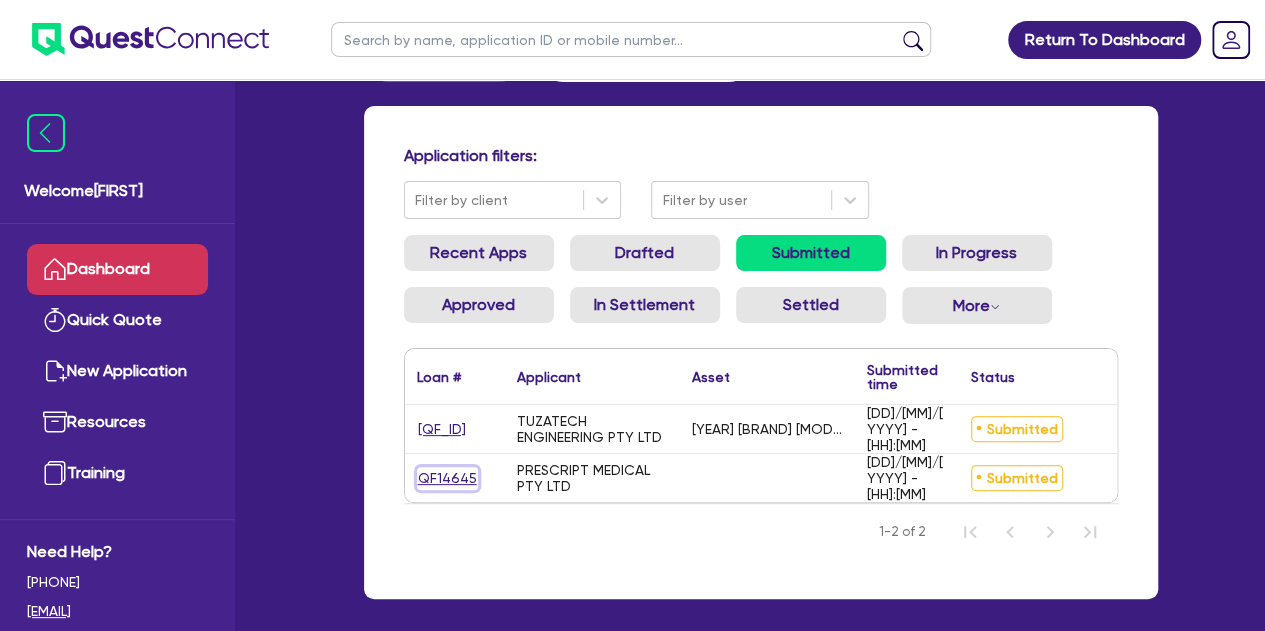 click on "QF14645" at bounding box center [447, 478] 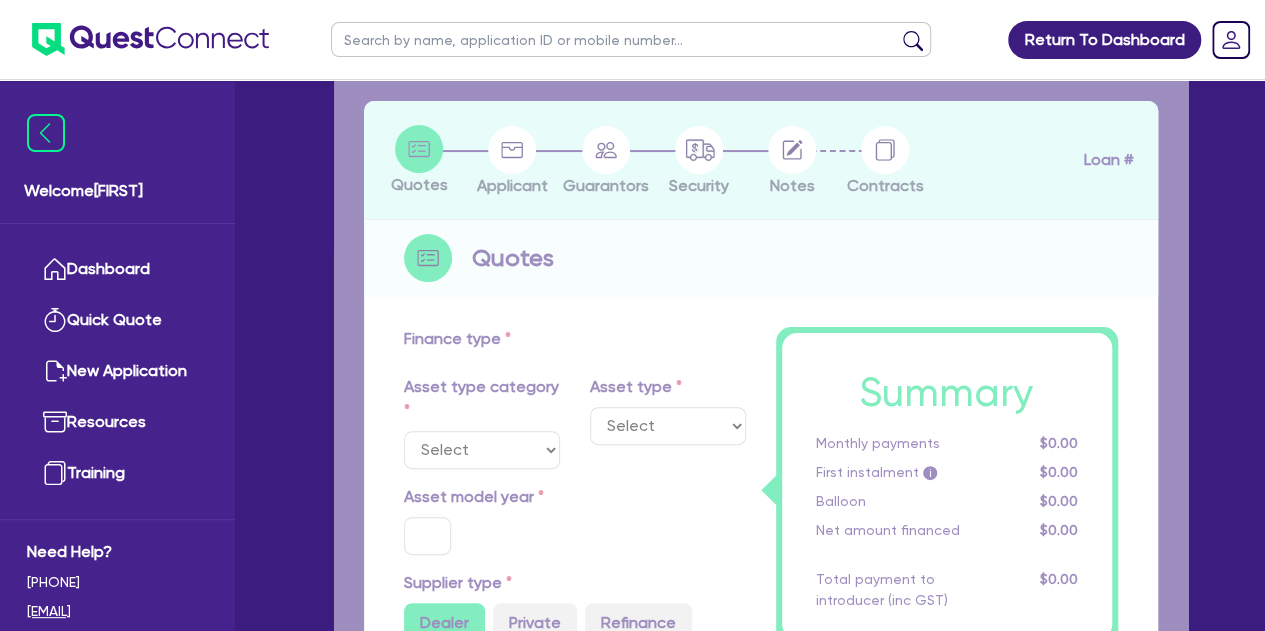 scroll, scrollTop: 0, scrollLeft: 0, axis: both 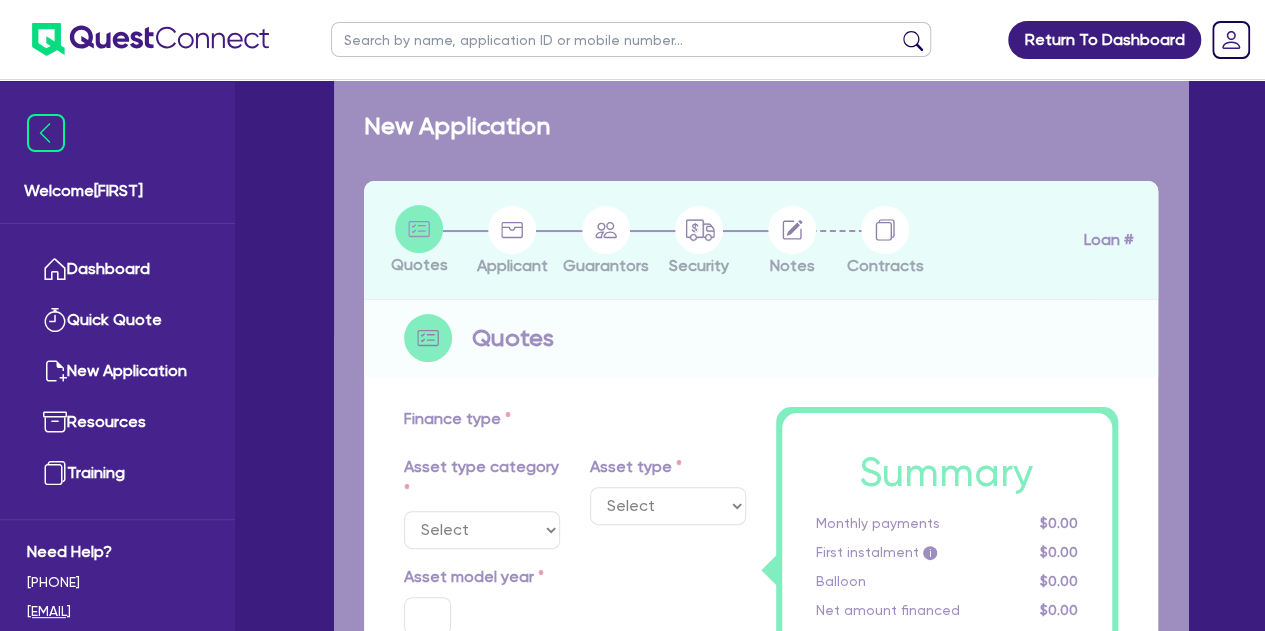 radio on "true" 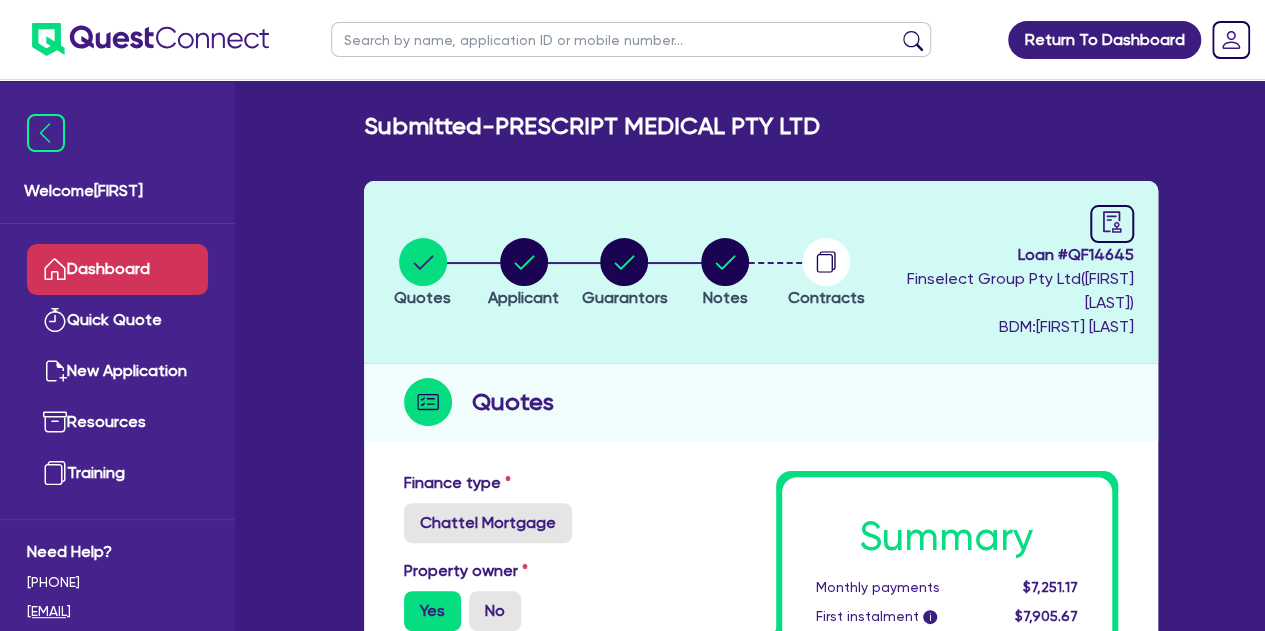 click on "Dashboard" at bounding box center [117, 269] 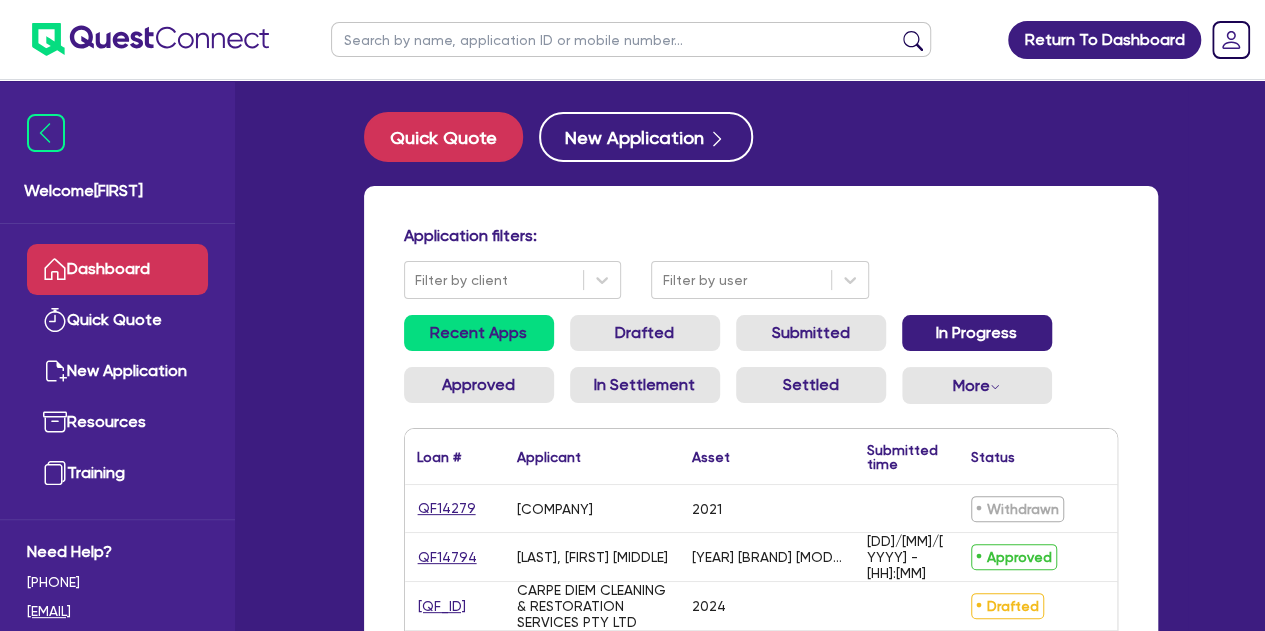 click on "In Progress" at bounding box center (977, 333) 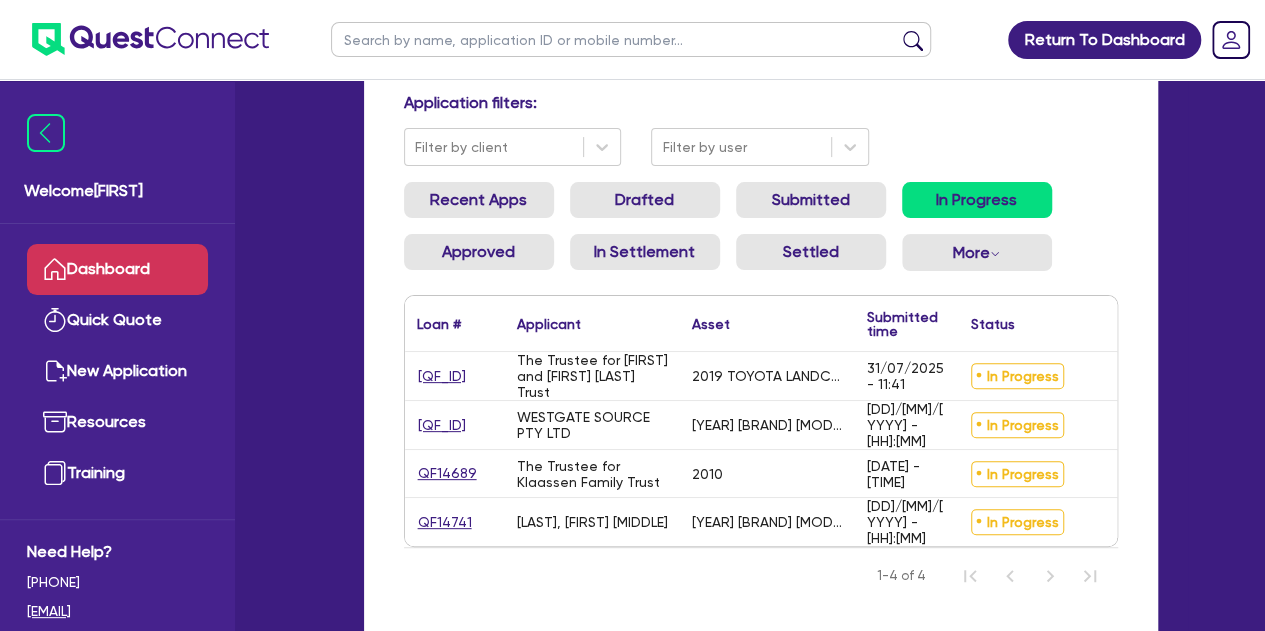 scroll, scrollTop: 145, scrollLeft: 0, axis: vertical 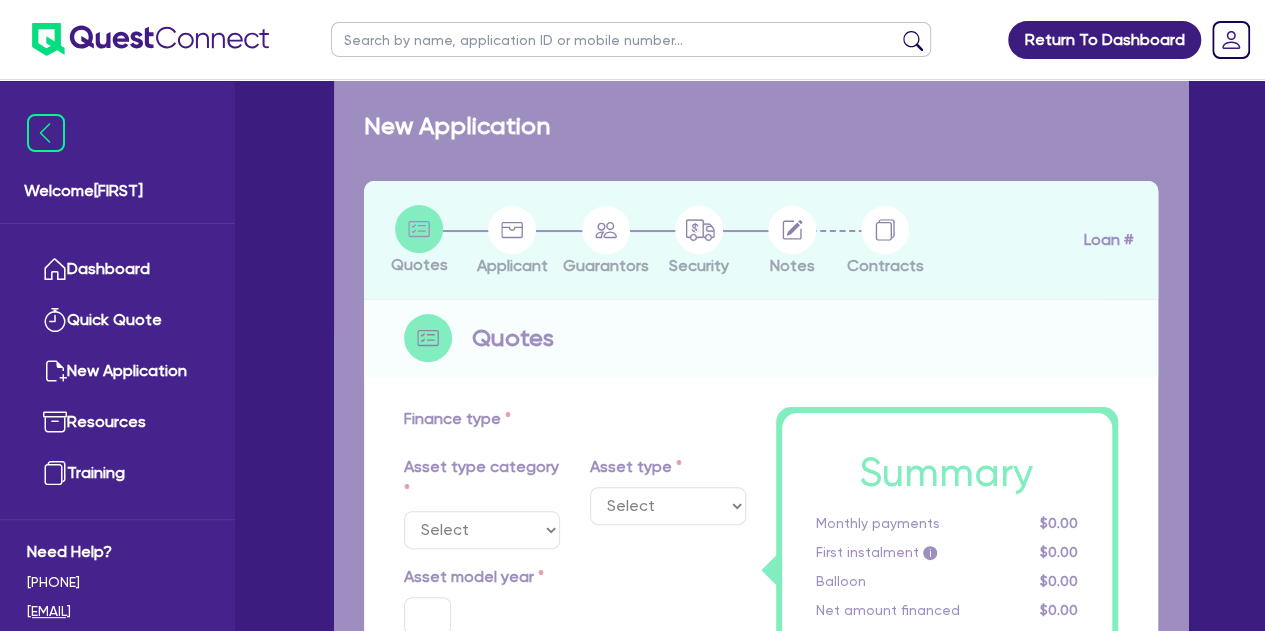 select on "CARS_AND_LIGHT_TRUCKS" 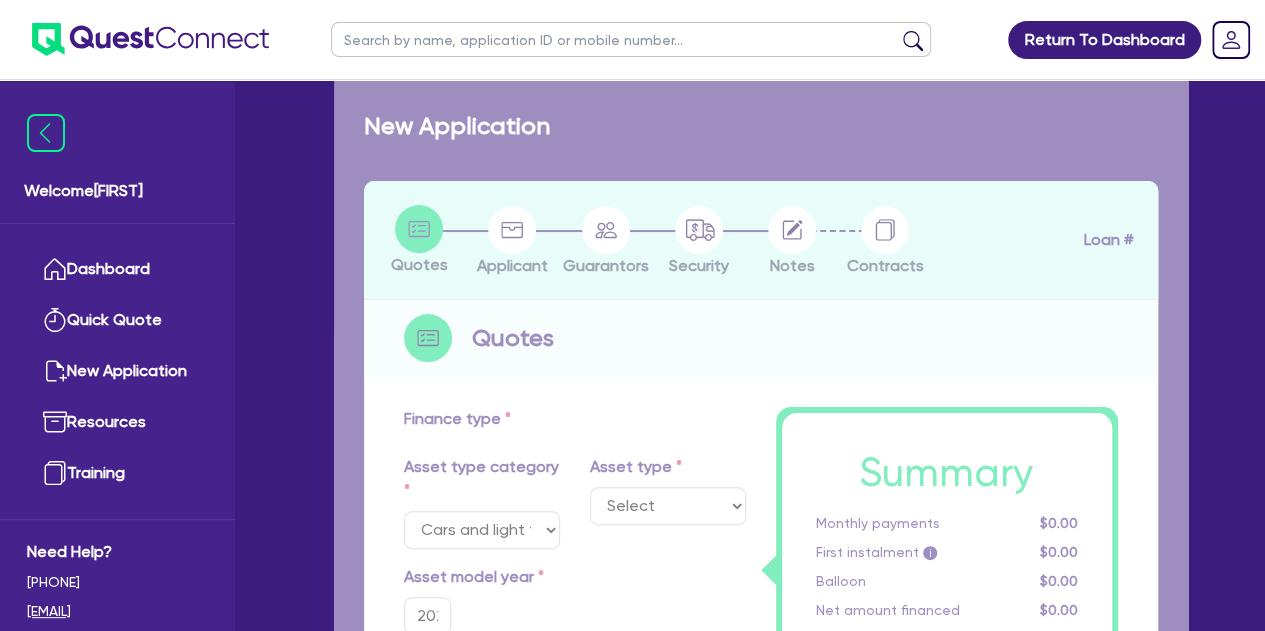 select on "PASSENGER_VEHICLES" 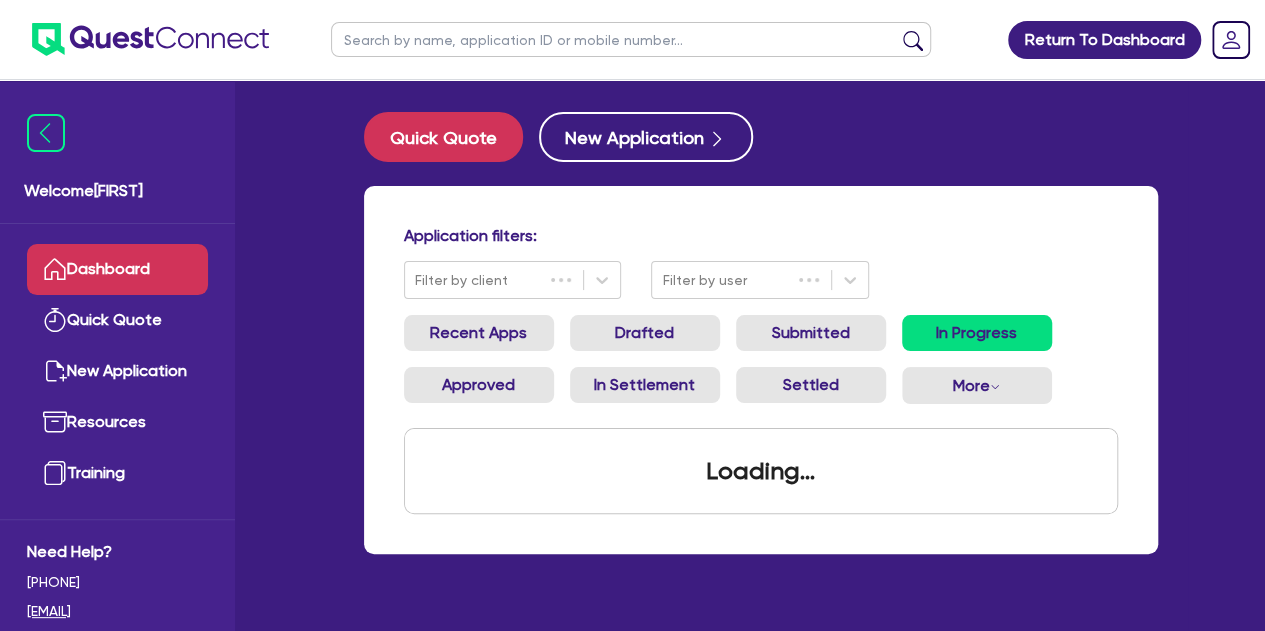 scroll, scrollTop: 80, scrollLeft: 0, axis: vertical 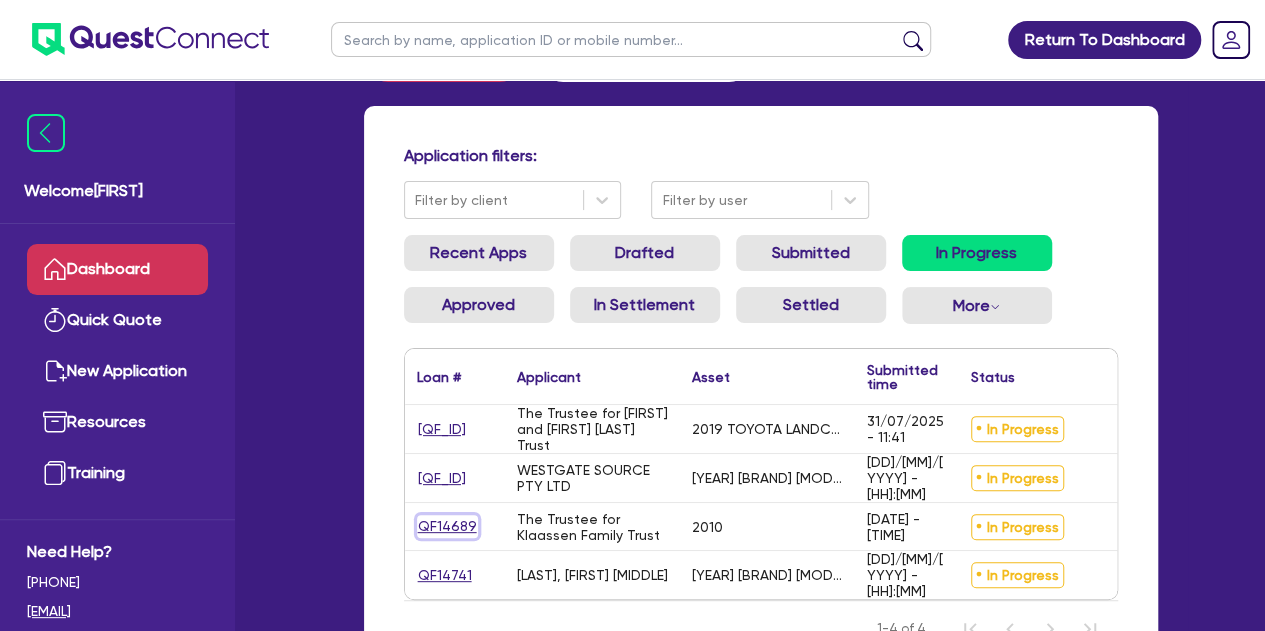 click on "QF14689" at bounding box center [447, 526] 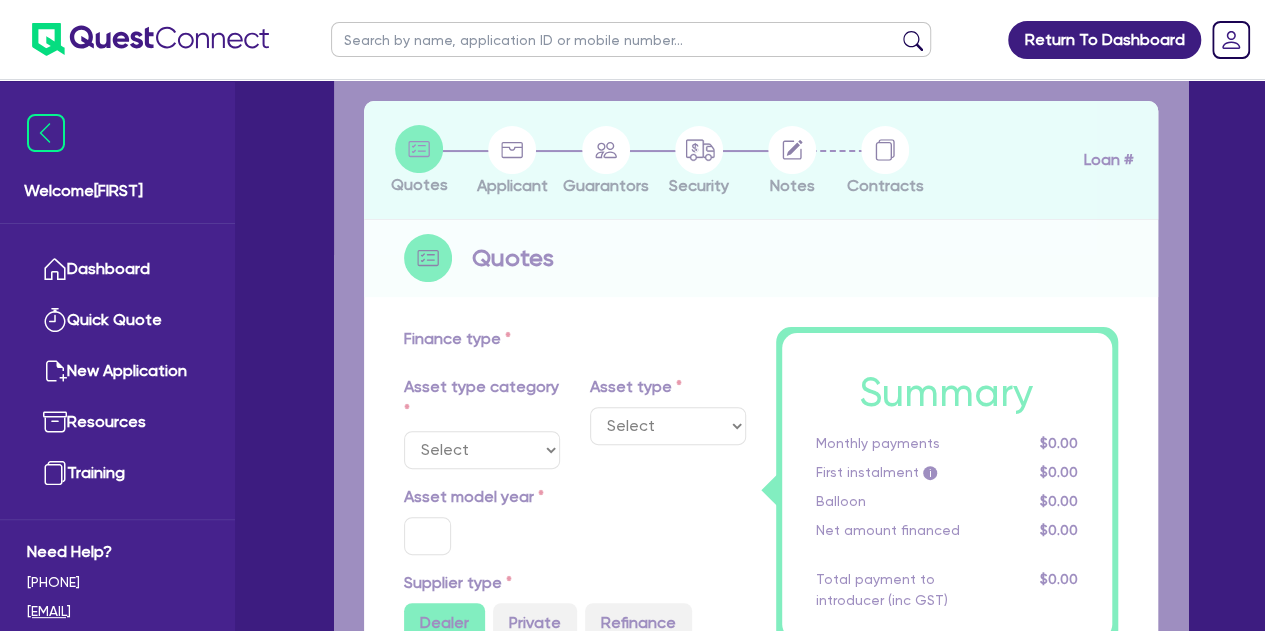 scroll, scrollTop: 0, scrollLeft: 0, axis: both 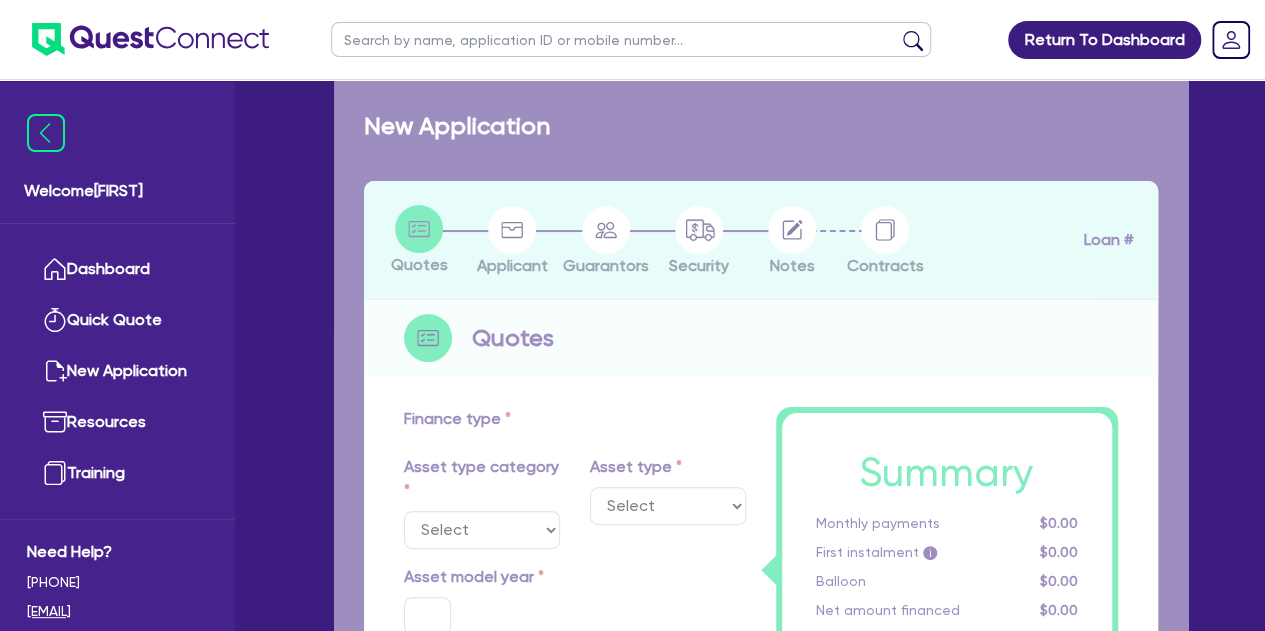 select on "PRIMARY_ASSETS" 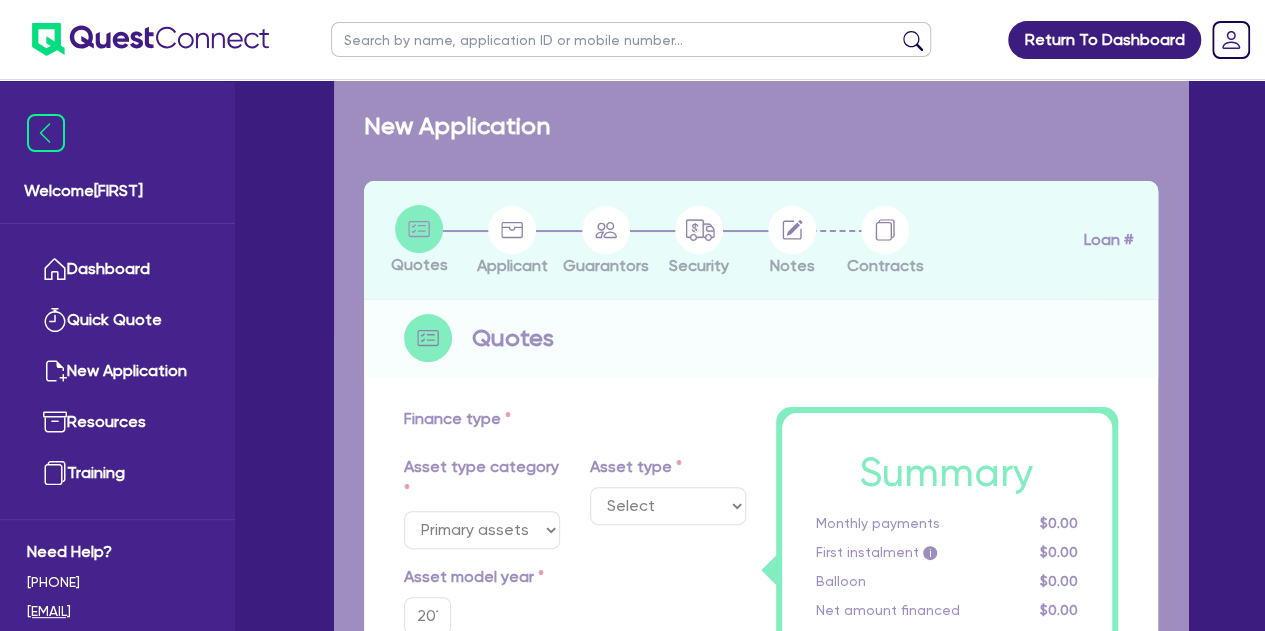 select on "TRAILERS" 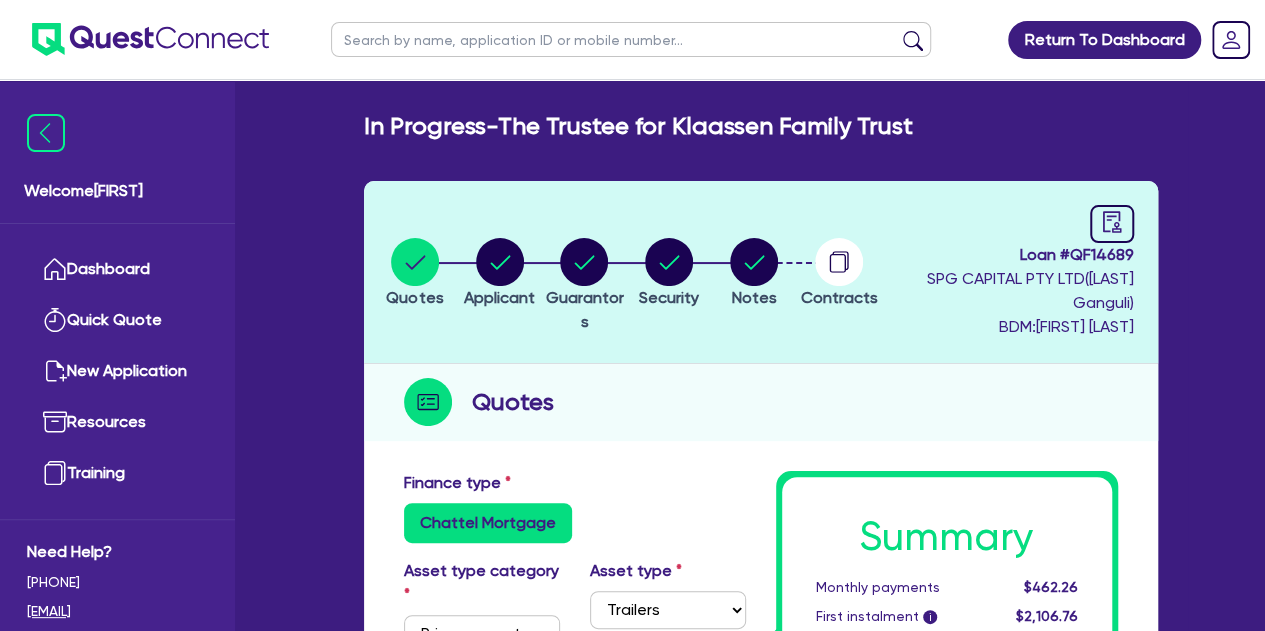 scroll, scrollTop: 80, scrollLeft: 0, axis: vertical 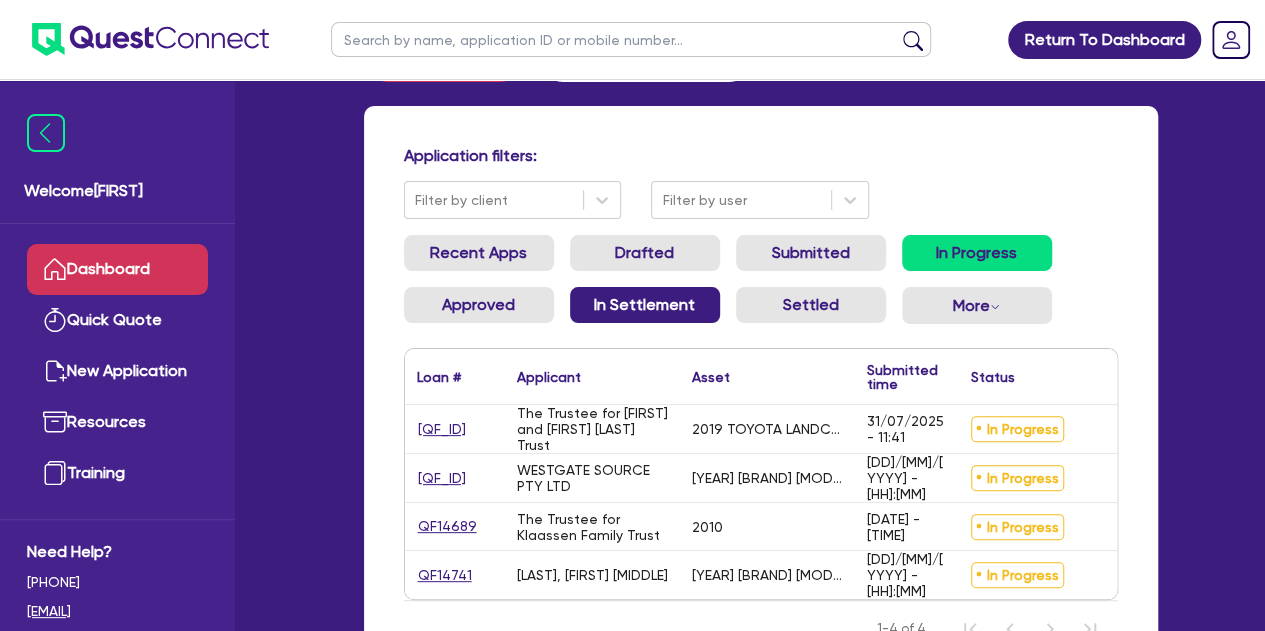 click on "In Settlement" at bounding box center (645, 305) 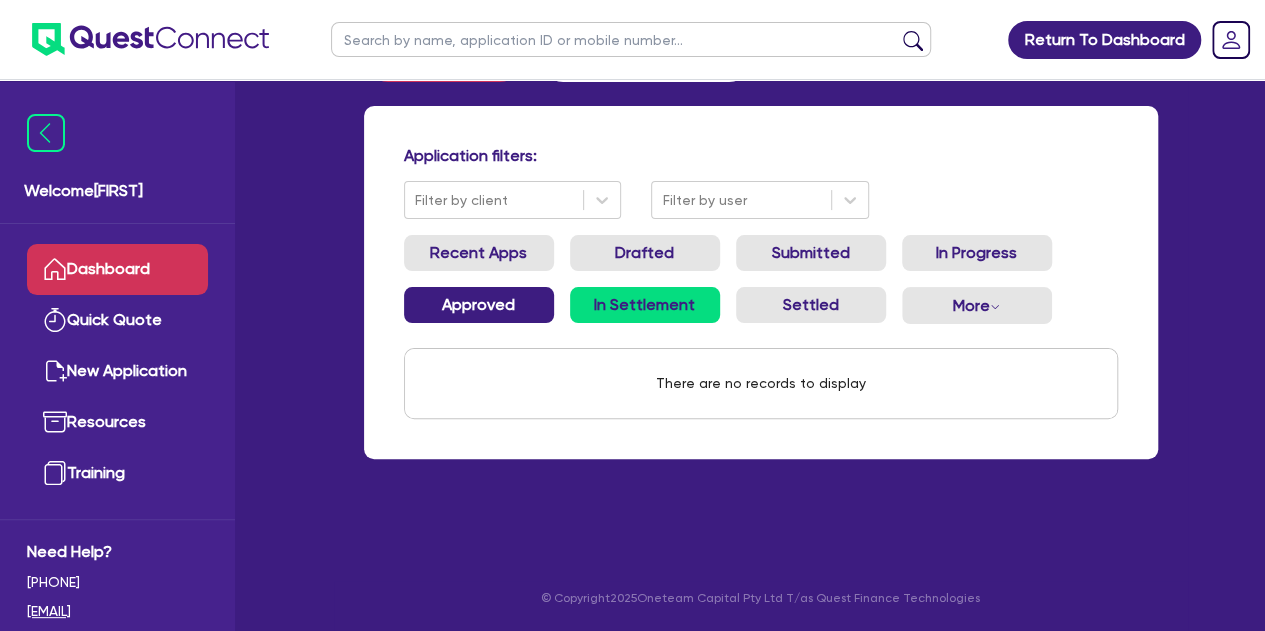 click on "Approved" at bounding box center (479, 305) 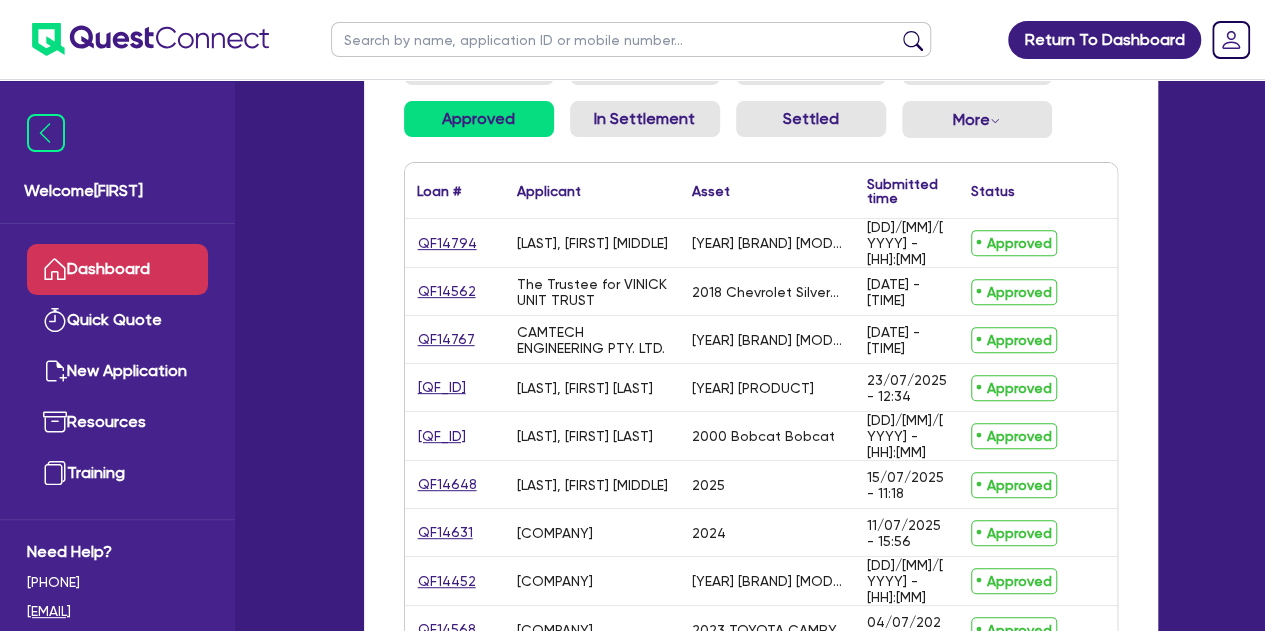scroll, scrollTop: 271, scrollLeft: 0, axis: vertical 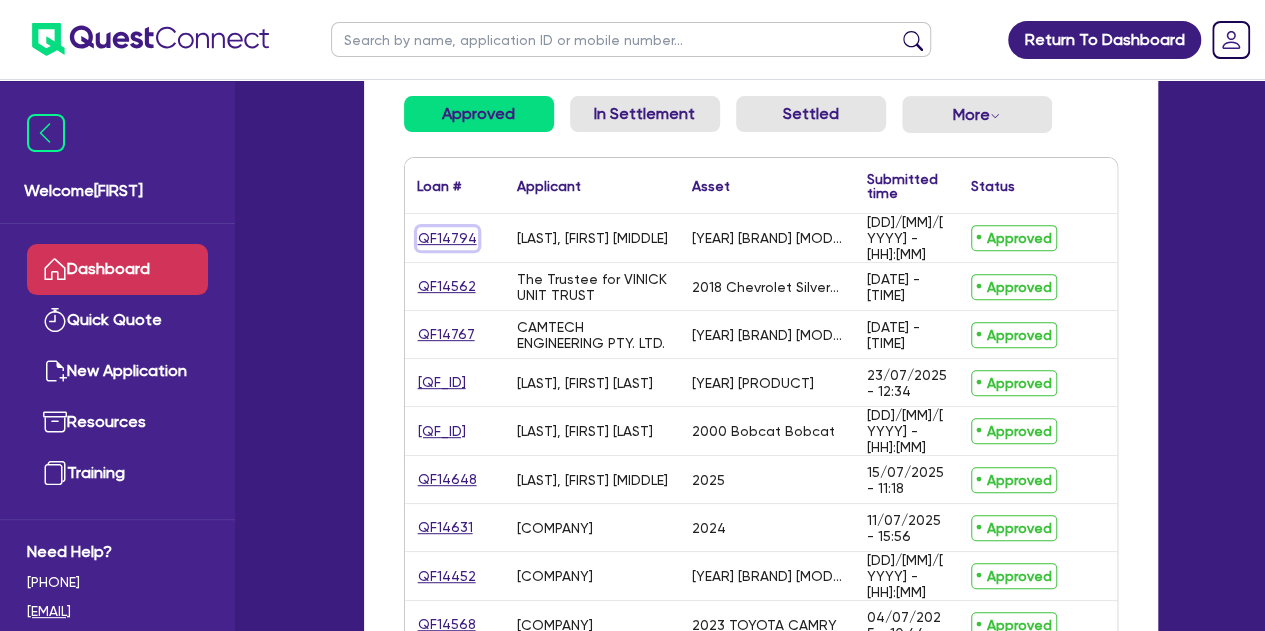 click on "QF14794" at bounding box center [447, 238] 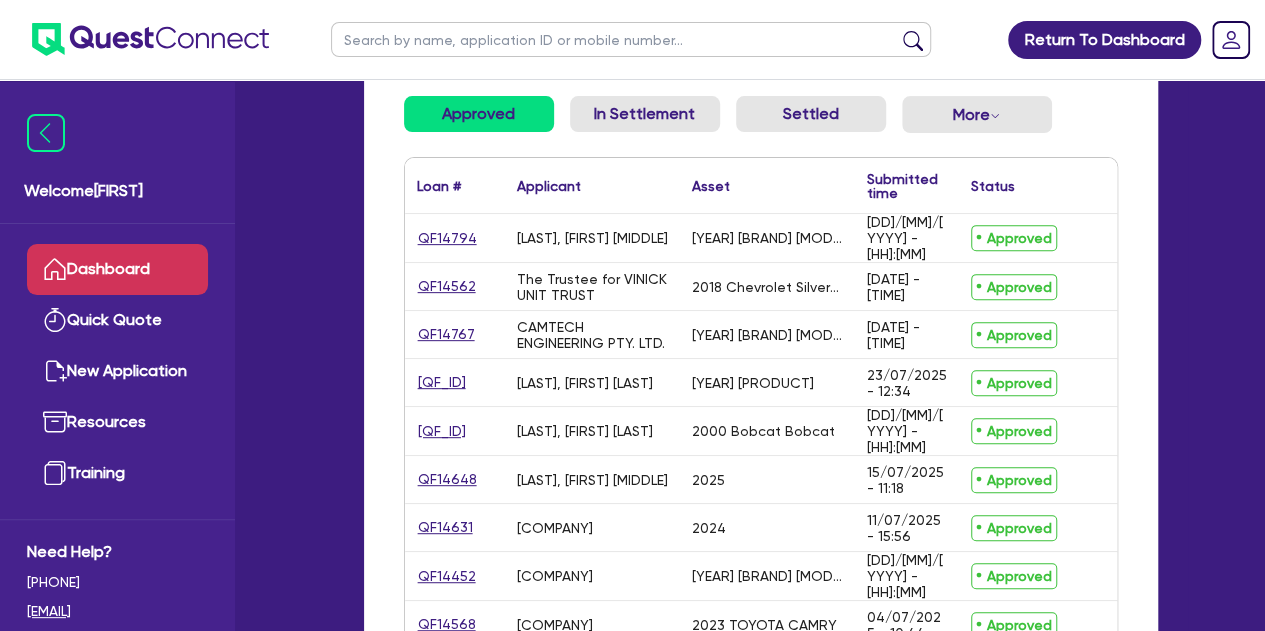 scroll, scrollTop: 0, scrollLeft: 0, axis: both 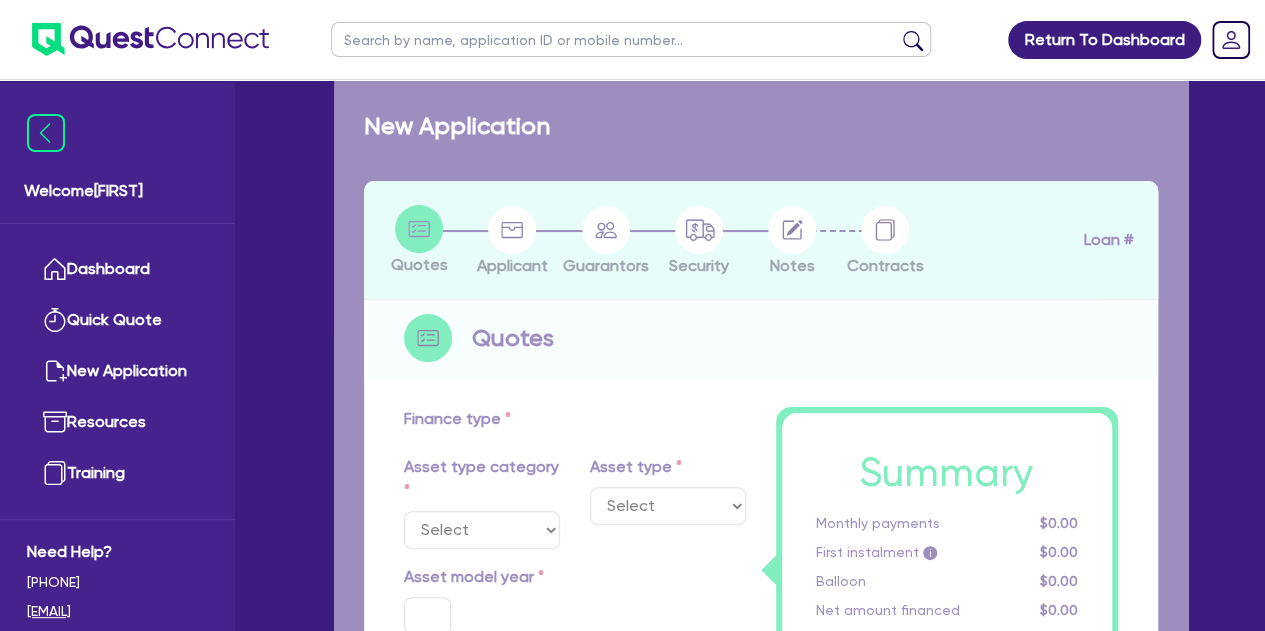 select on "CARS_AND_LIGHT_TRUCKS" 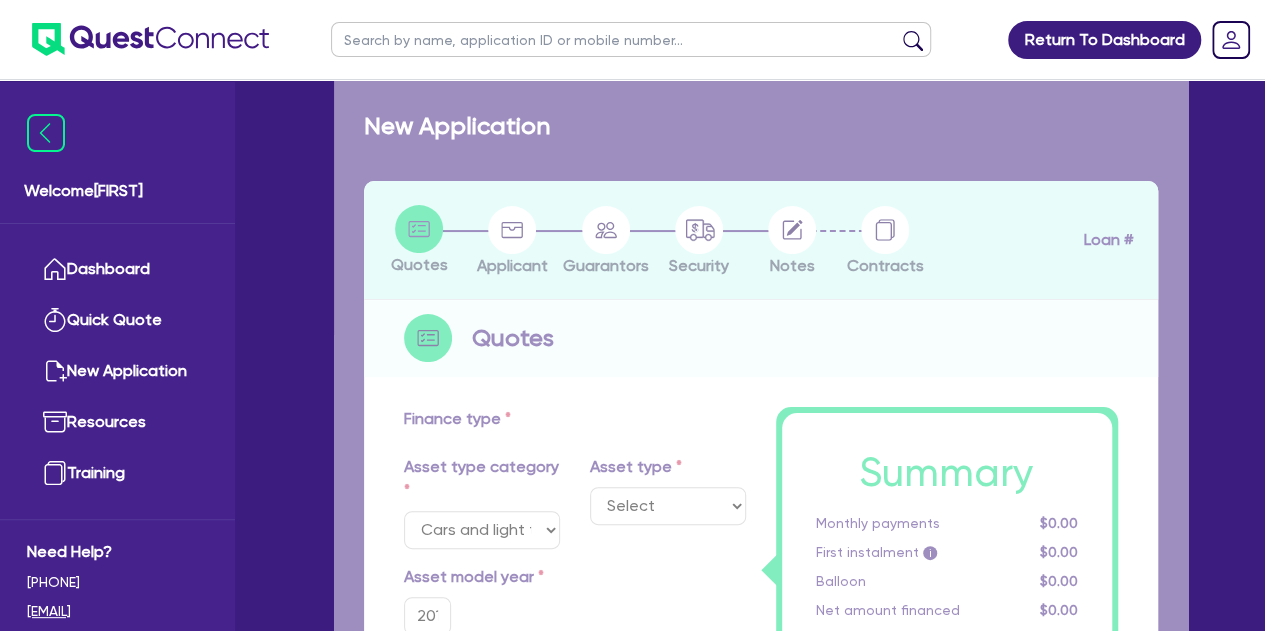 select on "VANS_AND_UTES" 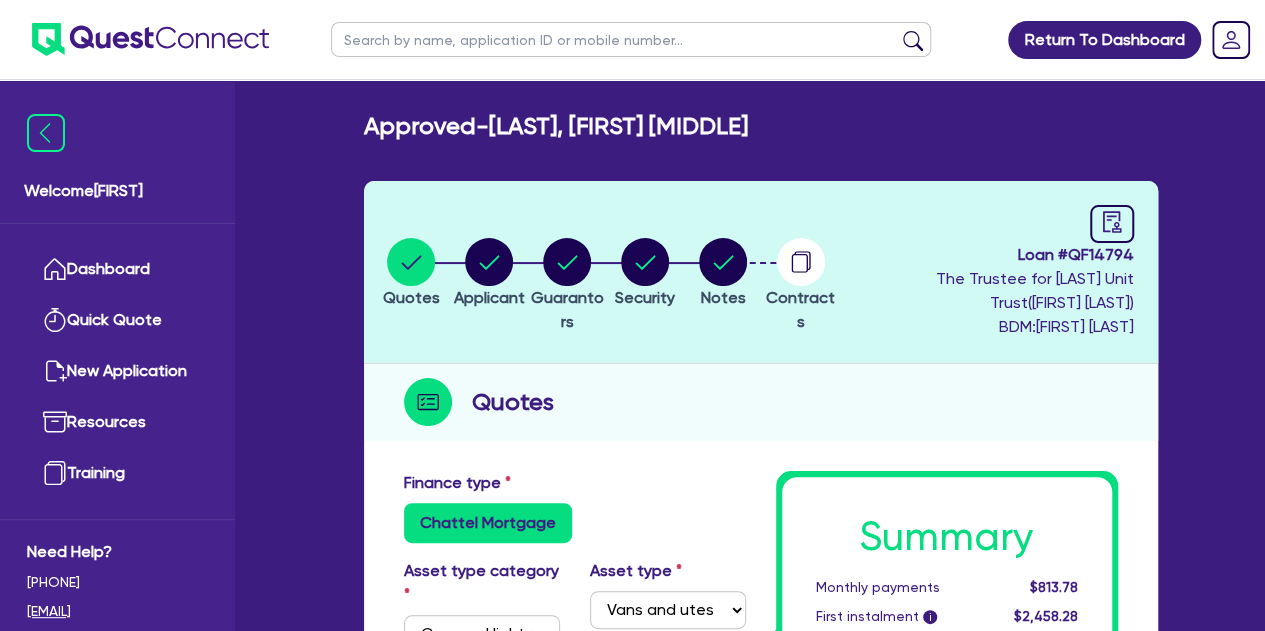 scroll, scrollTop: 80, scrollLeft: 0, axis: vertical 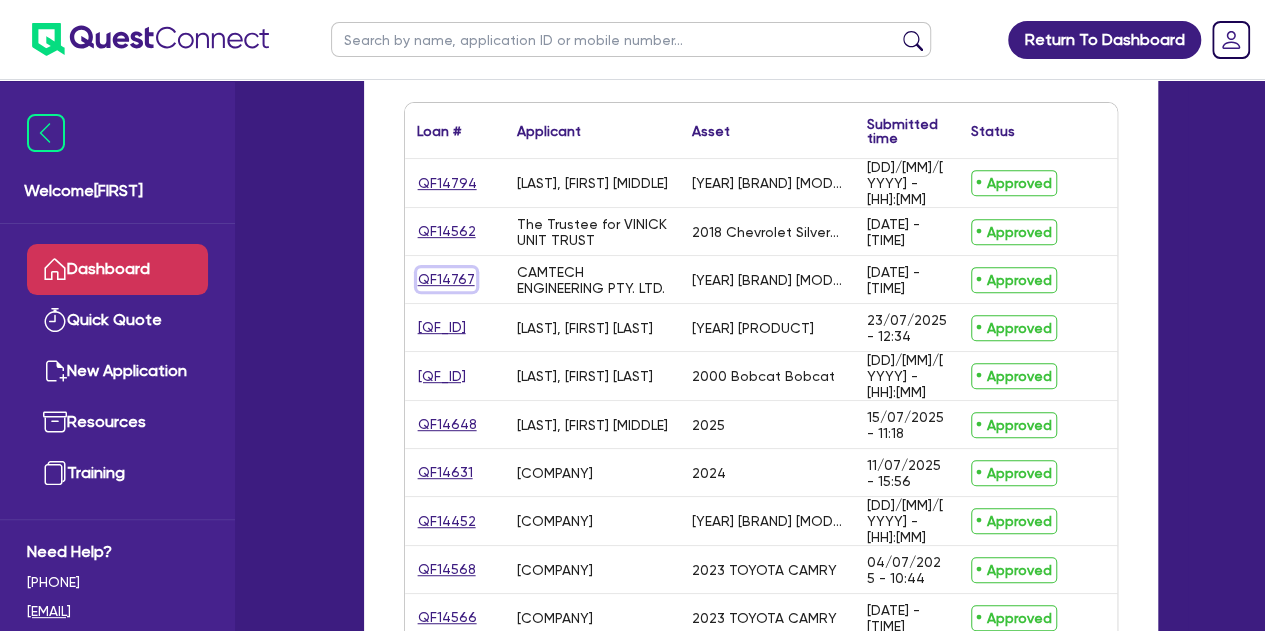 click on "QF14767" at bounding box center (446, 279) 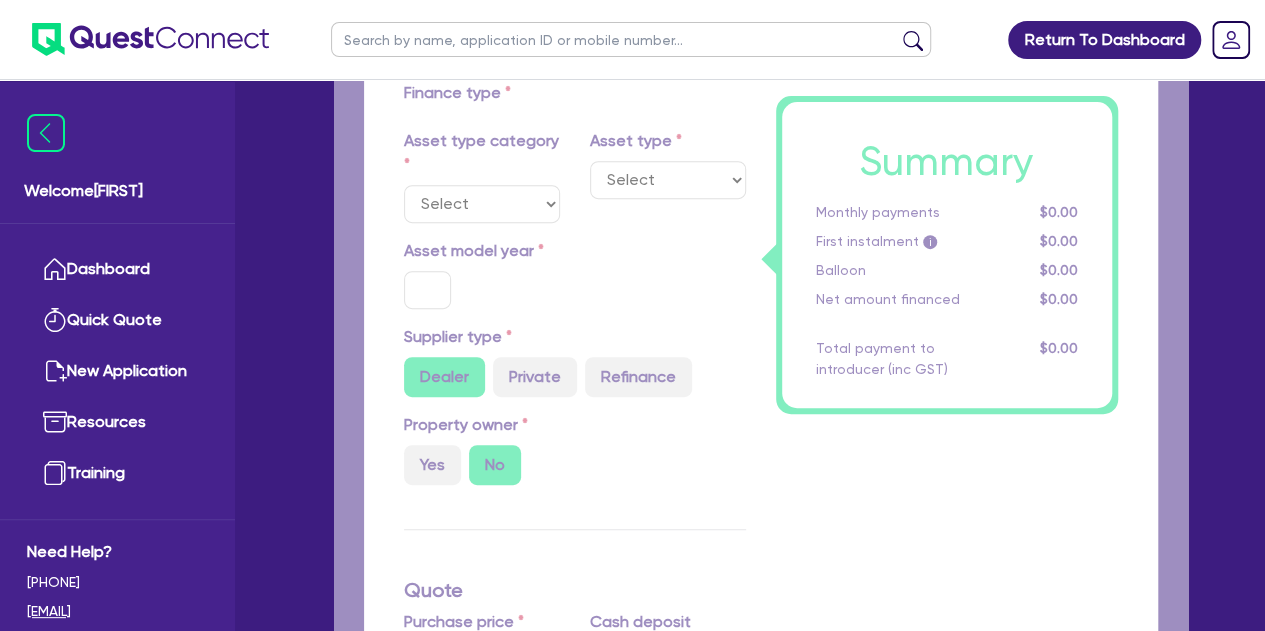 scroll, scrollTop: 0, scrollLeft: 0, axis: both 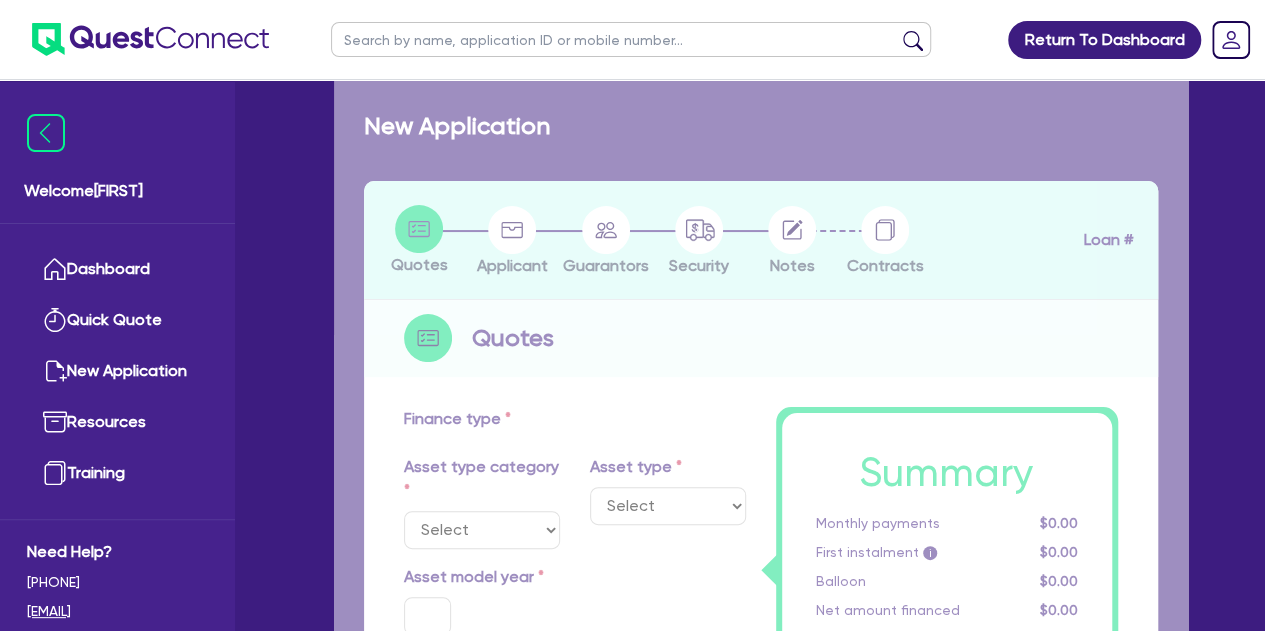 select on "SECONDARY_ASSETS" 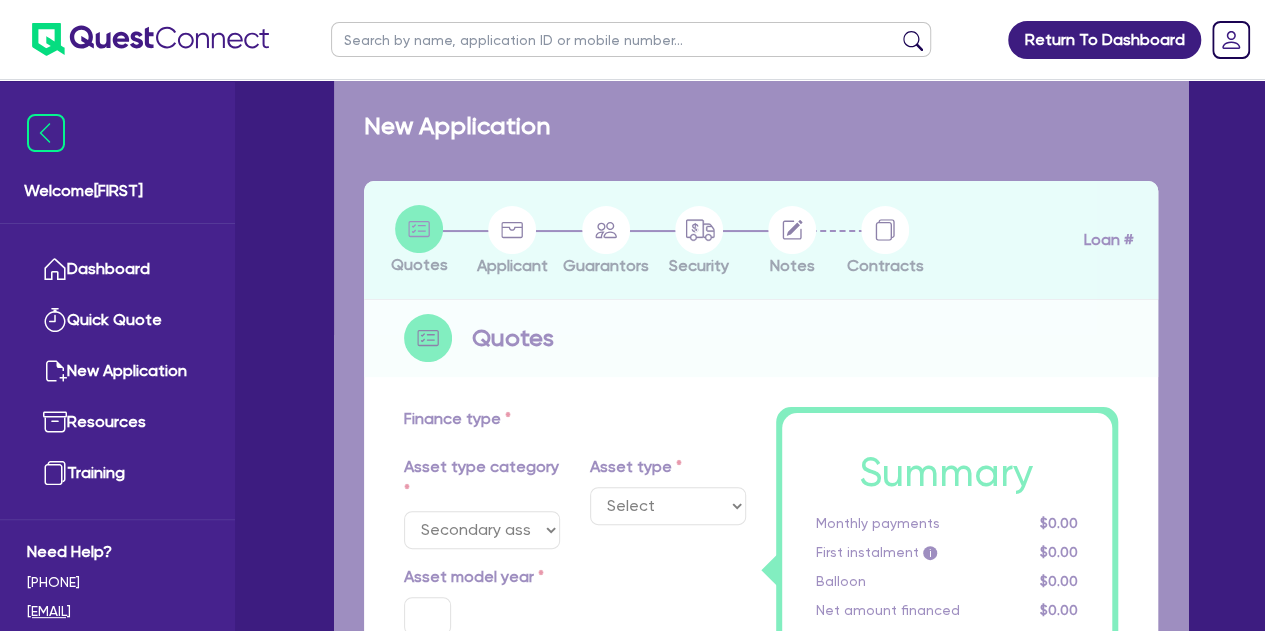 type on "2002" 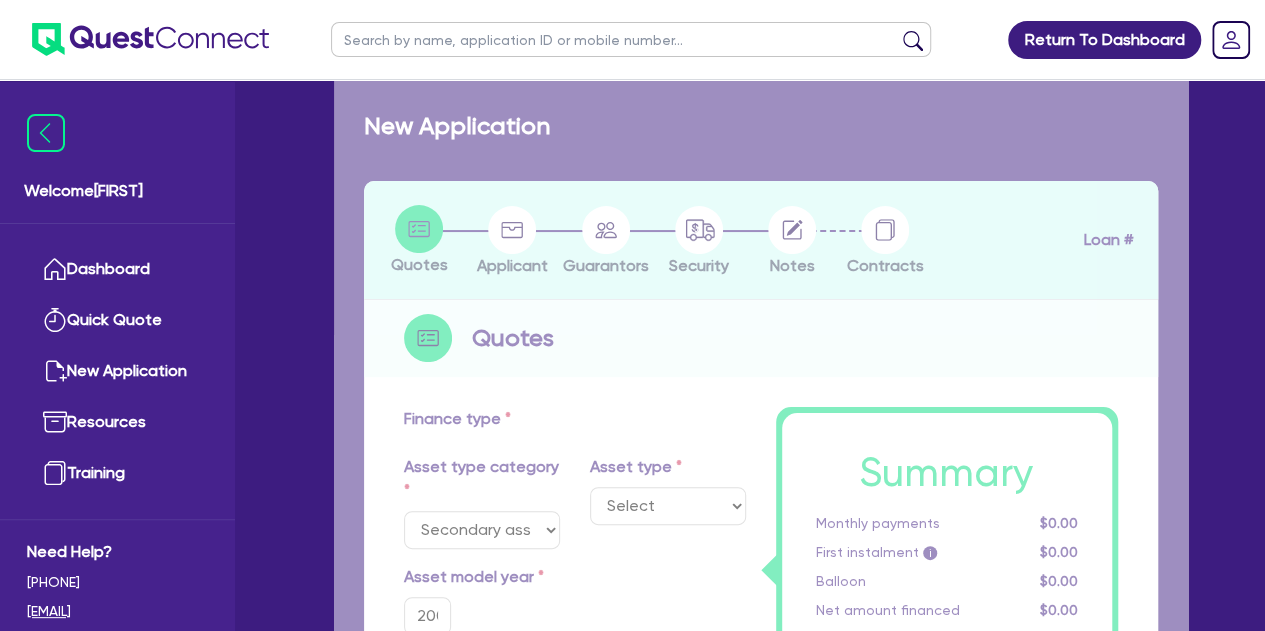 select on "CNC_AND_EDGE_BENDERS" 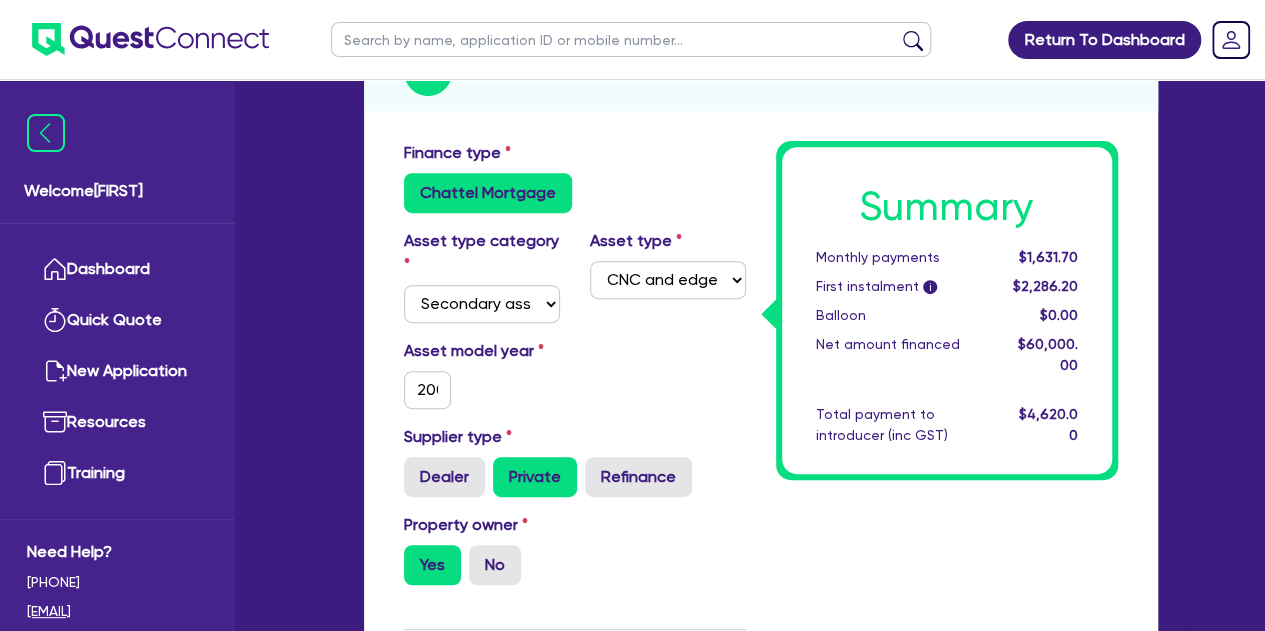 scroll, scrollTop: 339, scrollLeft: 0, axis: vertical 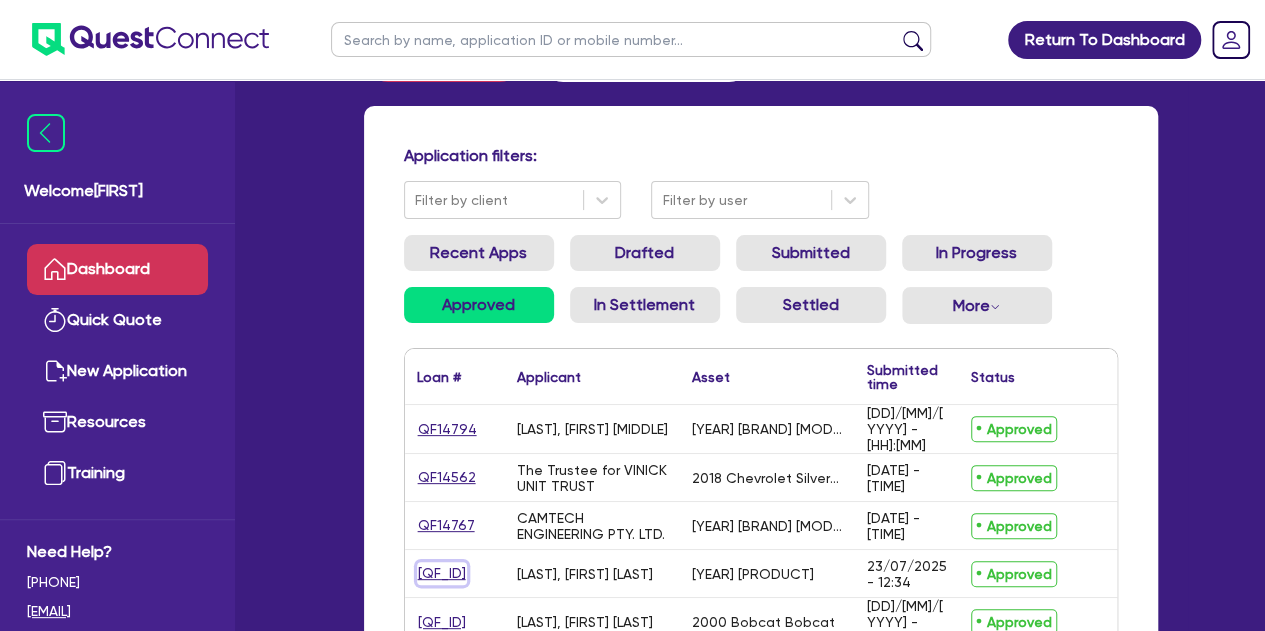 click on "[QF_ID]" at bounding box center [442, 573] 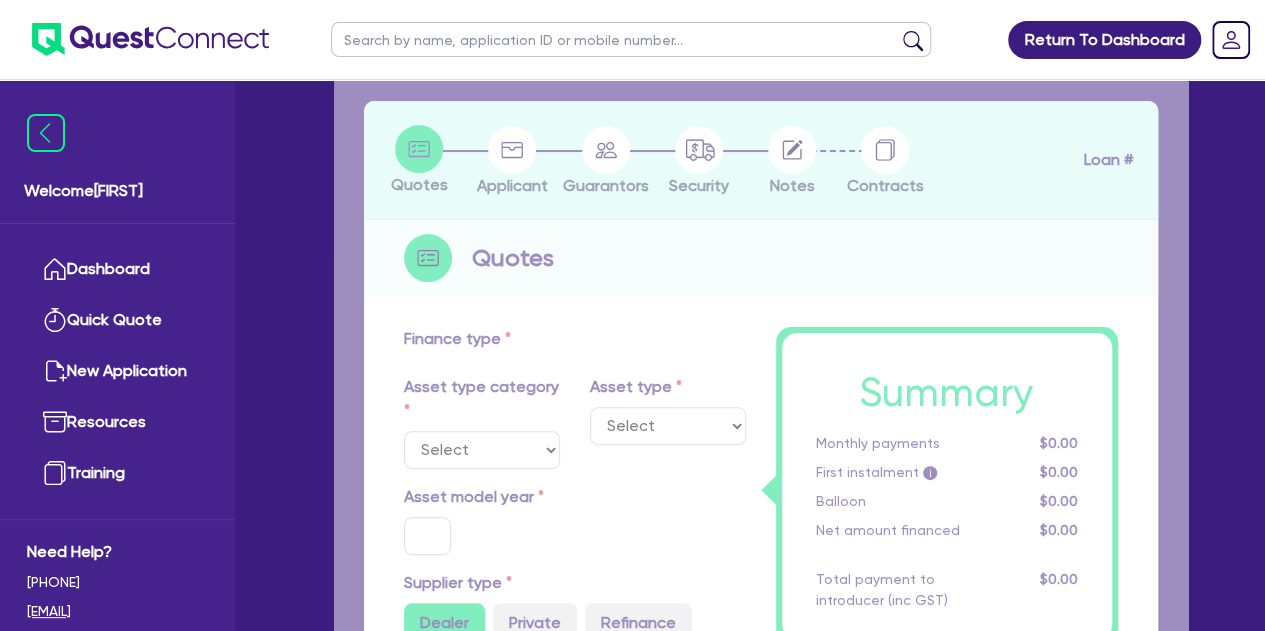 scroll, scrollTop: 0, scrollLeft: 0, axis: both 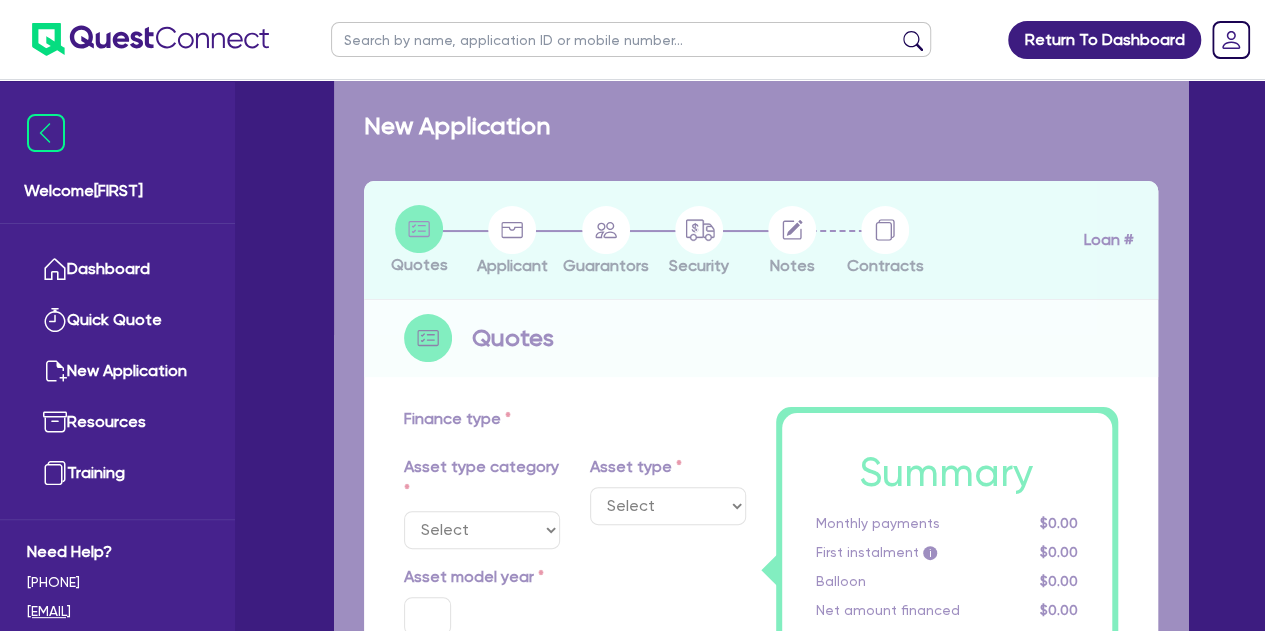 select on "CARS_AND_LIGHT_TRUCKS" 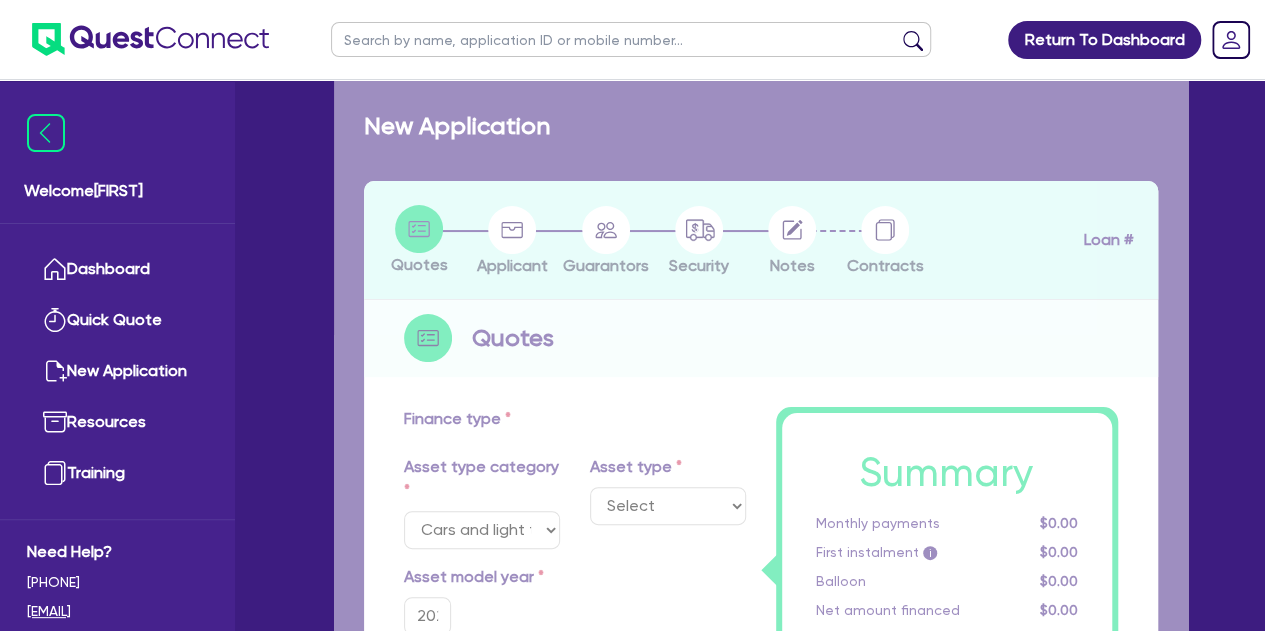 select on "PASSENGER_VEHICLES" 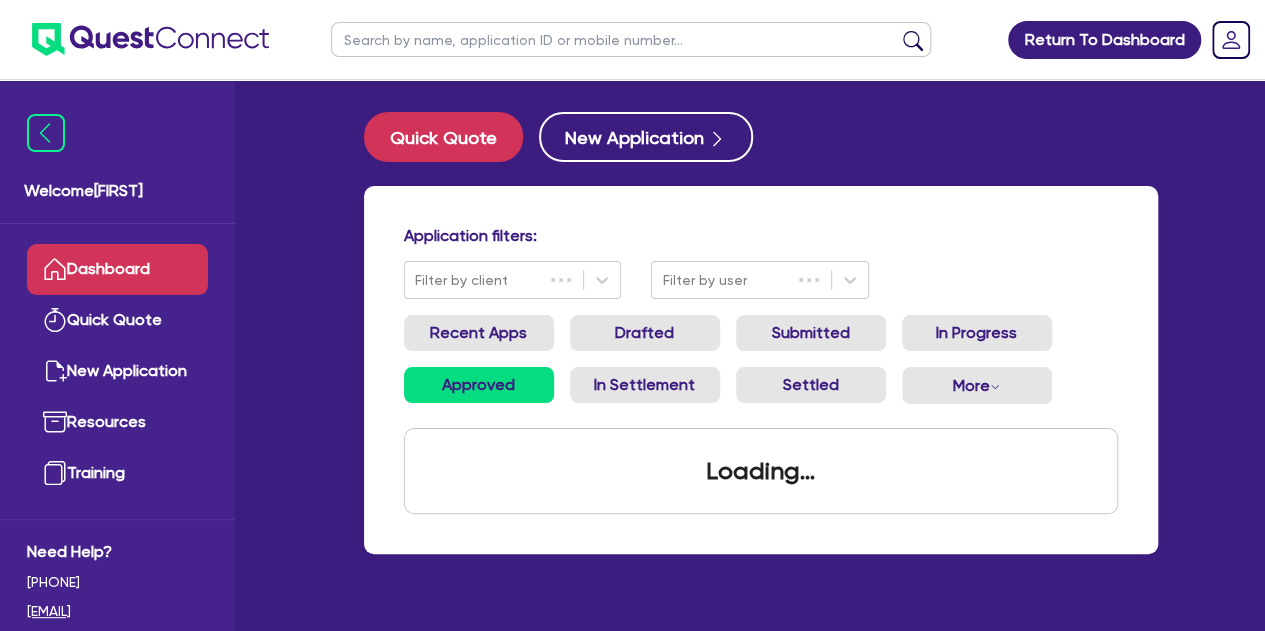 scroll, scrollTop: 80, scrollLeft: 0, axis: vertical 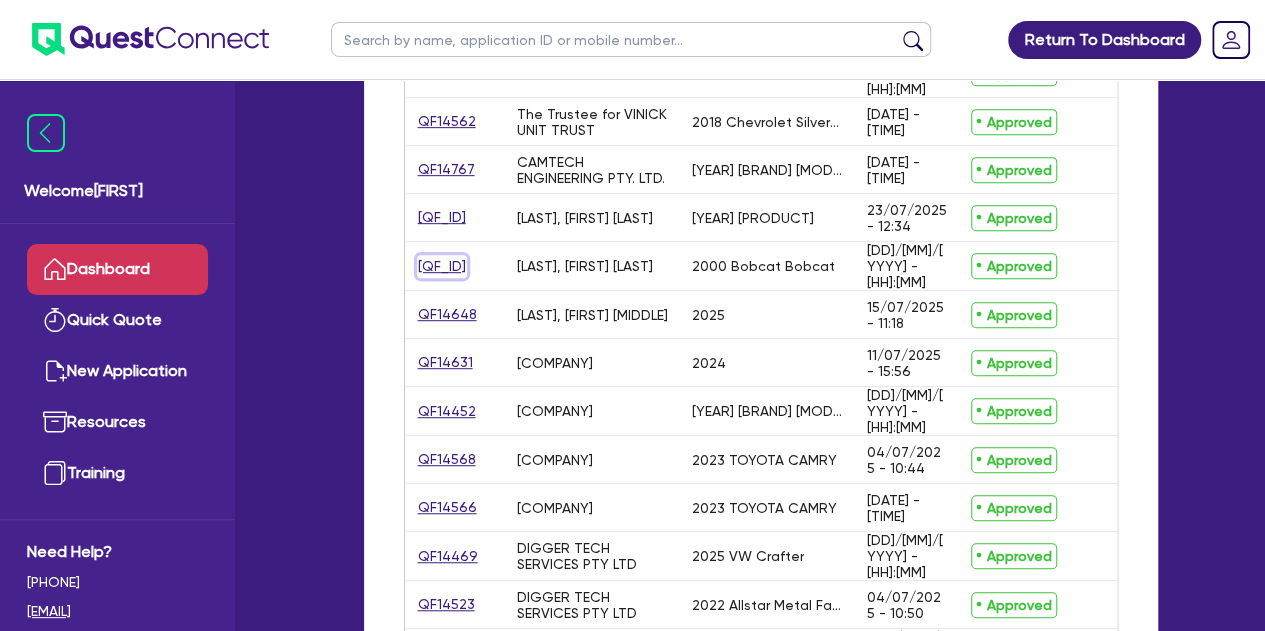 click on "[QF_ID]" at bounding box center [442, 266] 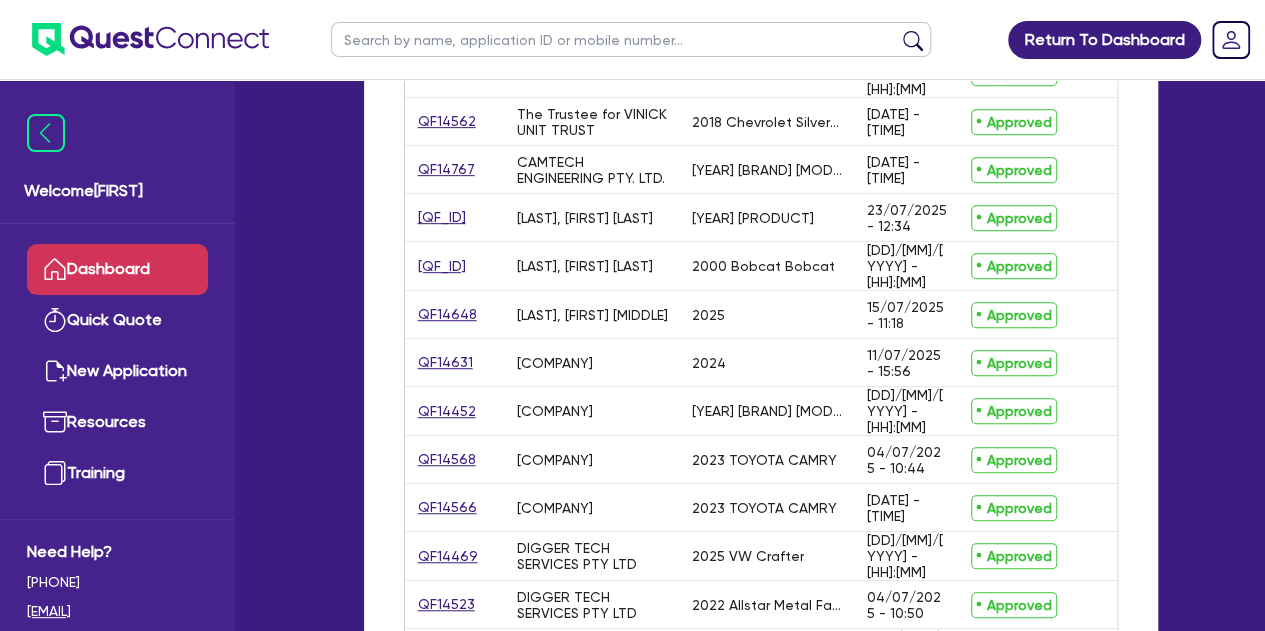 scroll, scrollTop: 0, scrollLeft: 0, axis: both 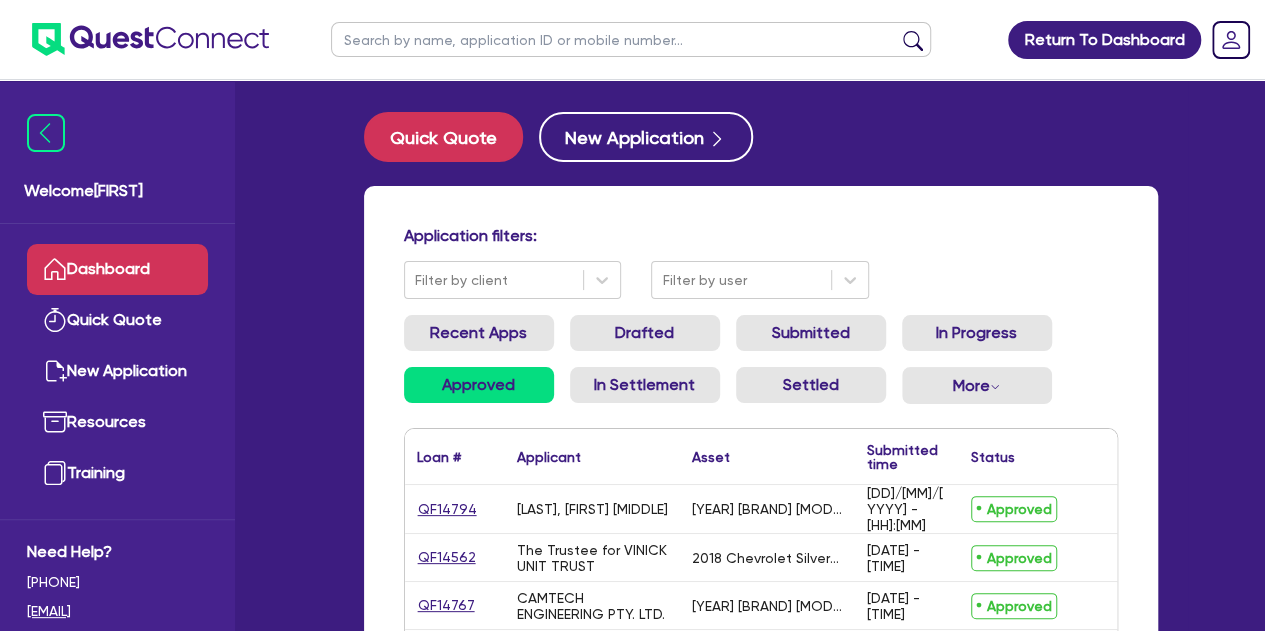 select on "PRIMARY_ASSETS" 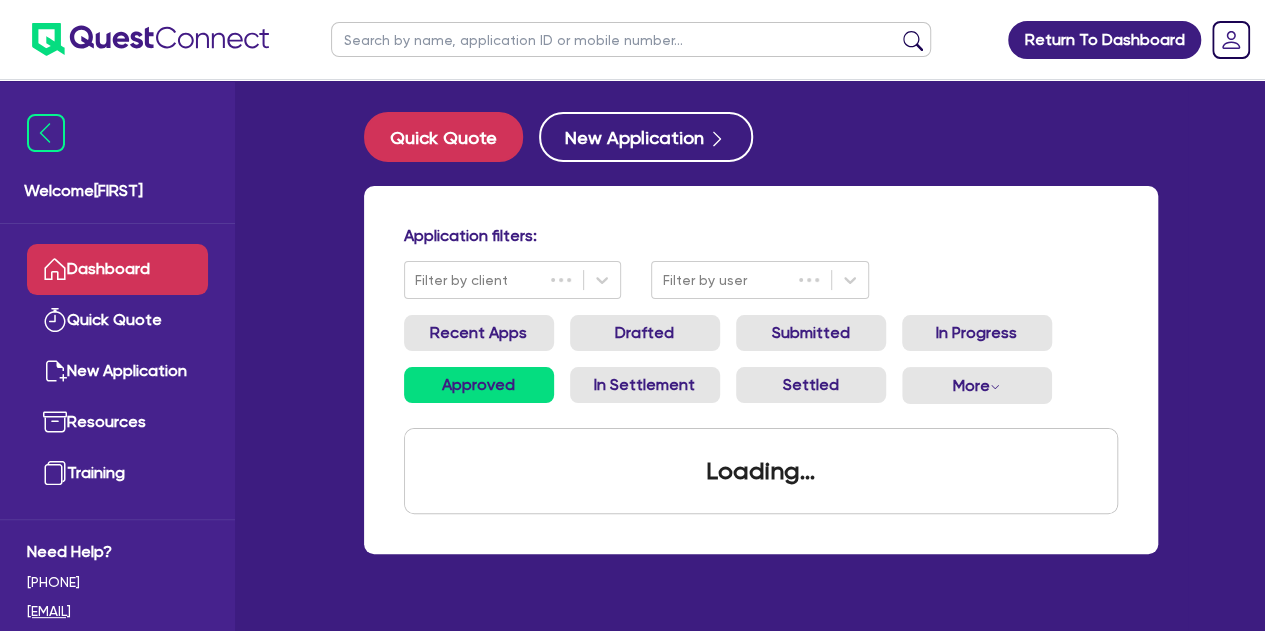 scroll, scrollTop: 80, scrollLeft: 0, axis: vertical 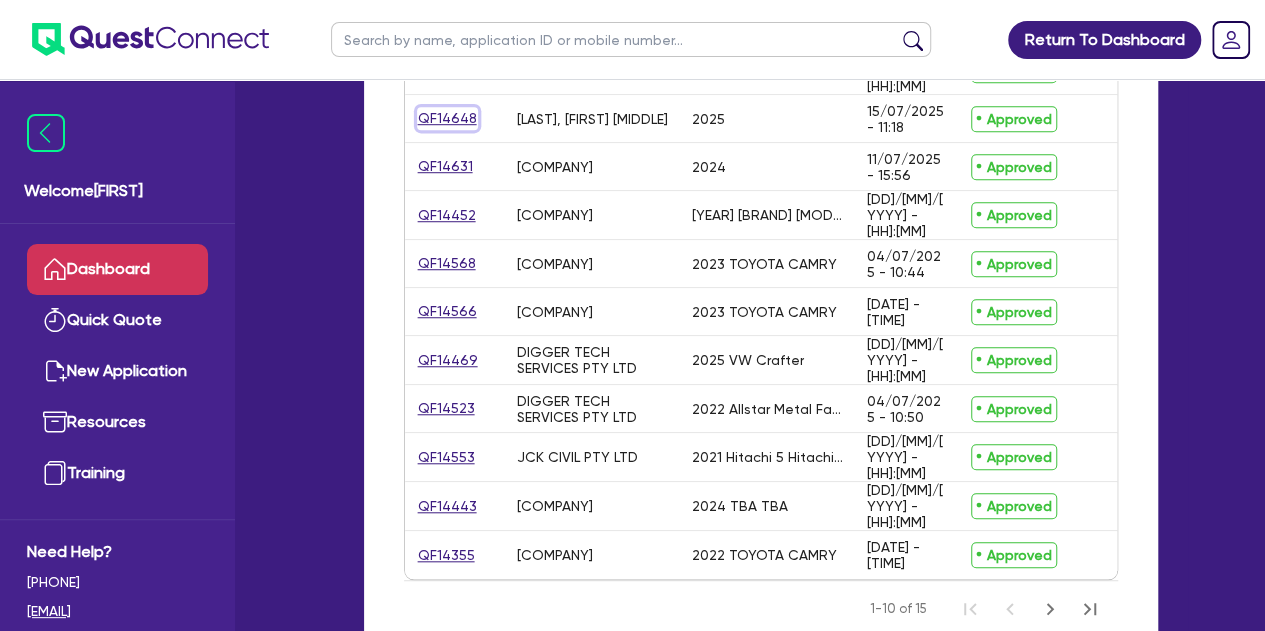 click on "QF14648" at bounding box center (447, 118) 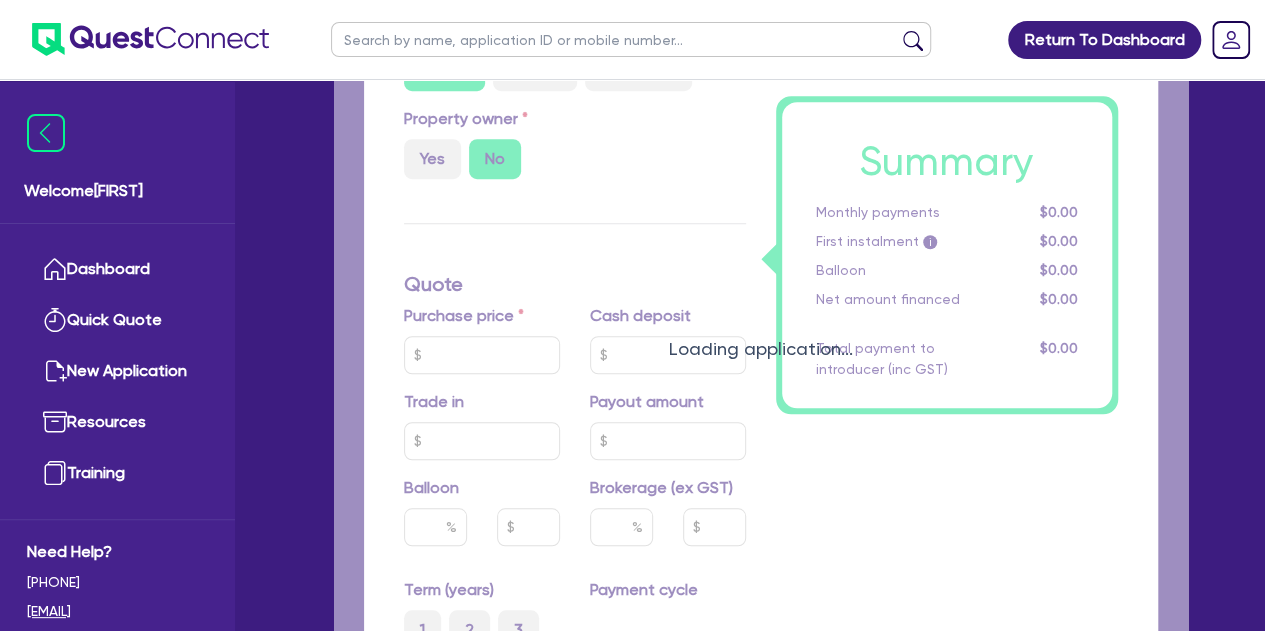 scroll, scrollTop: 0, scrollLeft: 0, axis: both 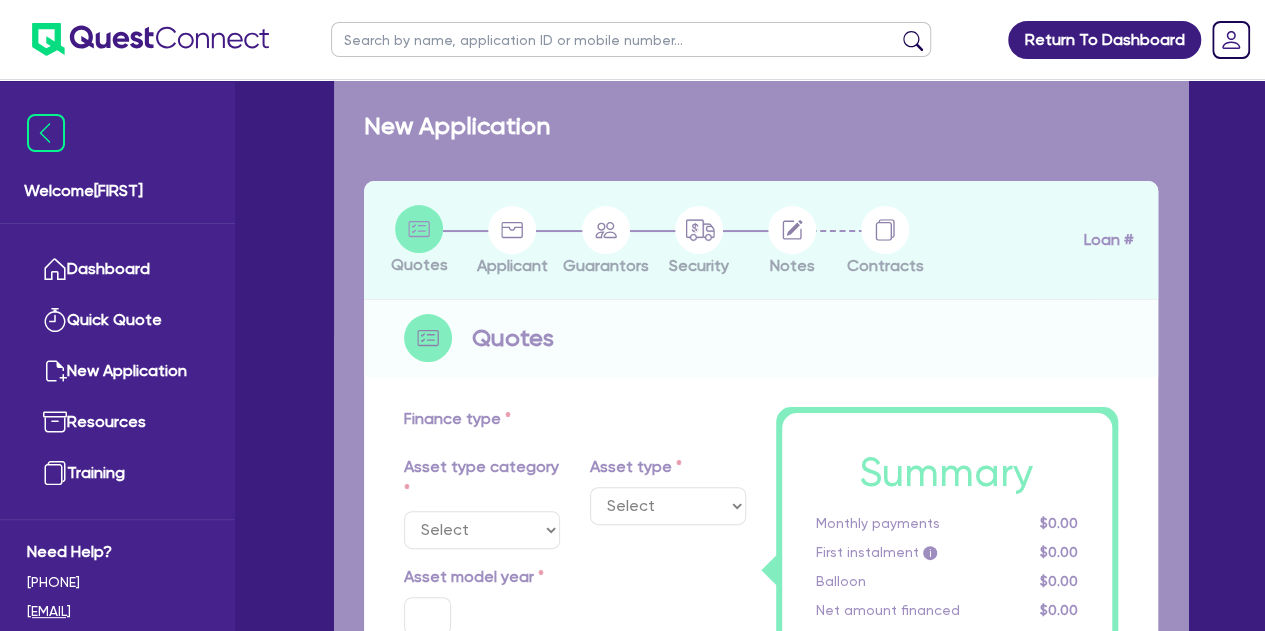 select on "CARS_AND_LIGHT_TRUCKS" 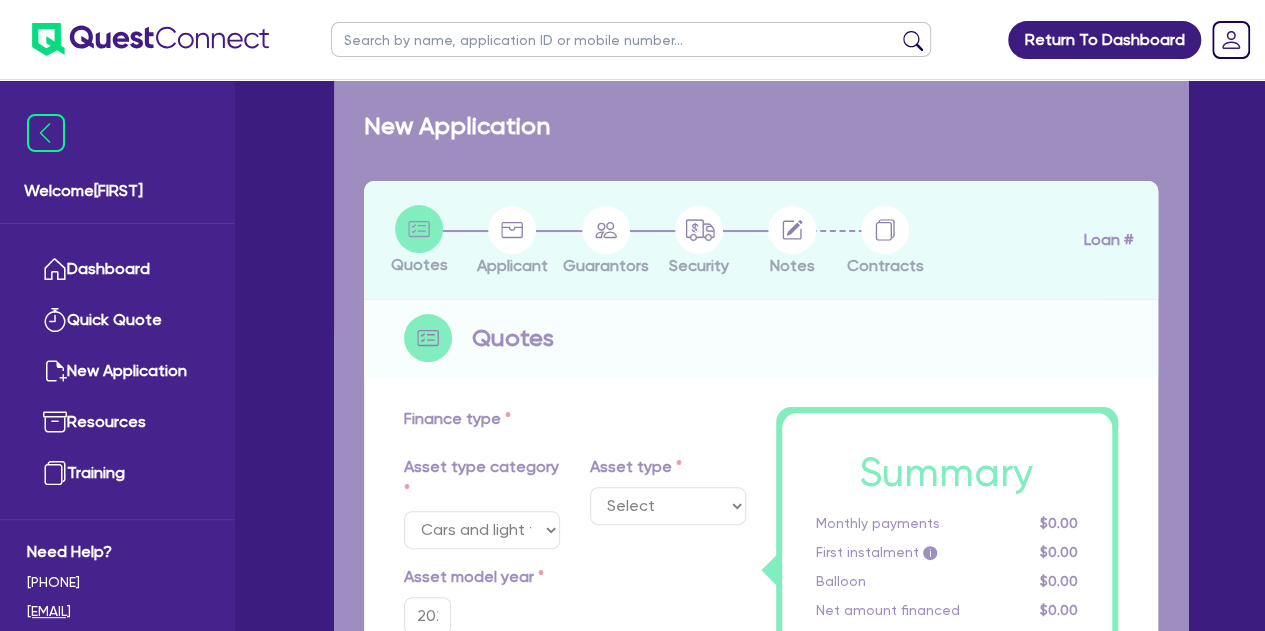 select on "LIGHT_TRUCKS" 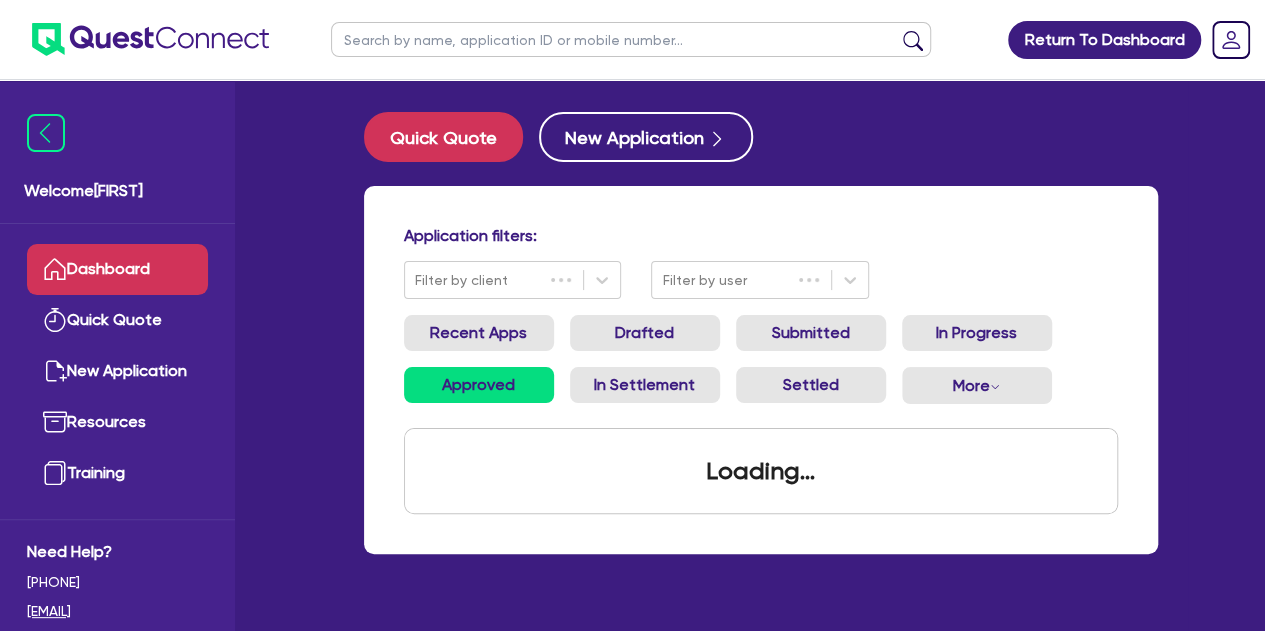 scroll, scrollTop: 80, scrollLeft: 0, axis: vertical 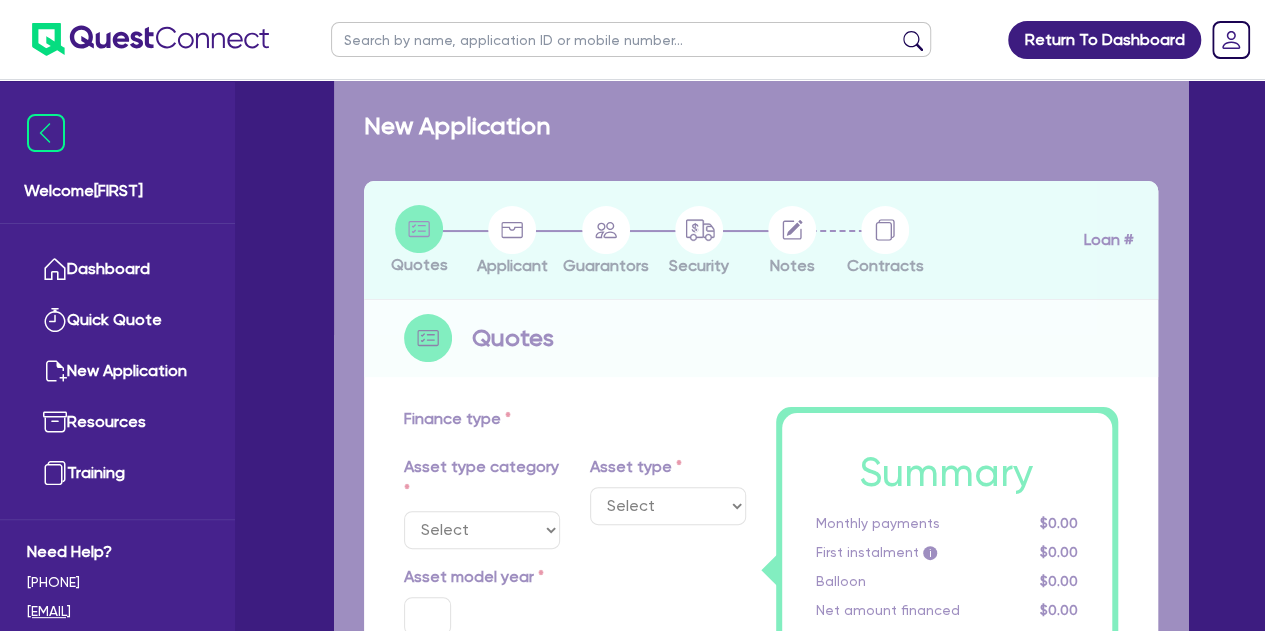 select on "PRIMARY_ASSETS" 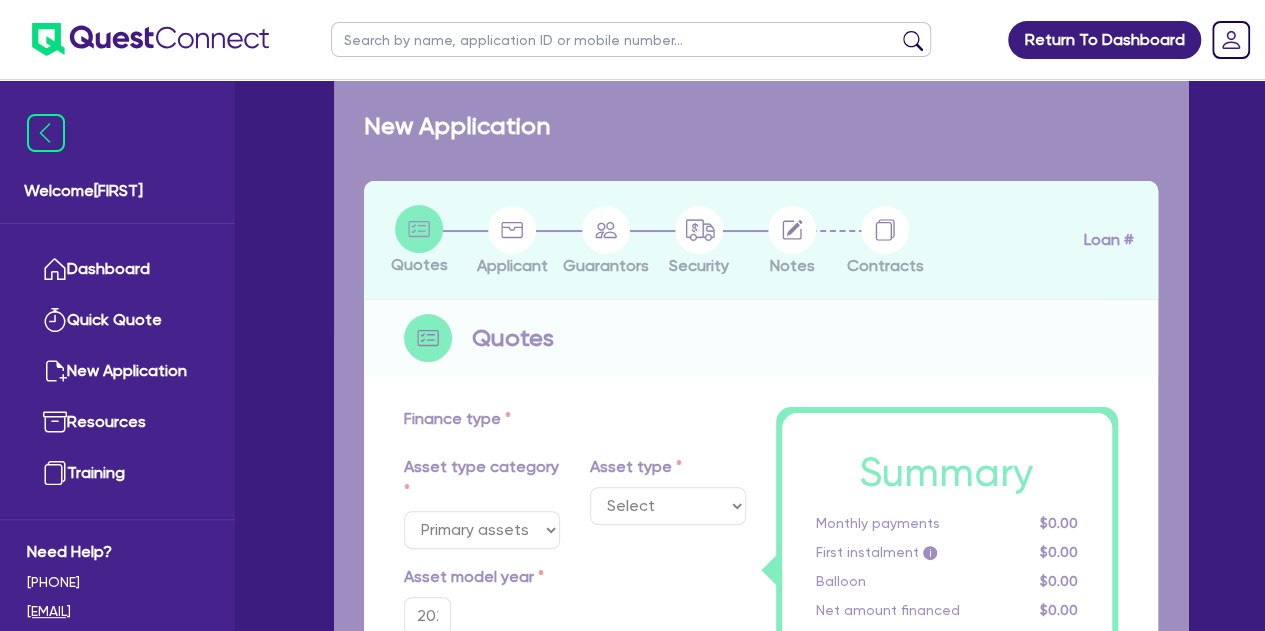 select on "CONSTRUCTION_AND_EARTHMOVING_EQUIPMENT" 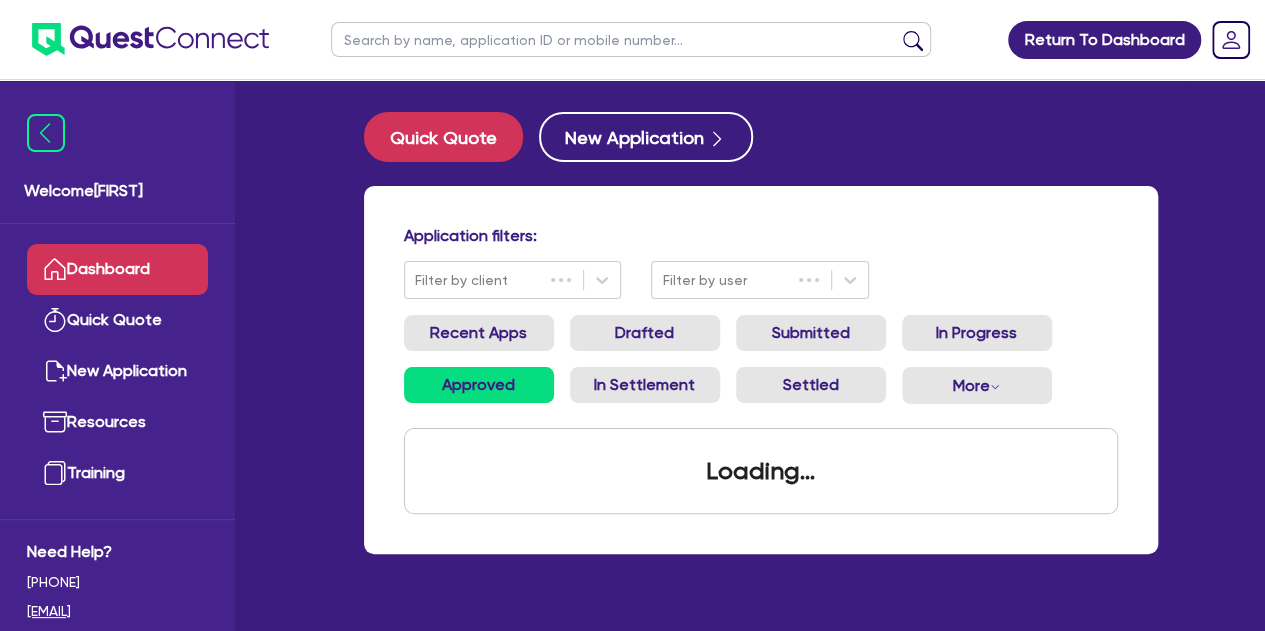 scroll, scrollTop: 80, scrollLeft: 0, axis: vertical 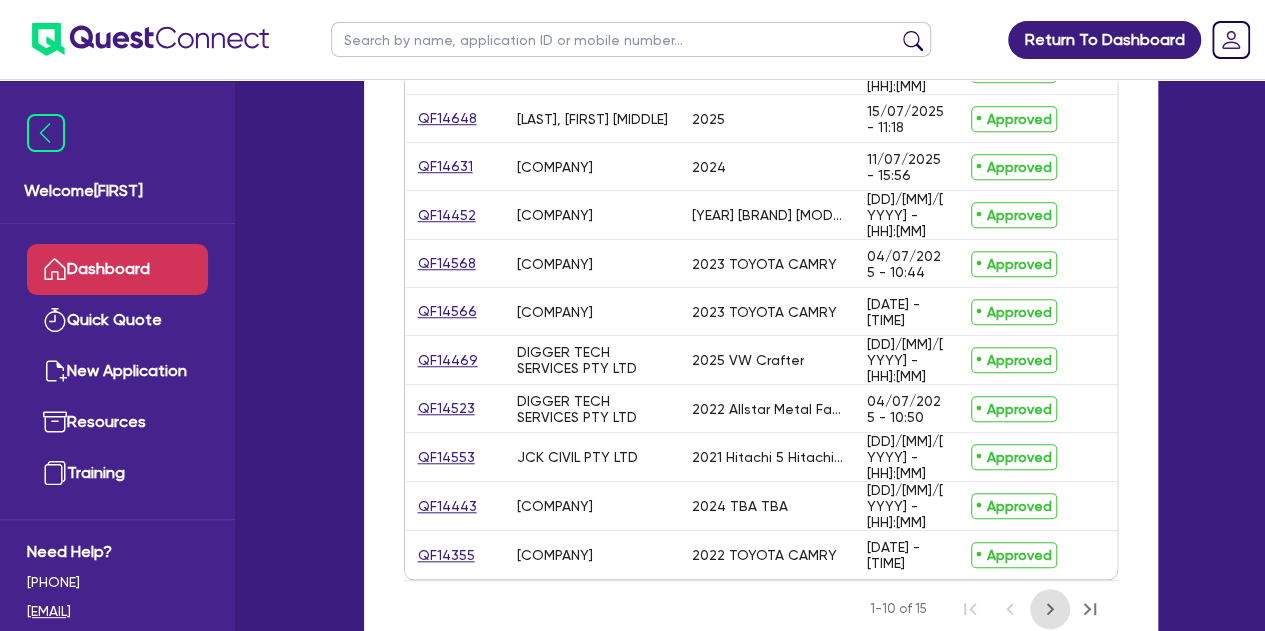 click 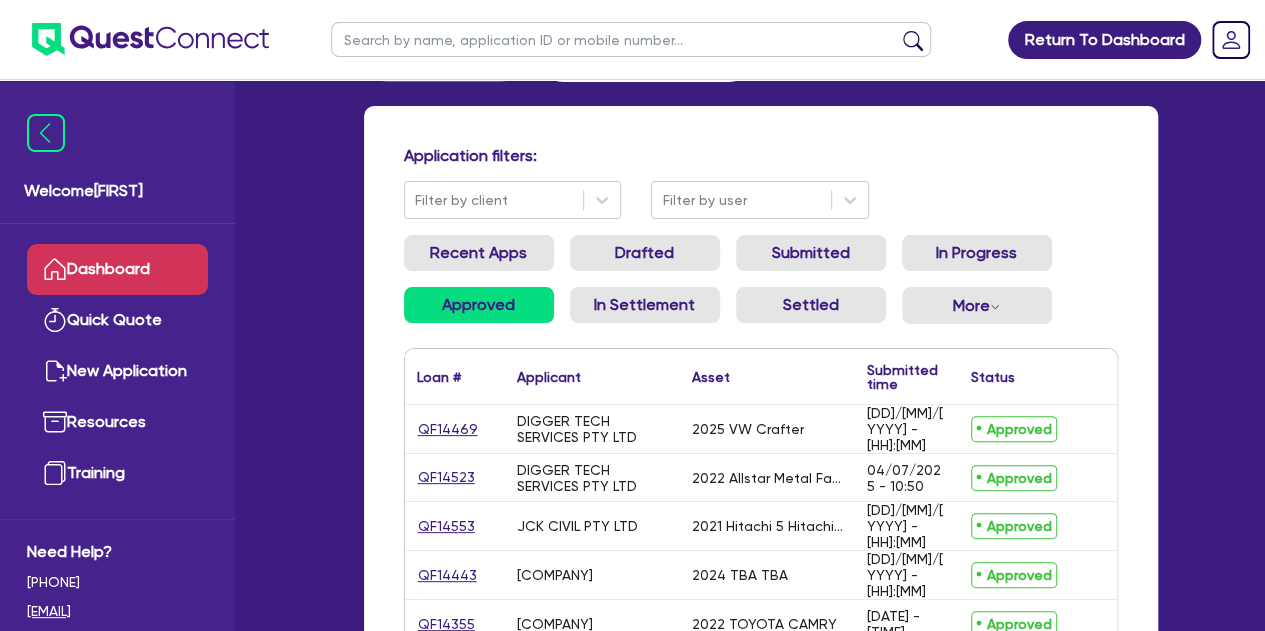 scroll, scrollTop: 327, scrollLeft: 0, axis: vertical 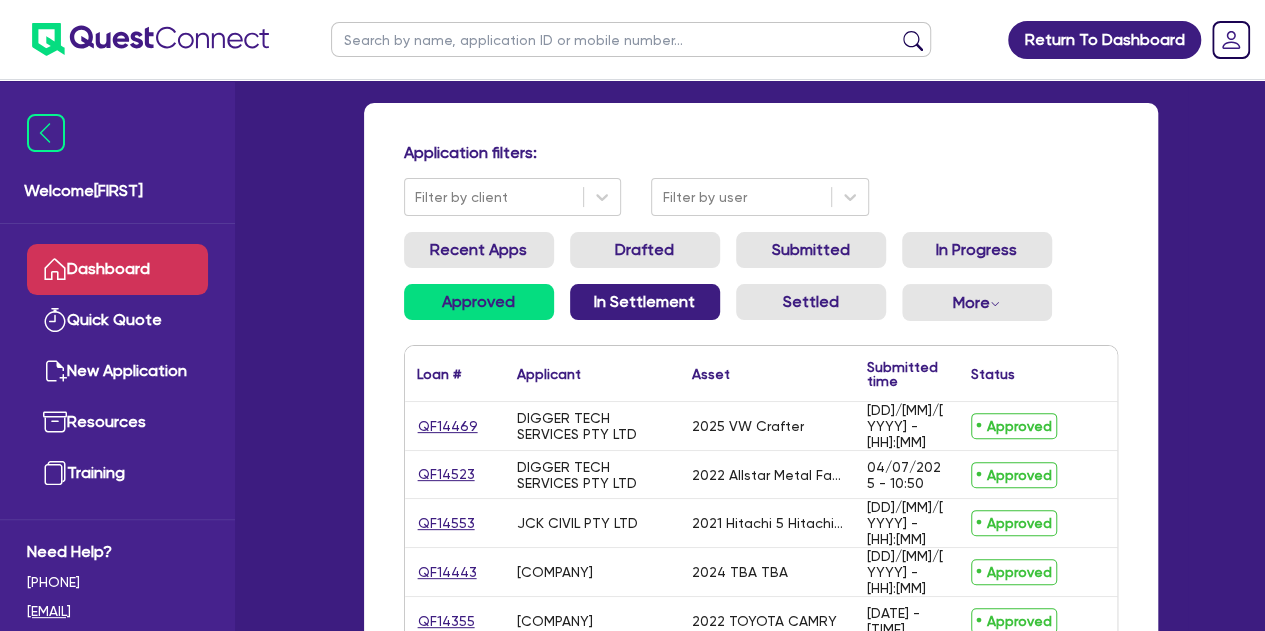 click on "In Settlement" at bounding box center [645, 302] 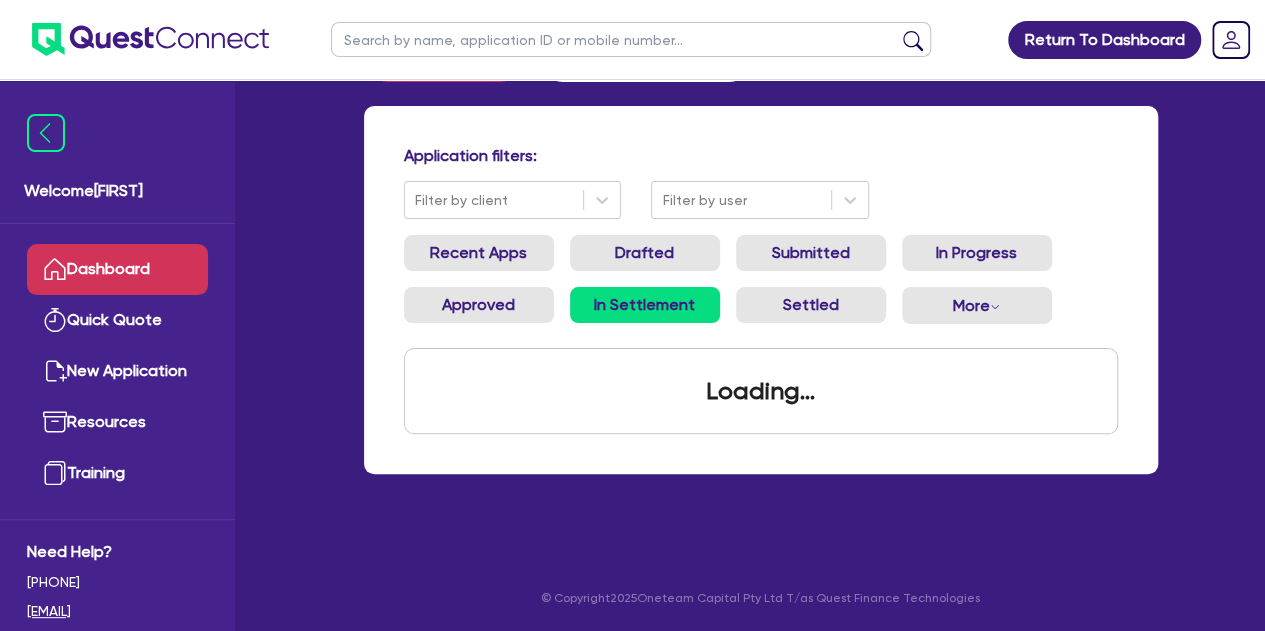 scroll, scrollTop: 80, scrollLeft: 0, axis: vertical 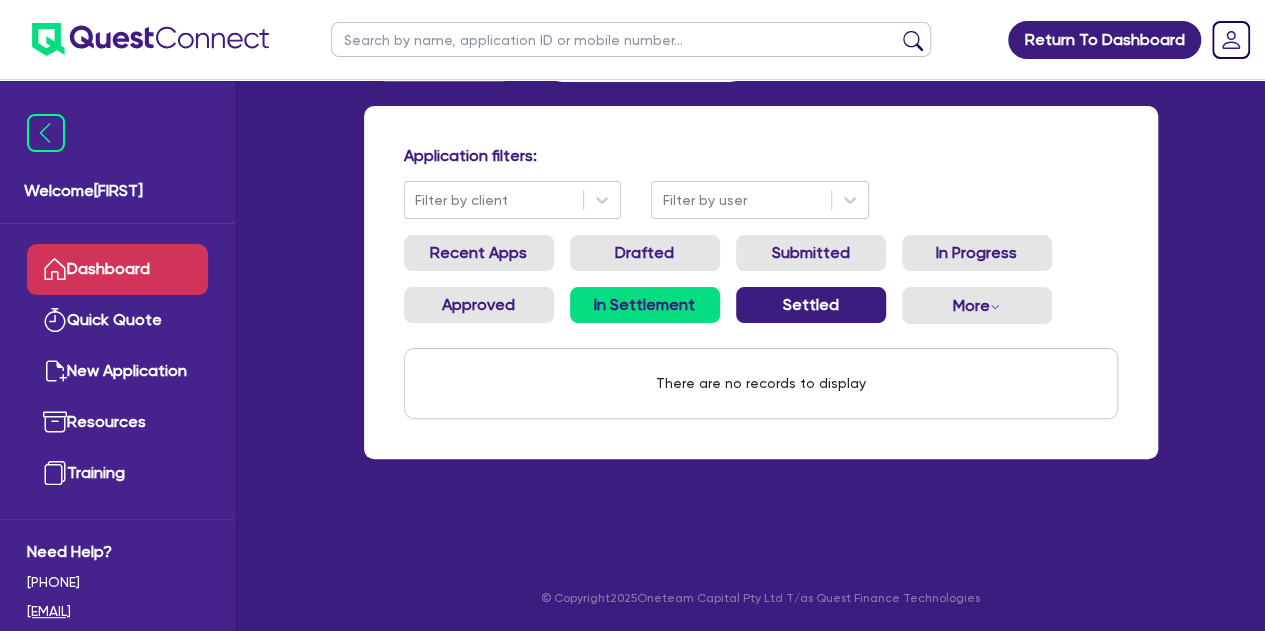click on "Settled" at bounding box center (811, 305) 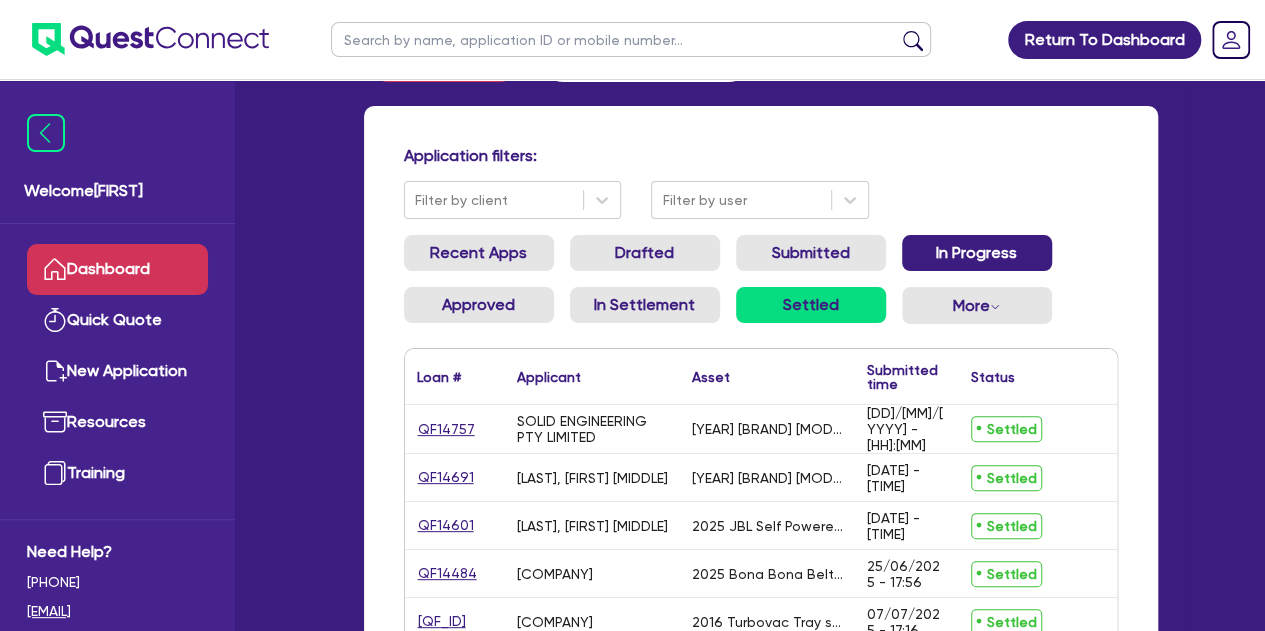 click on "In Progress" at bounding box center (977, 253) 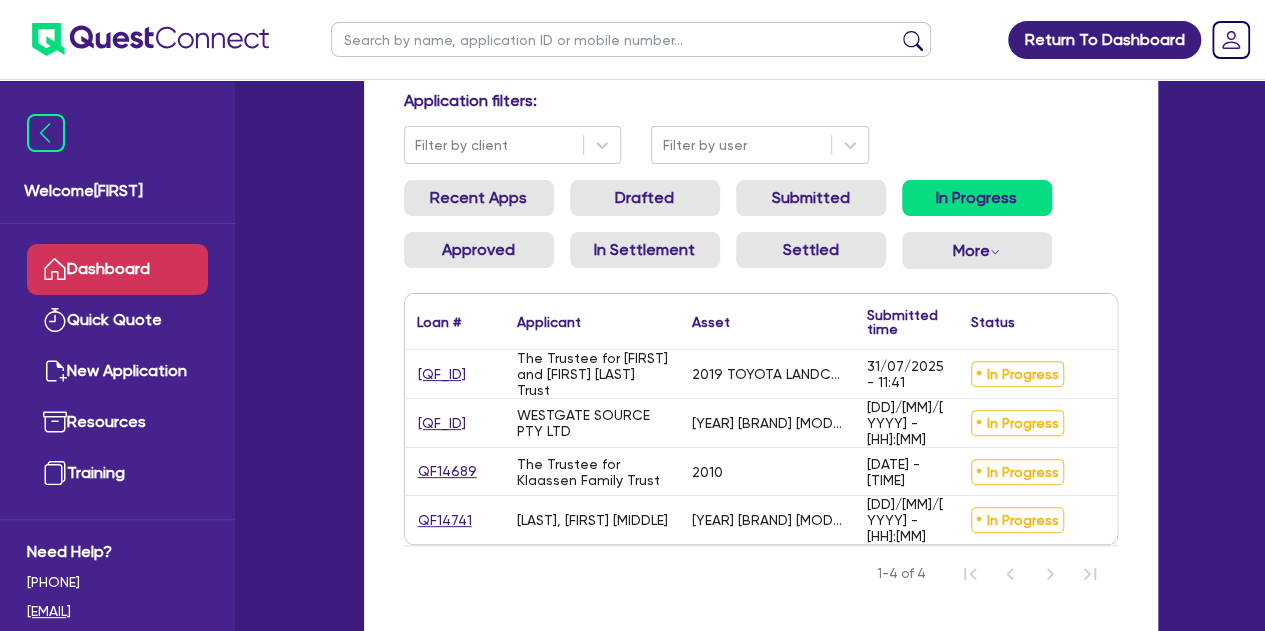 scroll, scrollTop: 139, scrollLeft: 0, axis: vertical 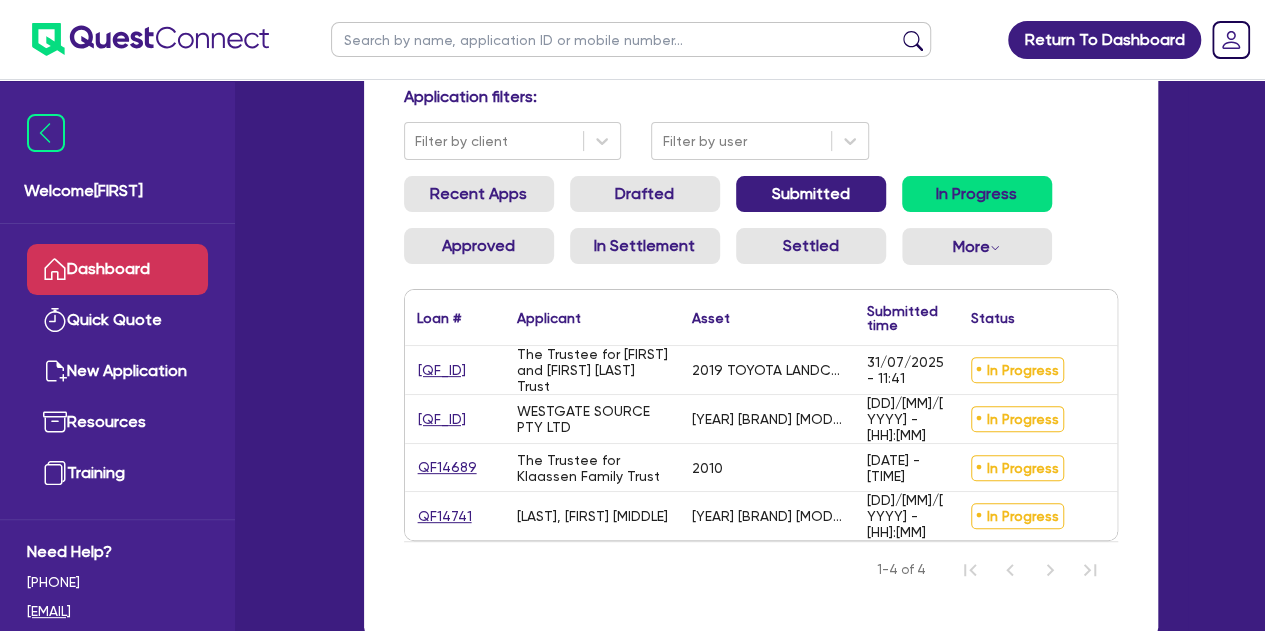 click on "Submitted" at bounding box center [811, 194] 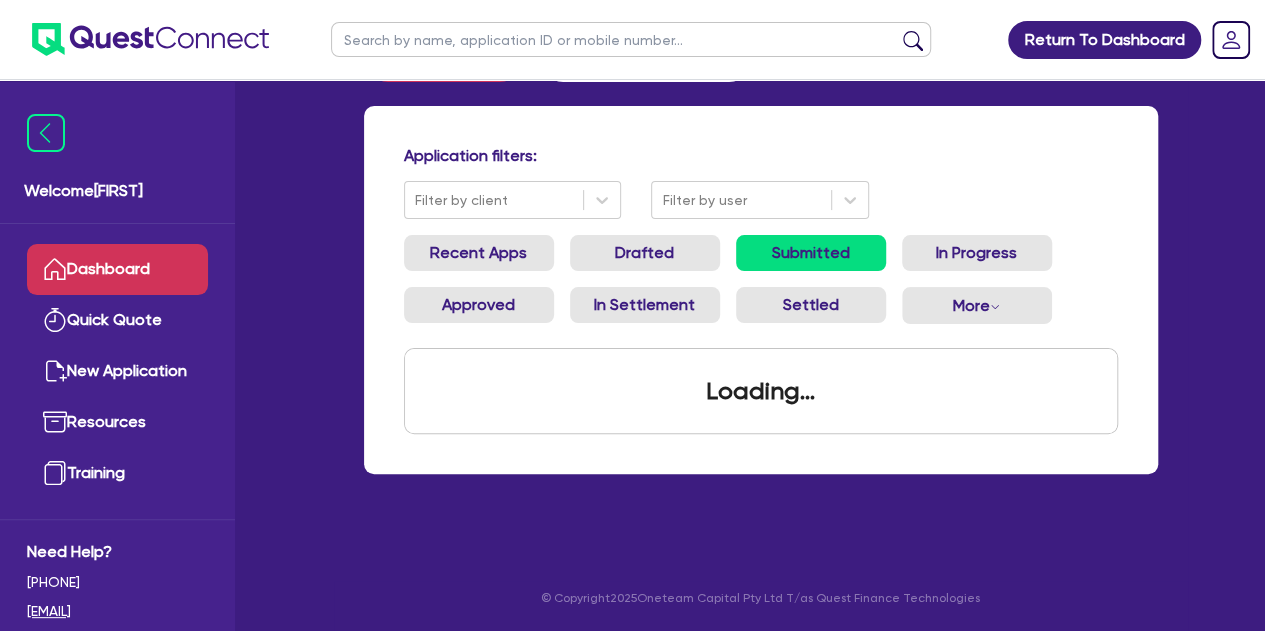 scroll, scrollTop: 139, scrollLeft: 0, axis: vertical 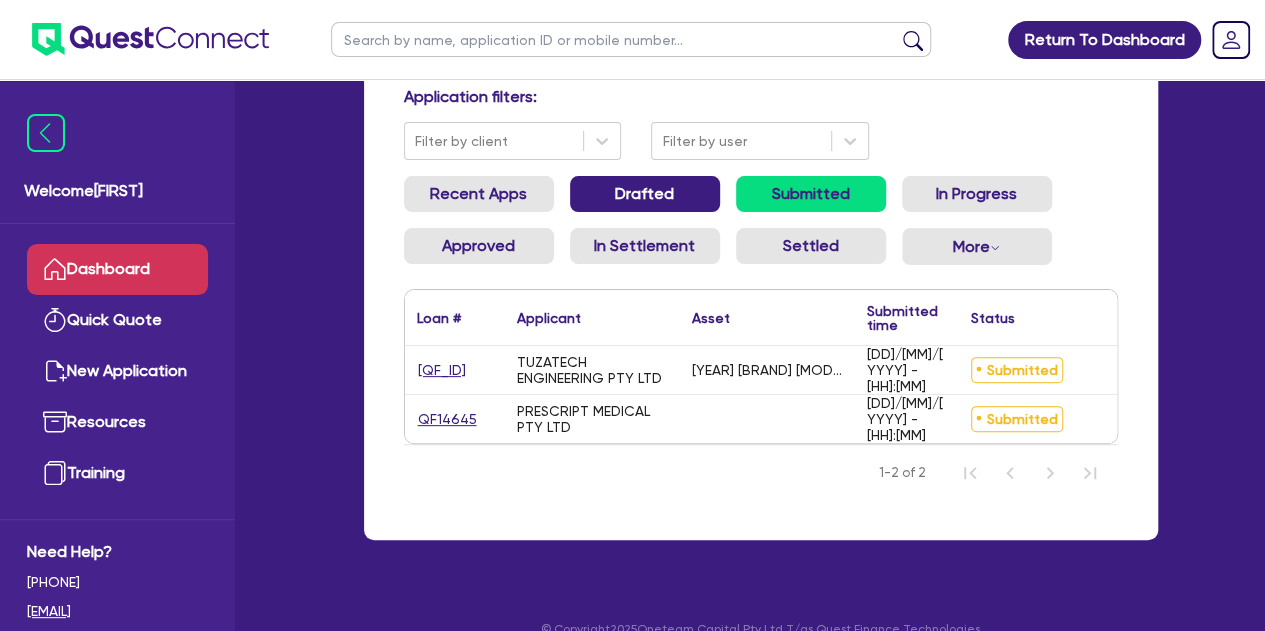 click on "Drafted" at bounding box center [645, 194] 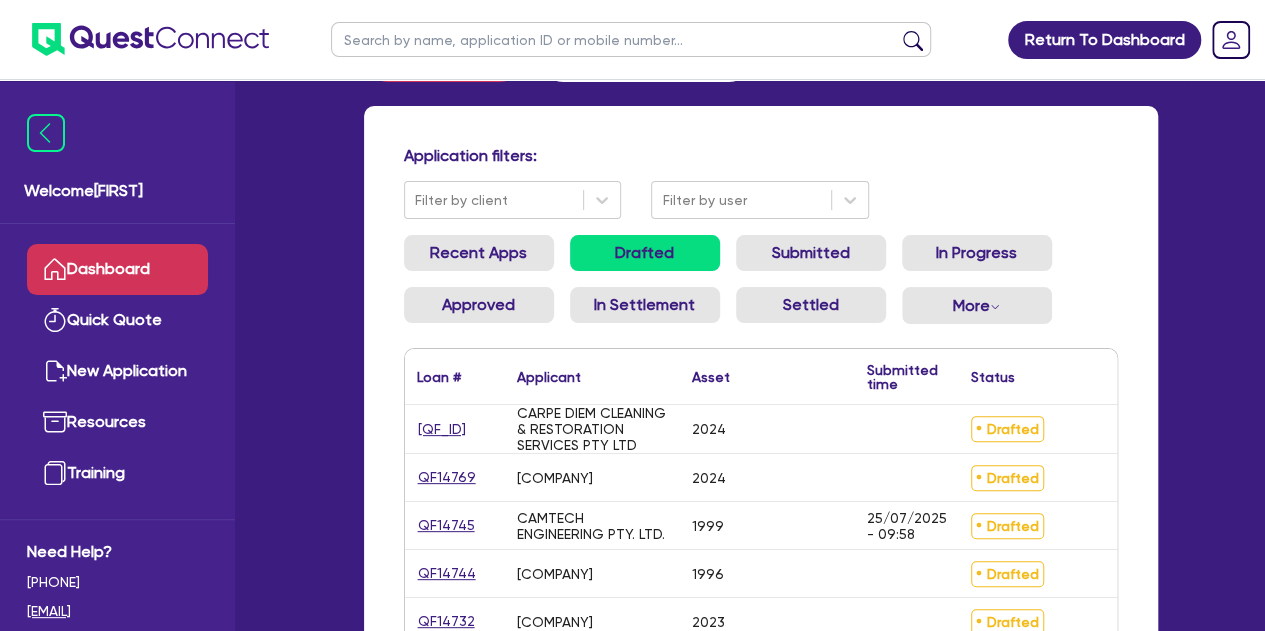 scroll, scrollTop: 139, scrollLeft: 0, axis: vertical 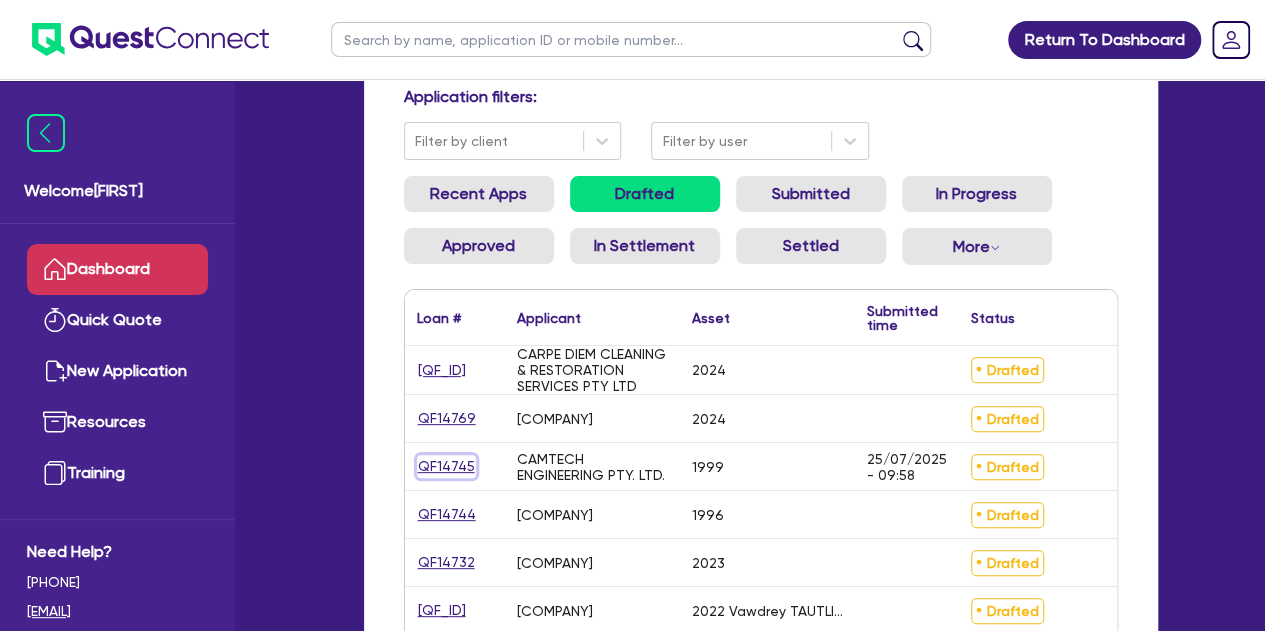click on "QF14745" at bounding box center [446, 466] 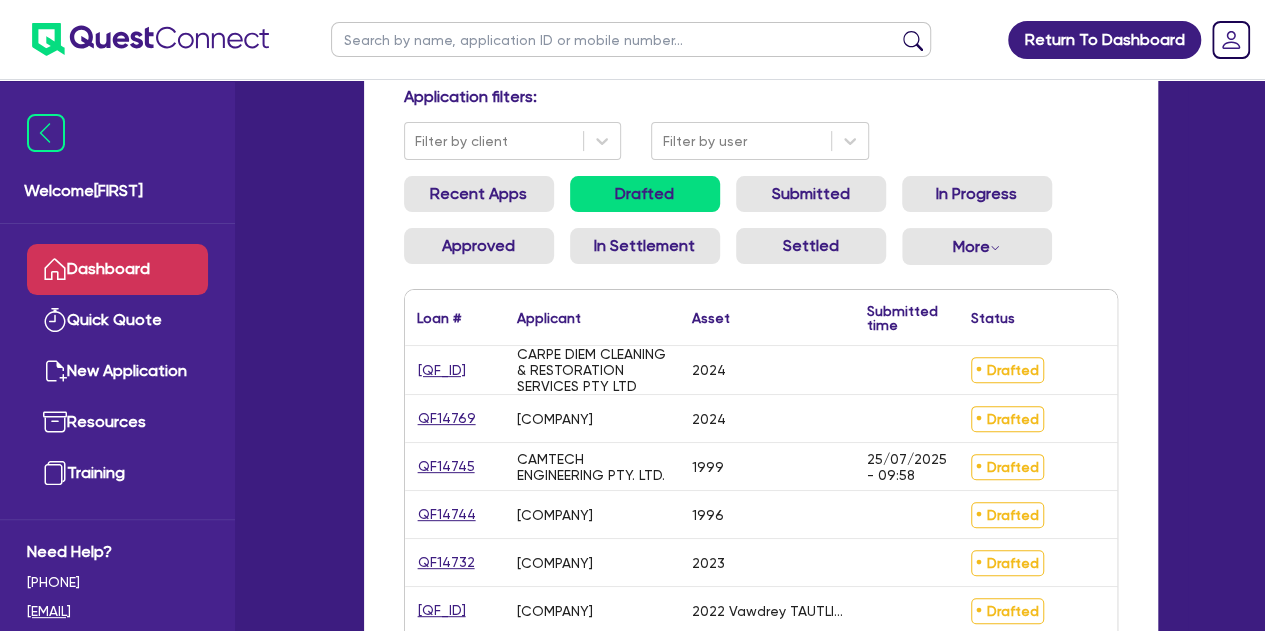 scroll, scrollTop: 0, scrollLeft: 0, axis: both 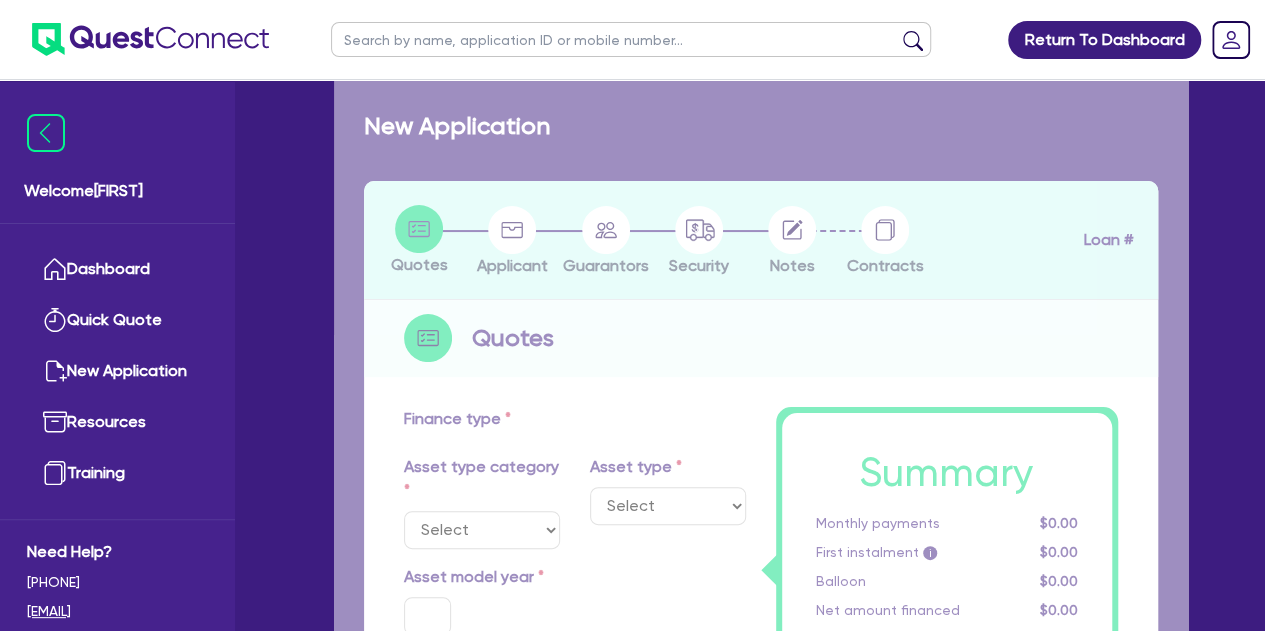 select on "SECONDARY_ASSETS" 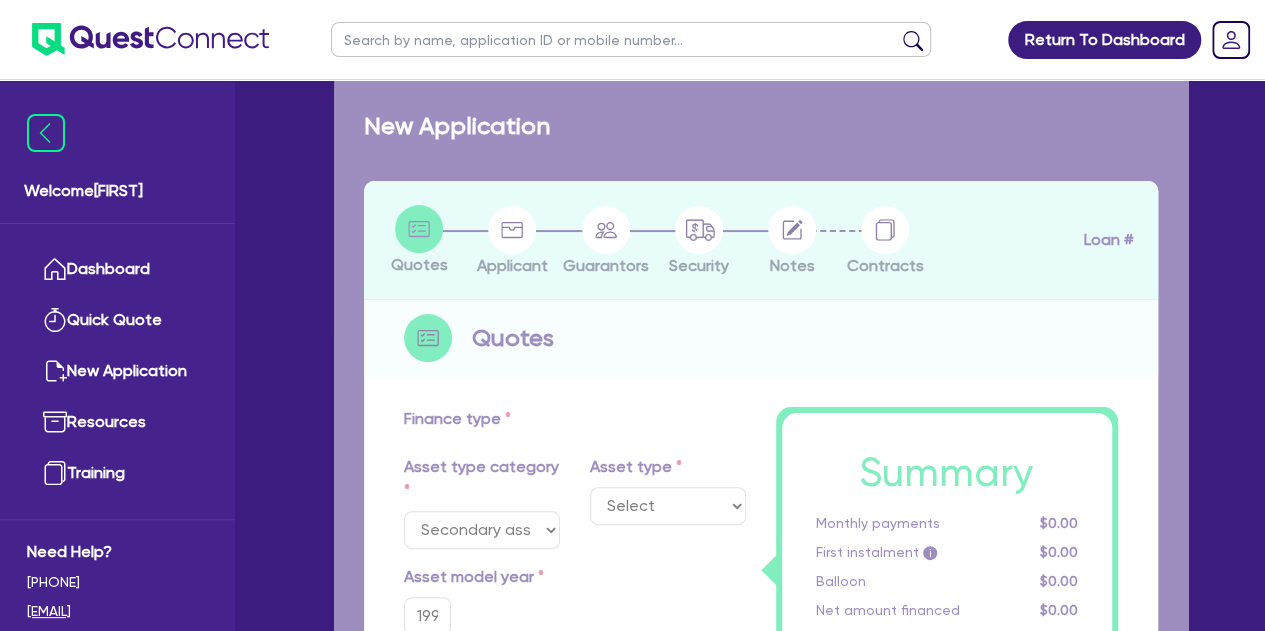 select on "CNC_AND_EDGE_BENDERS" 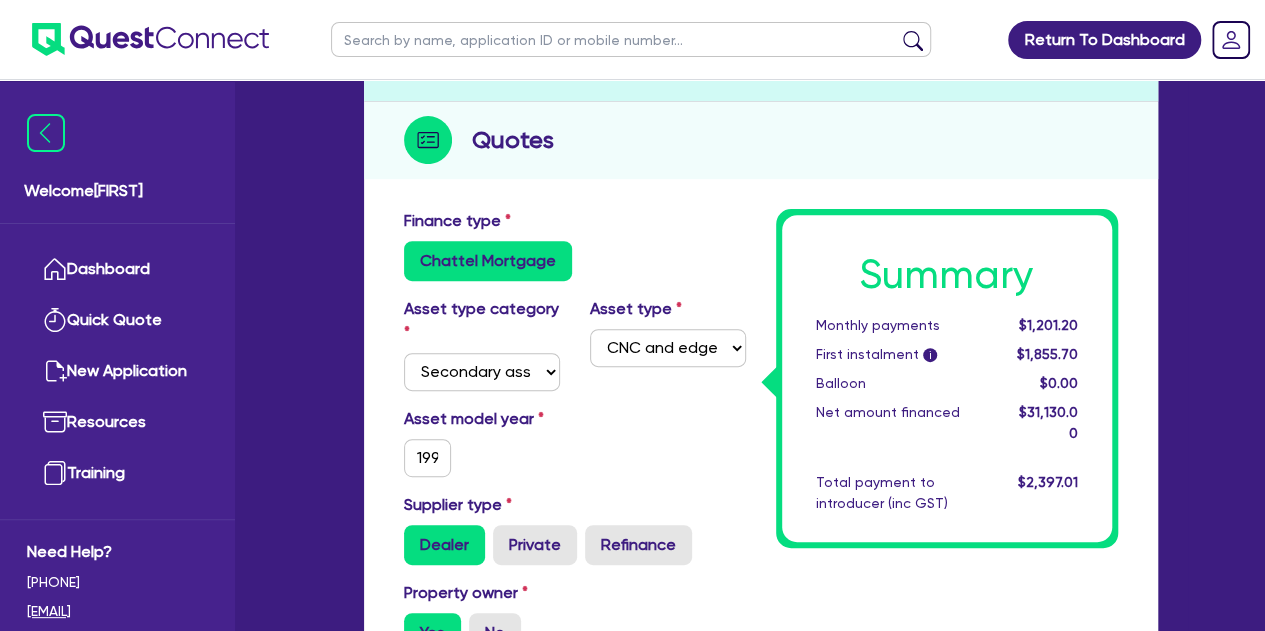scroll, scrollTop: 274, scrollLeft: 0, axis: vertical 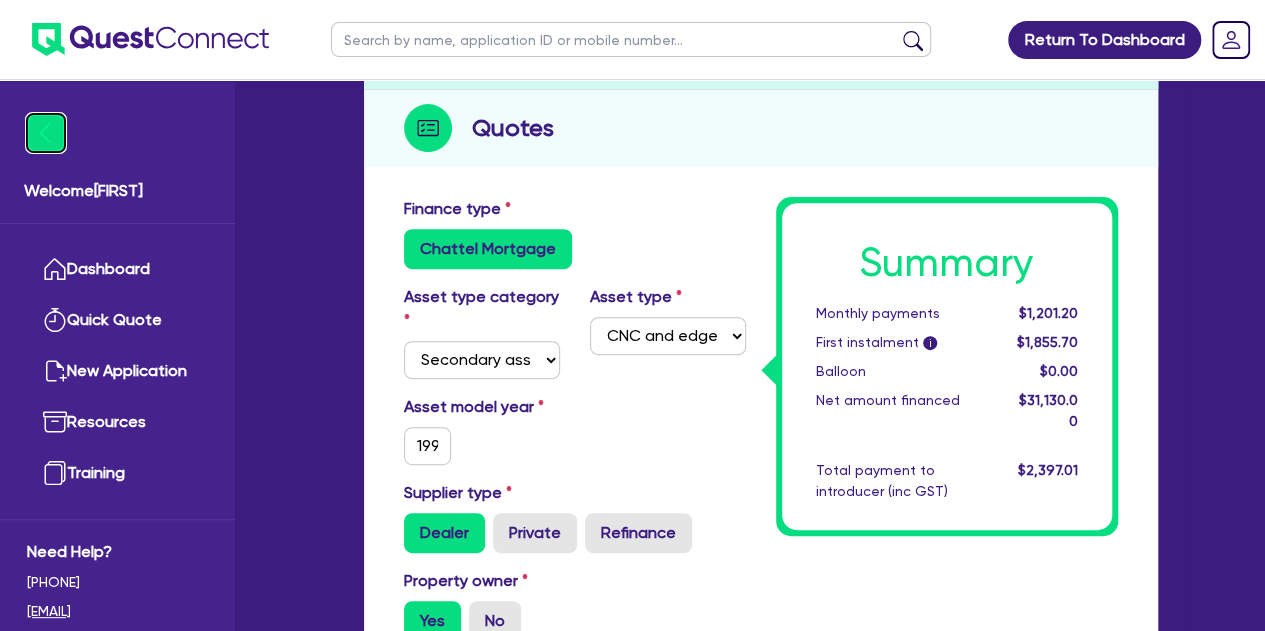 click at bounding box center (46, 133) 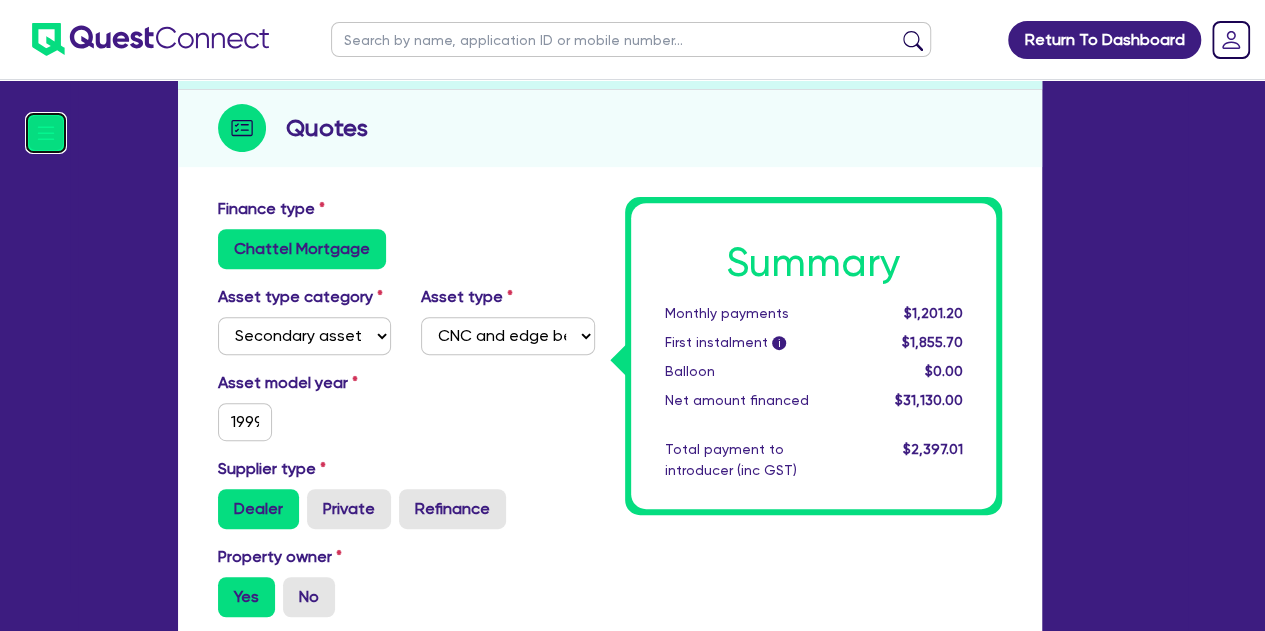 click at bounding box center (46, 133) 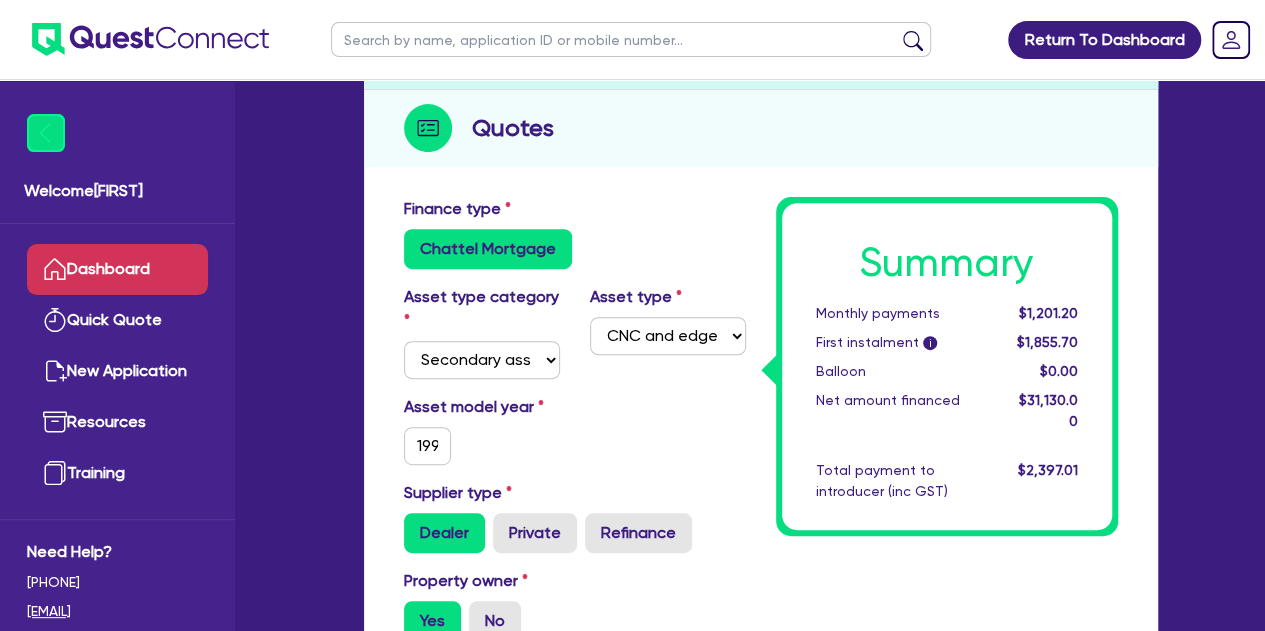 click on "Dashboard" at bounding box center (117, 269) 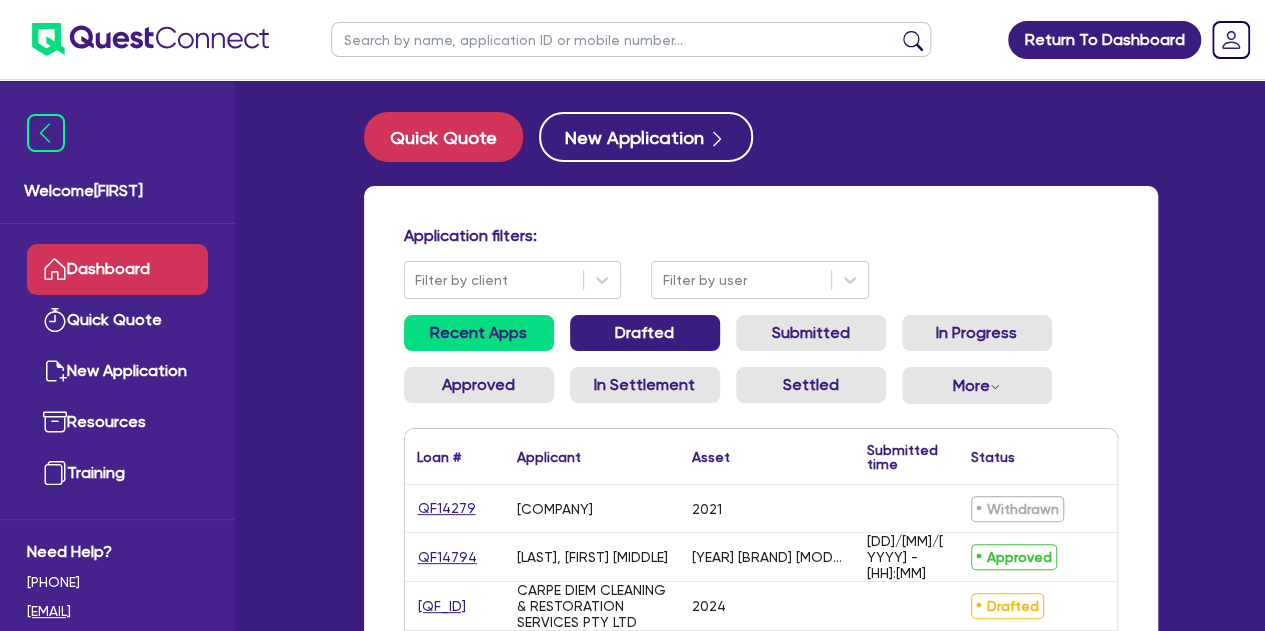 click on "Drafted" at bounding box center (645, 333) 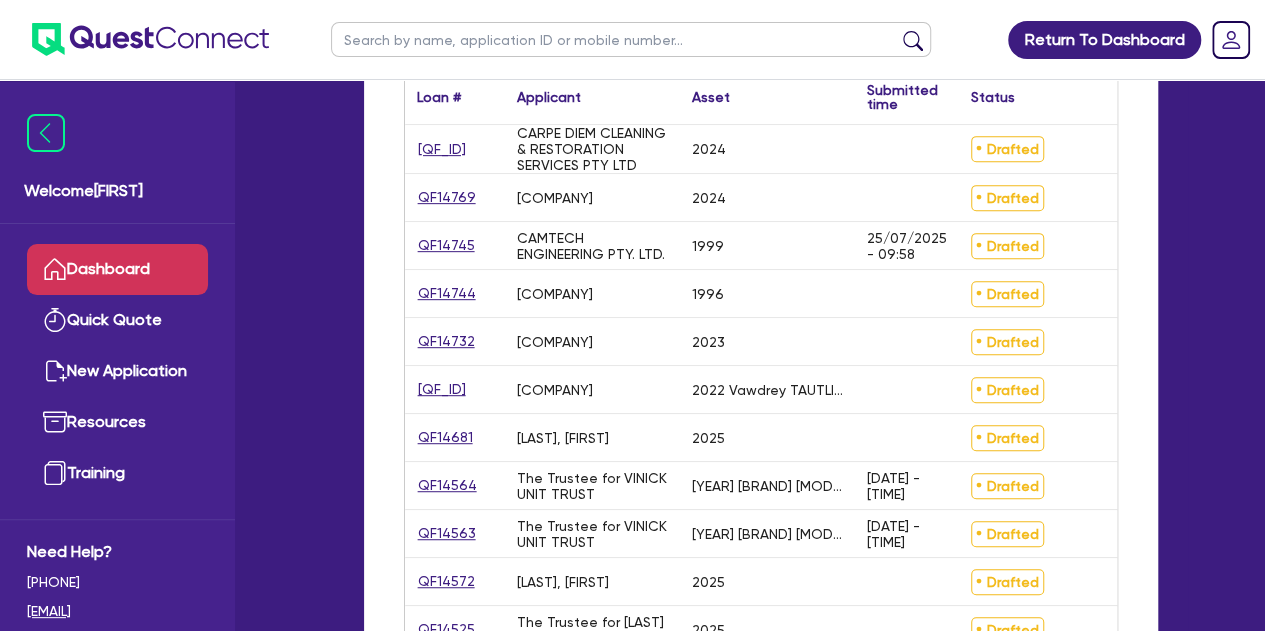 scroll, scrollTop: 366, scrollLeft: 0, axis: vertical 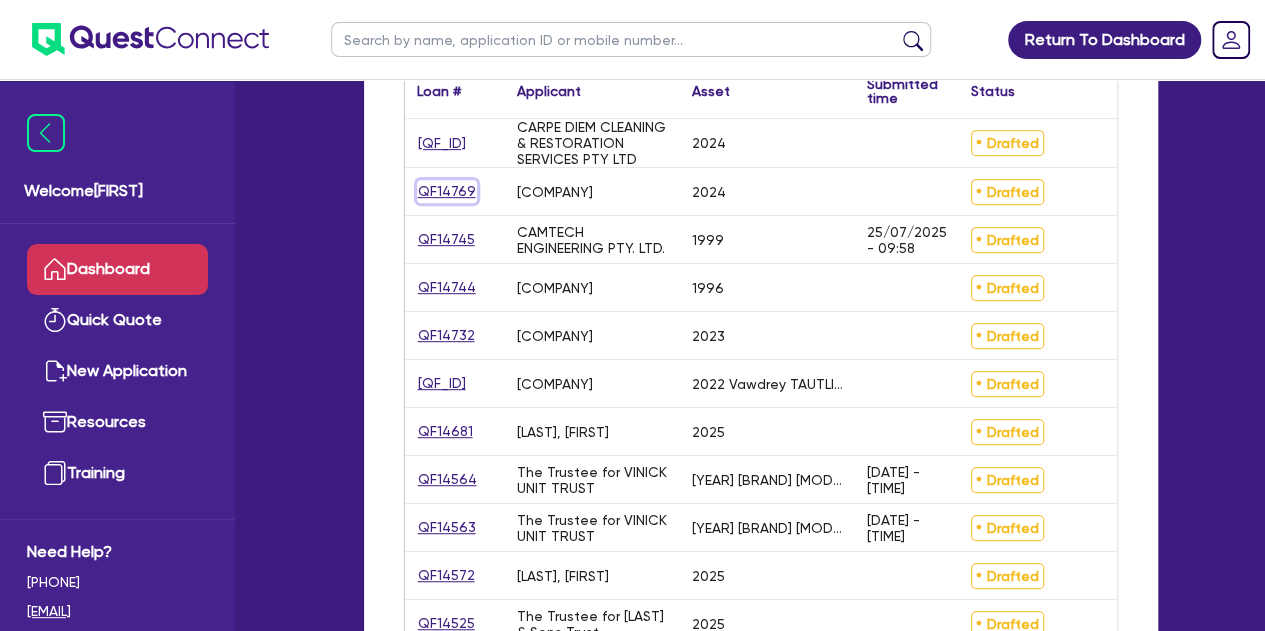 click on "QF14769" at bounding box center (447, 191) 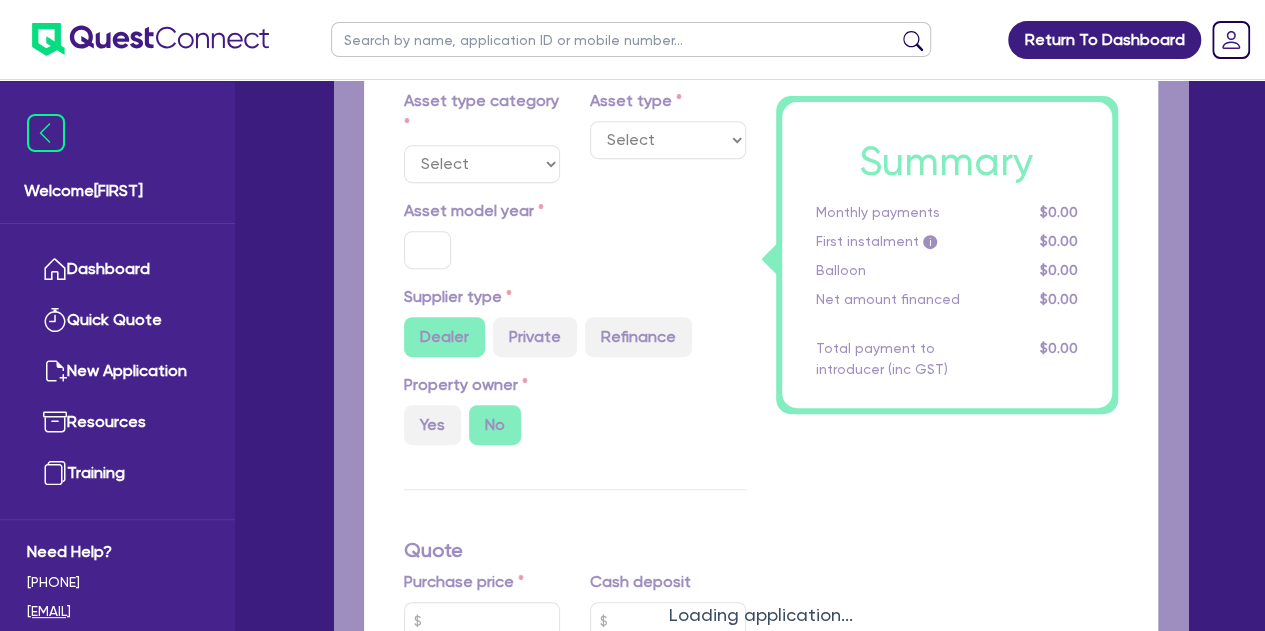 scroll, scrollTop: 0, scrollLeft: 0, axis: both 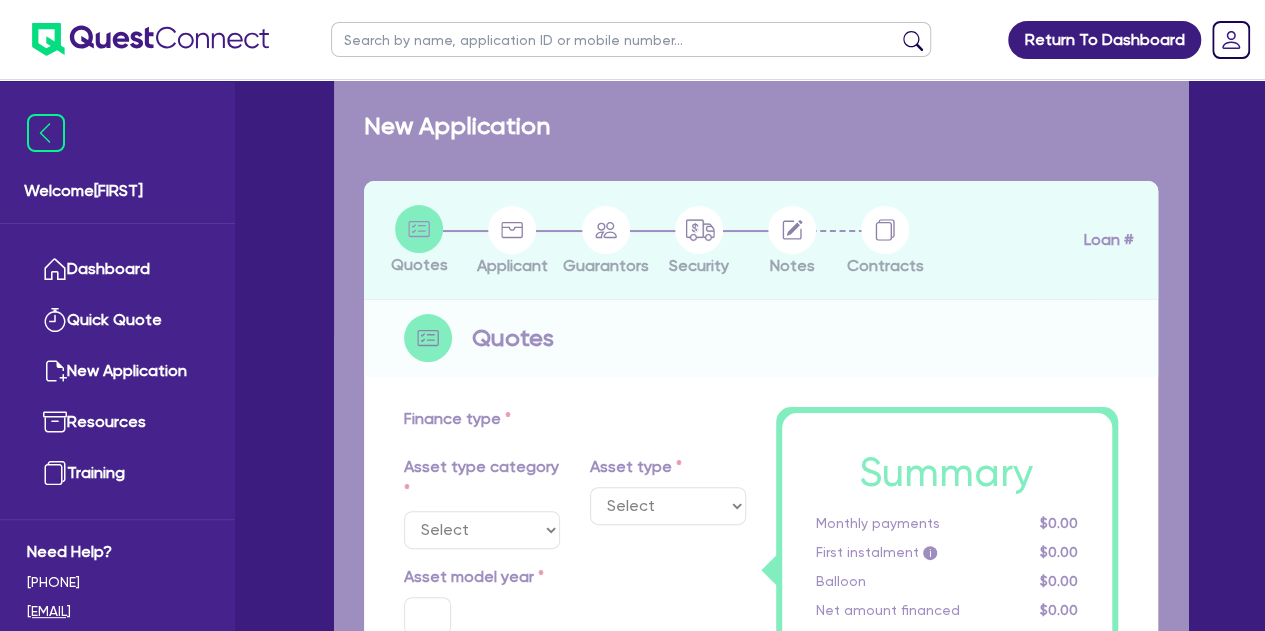 select on "CARS_AND_LIGHT_TRUCKS" 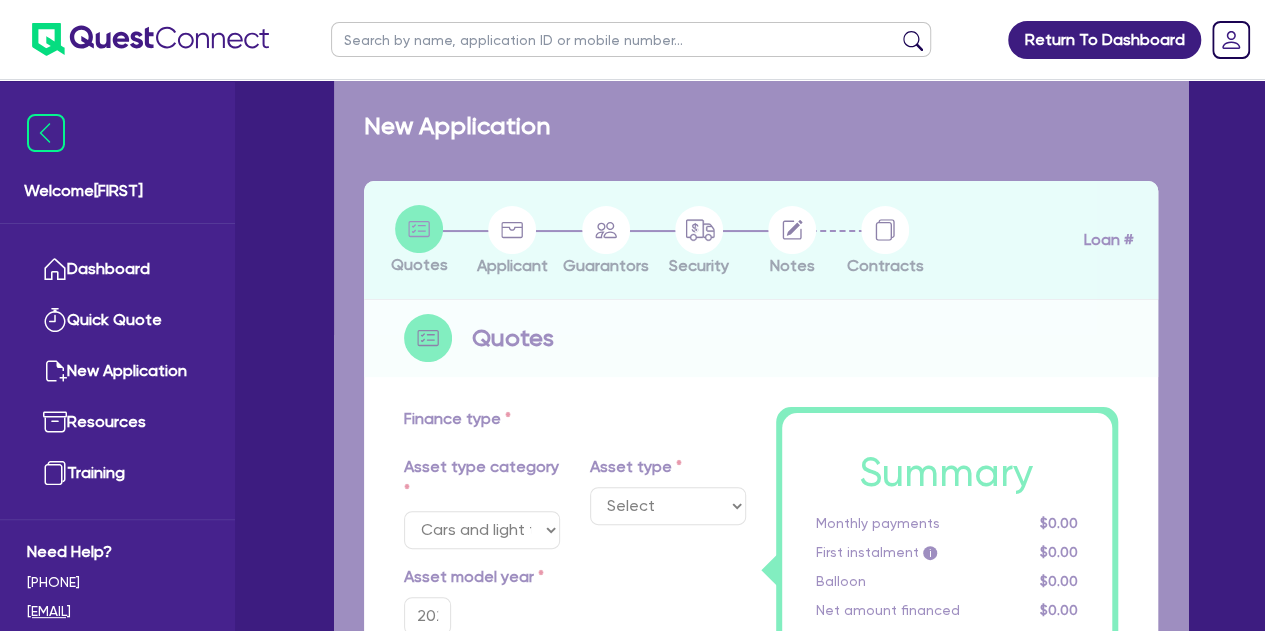select on "PASSENGER_VEHICLES" 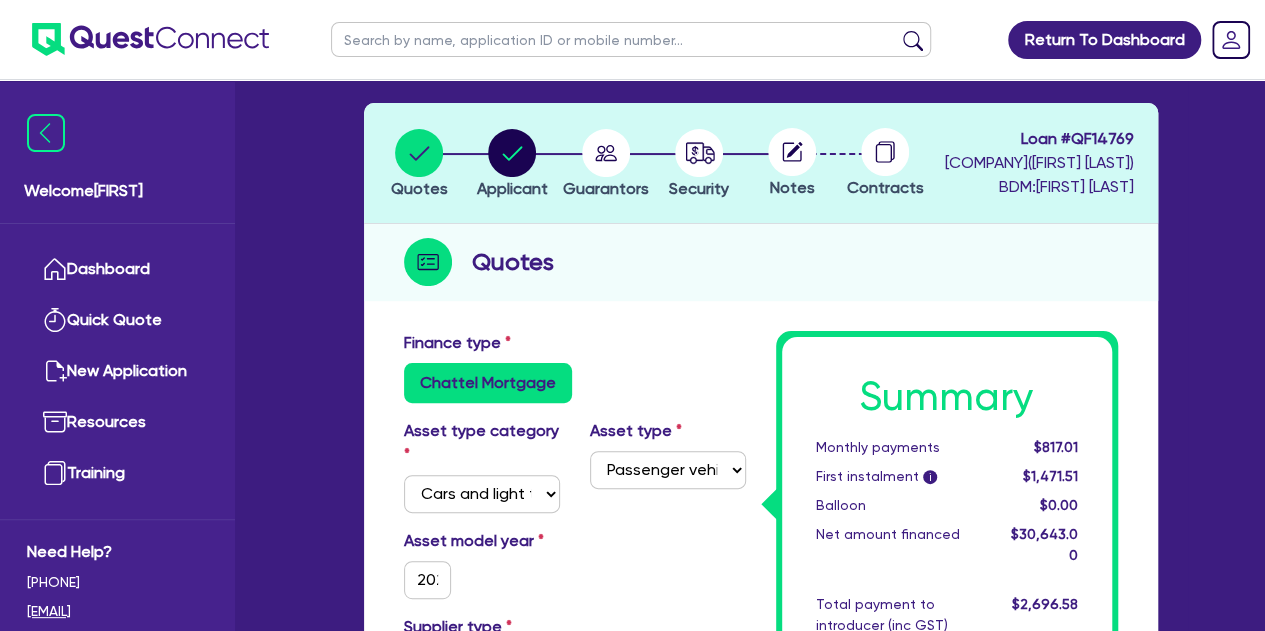 scroll, scrollTop: 58, scrollLeft: 0, axis: vertical 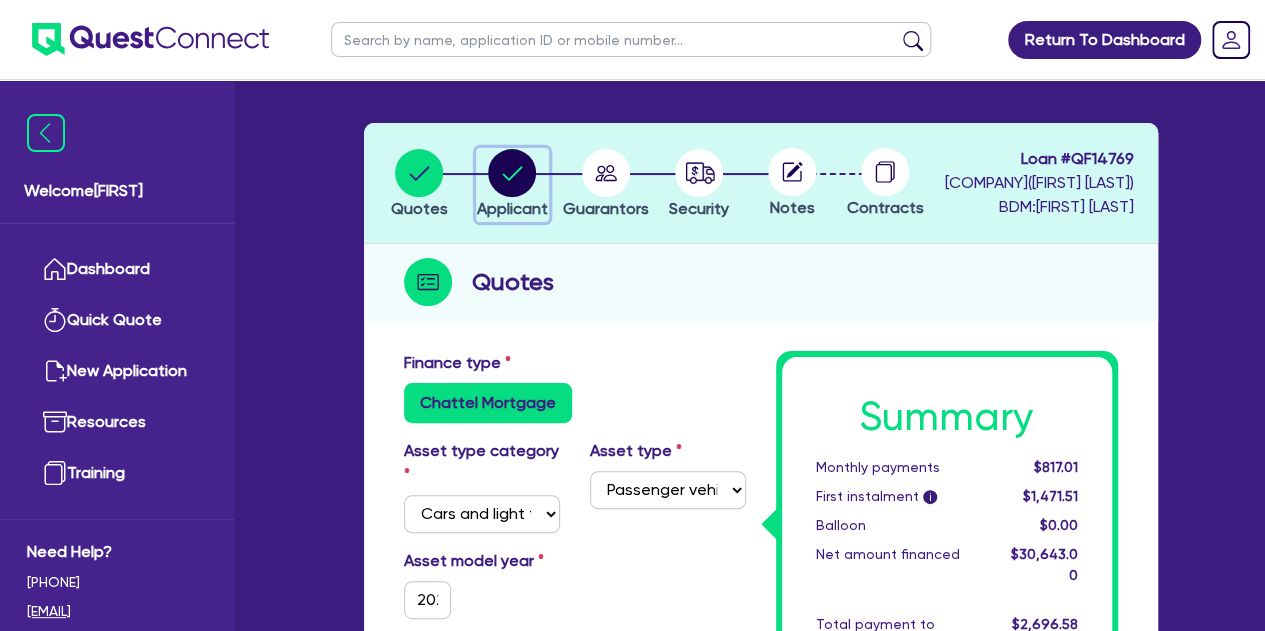 click 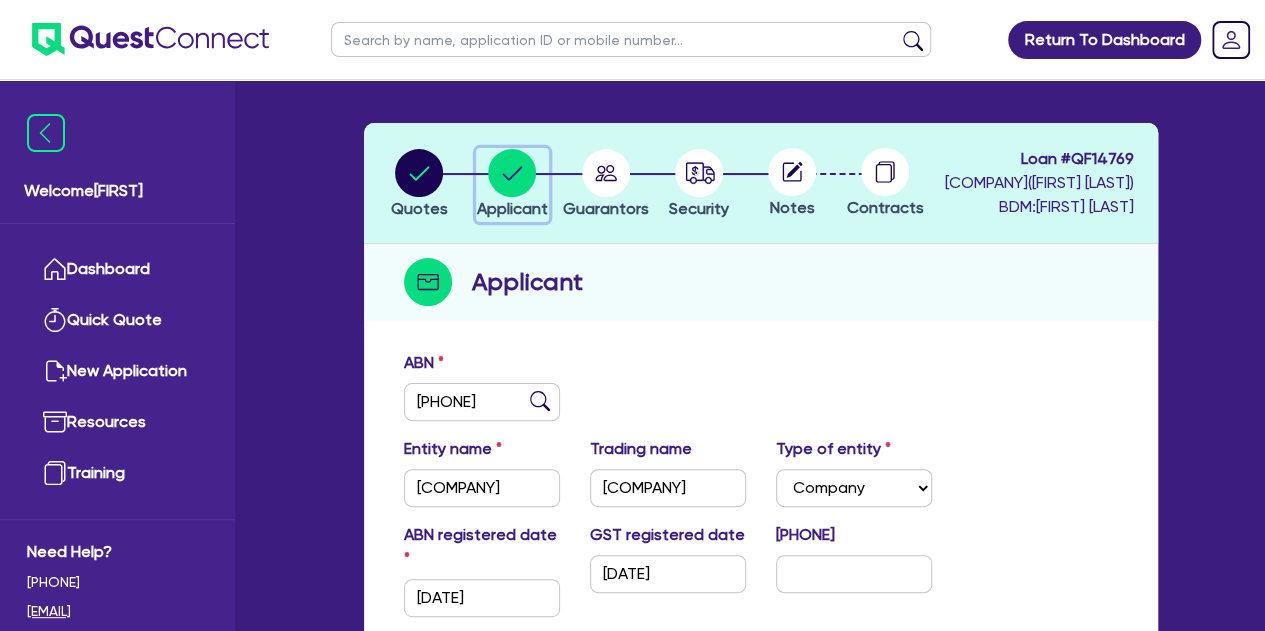 scroll, scrollTop: 0, scrollLeft: 0, axis: both 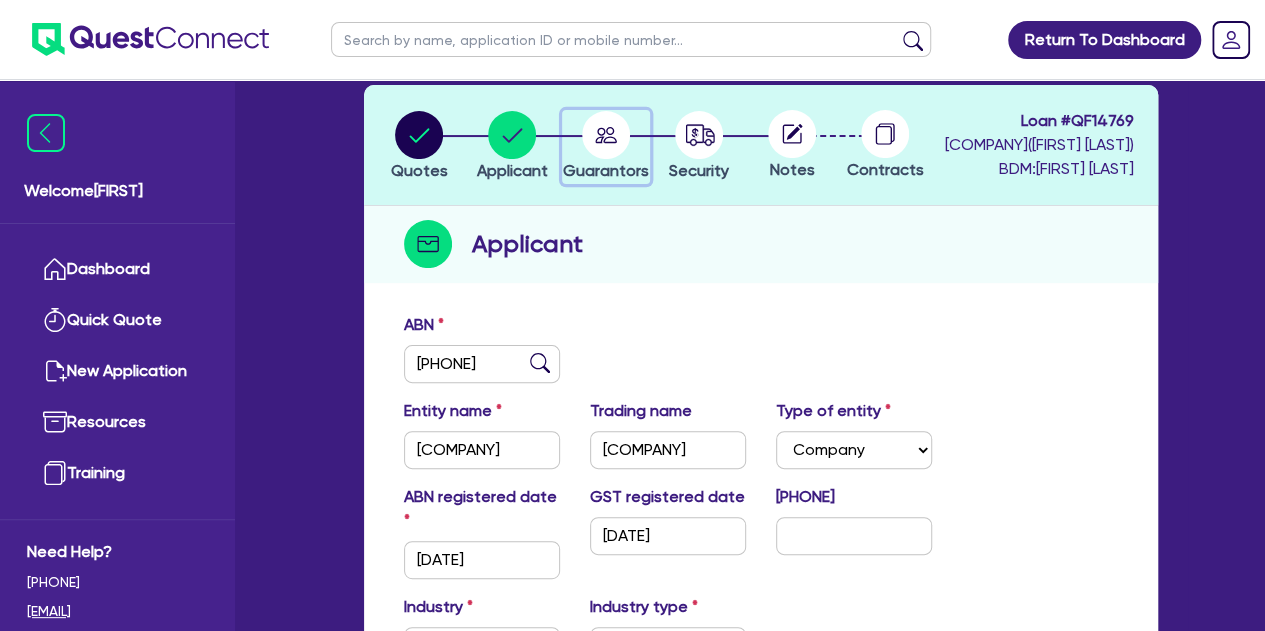 click 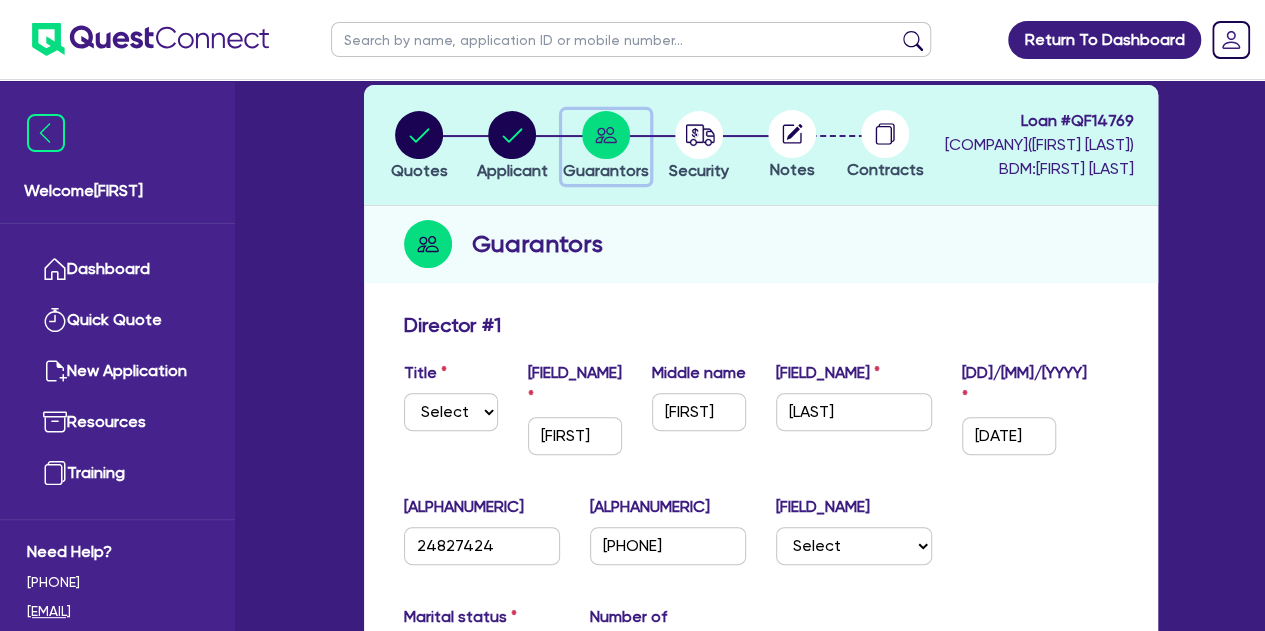 scroll, scrollTop: 0, scrollLeft: 0, axis: both 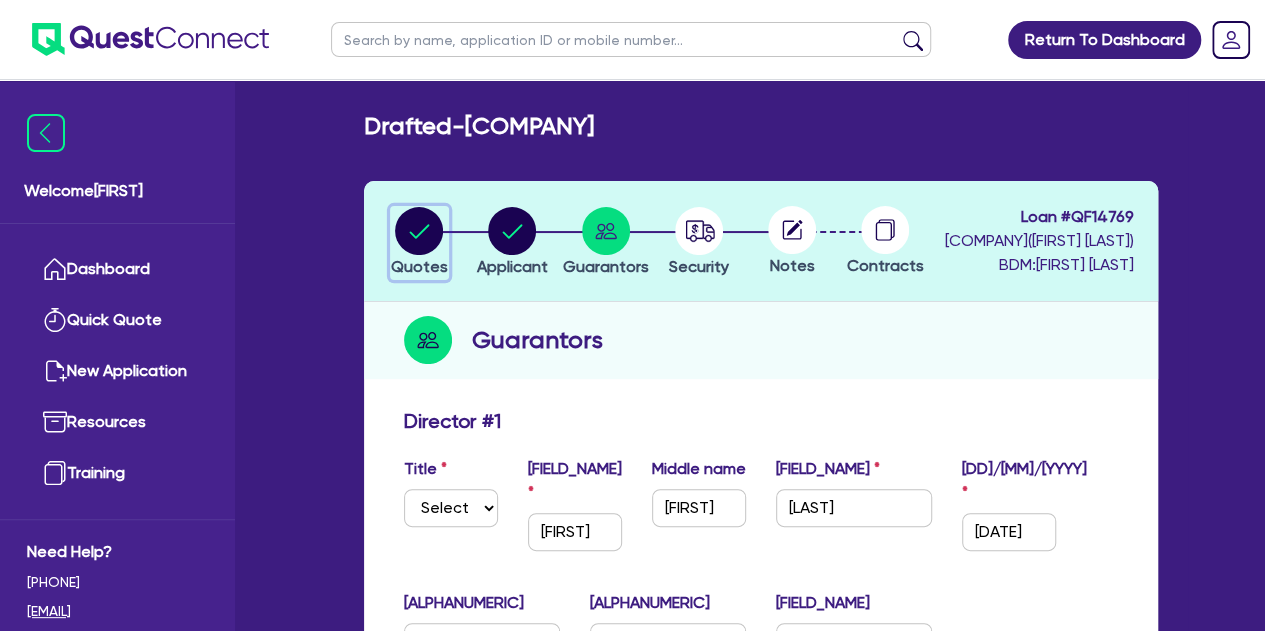 click 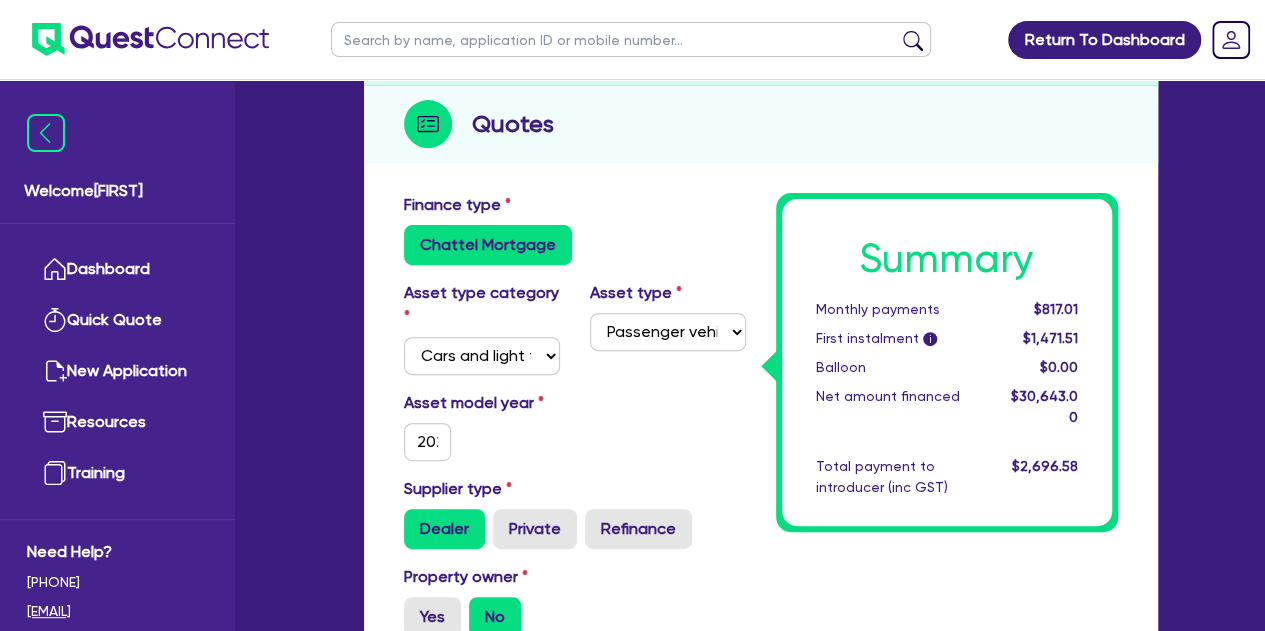 scroll, scrollTop: 242, scrollLeft: 0, axis: vertical 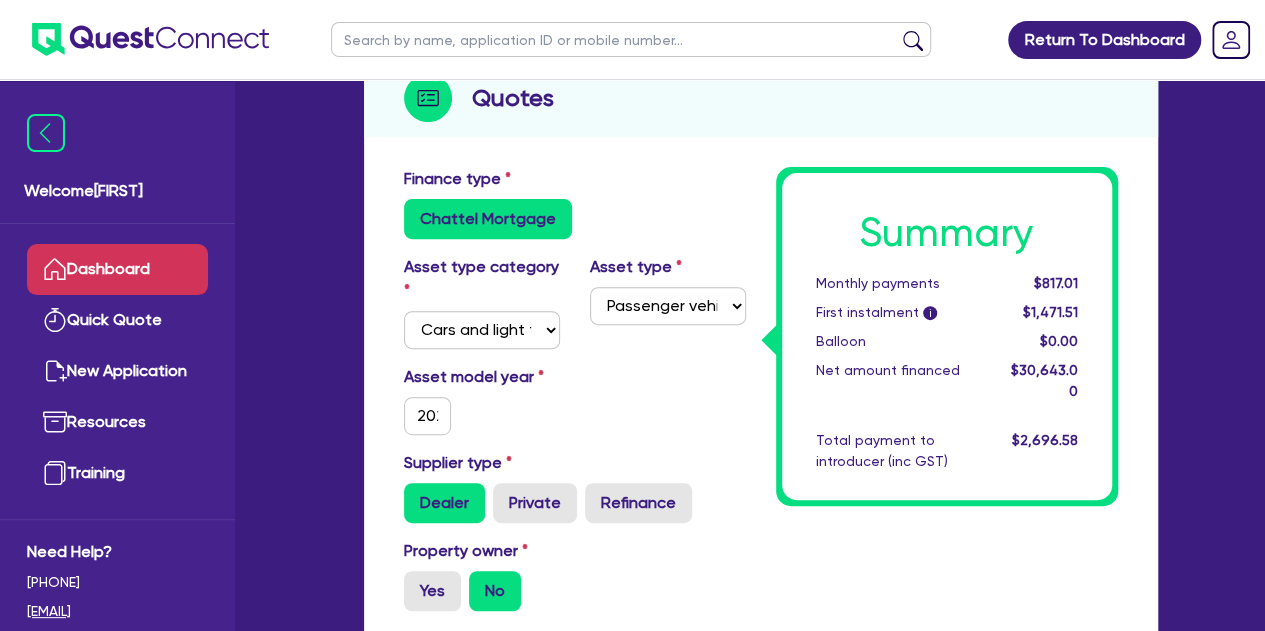click on "Dashboard" at bounding box center [117, 269] 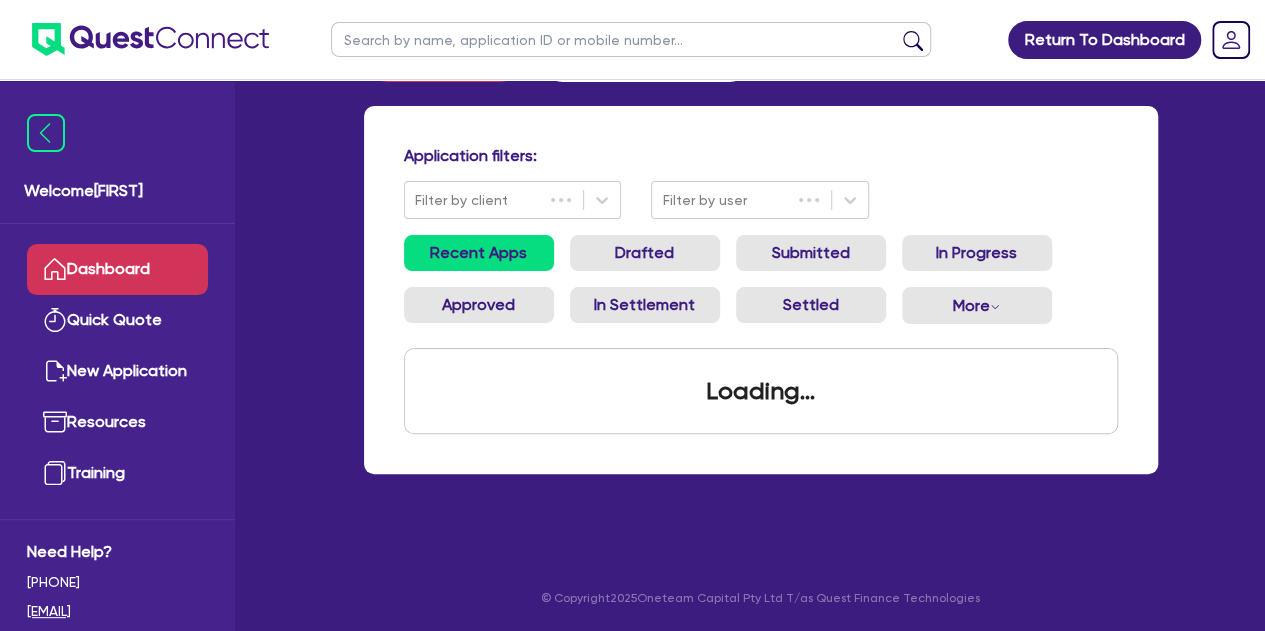 scroll, scrollTop: 0, scrollLeft: 0, axis: both 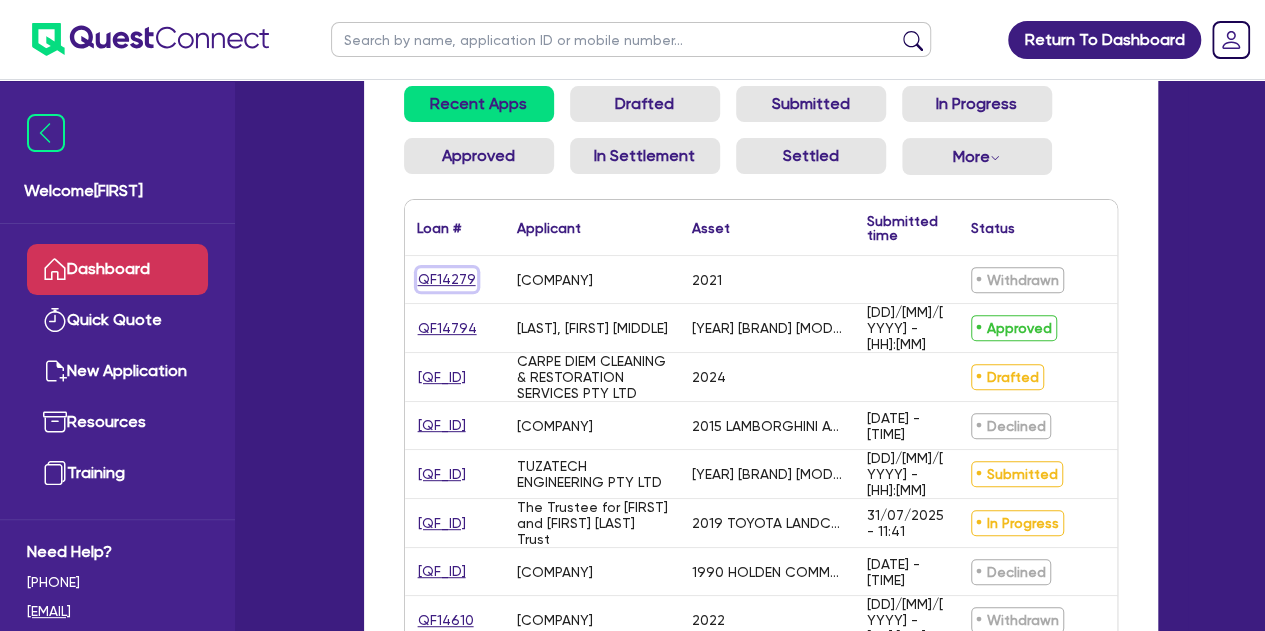 click on "QF14279" at bounding box center [447, 279] 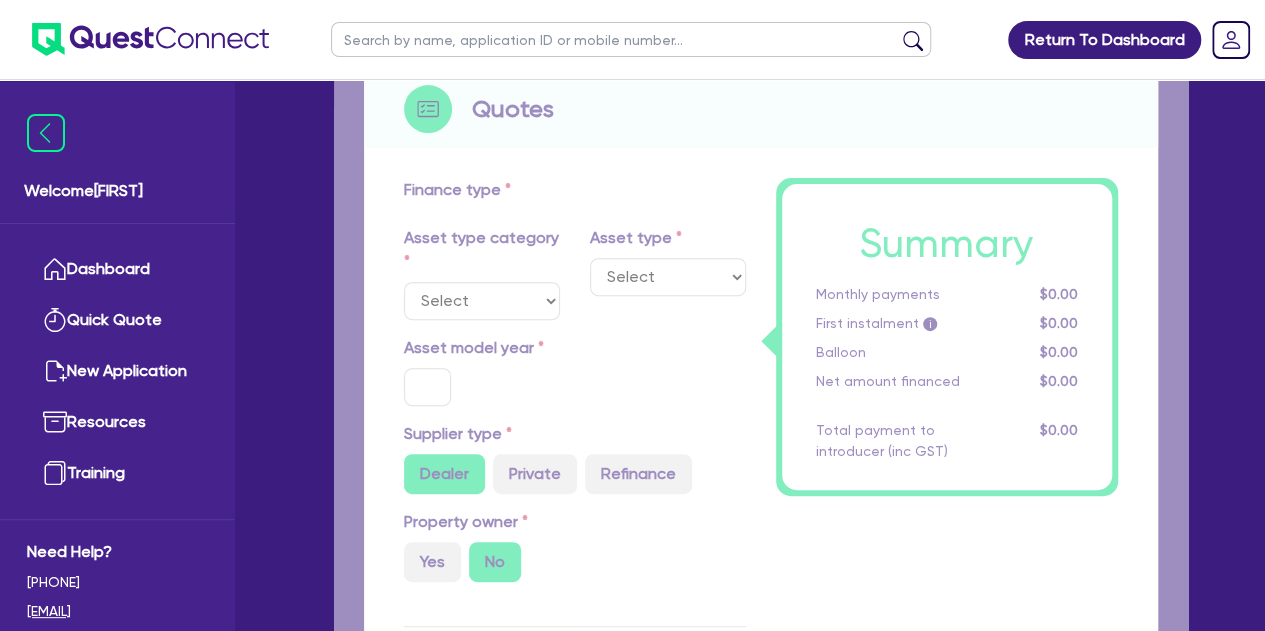 scroll, scrollTop: 0, scrollLeft: 0, axis: both 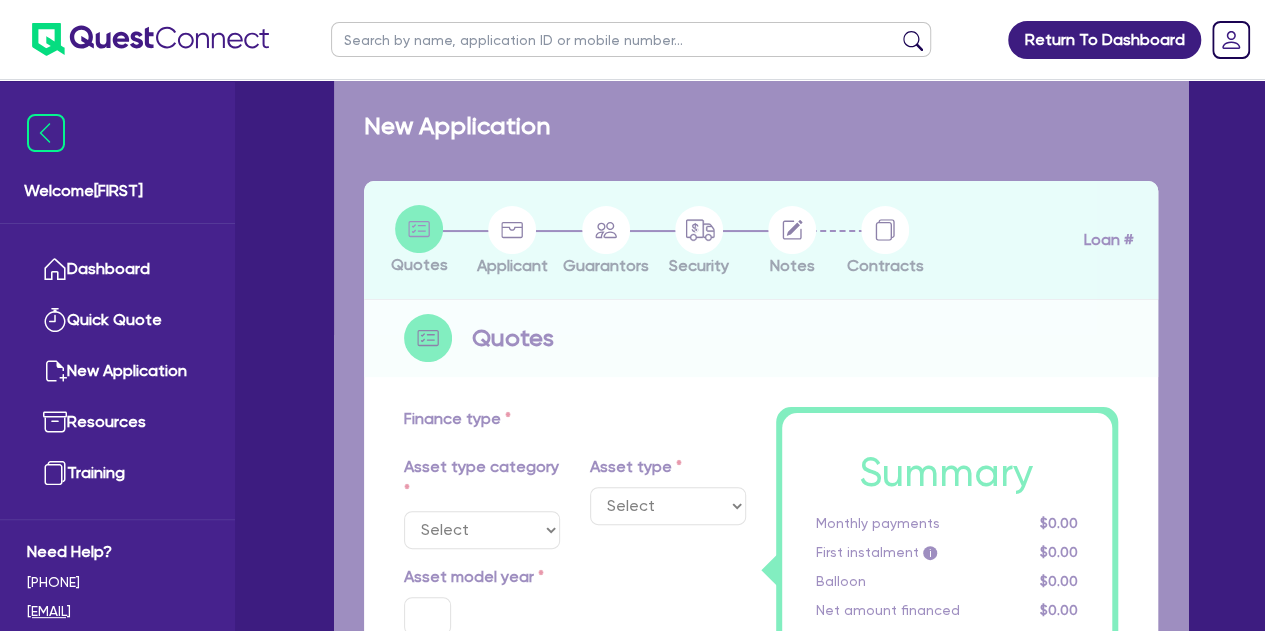 select on "CARS_AND_LIGHT_TRUCKS" 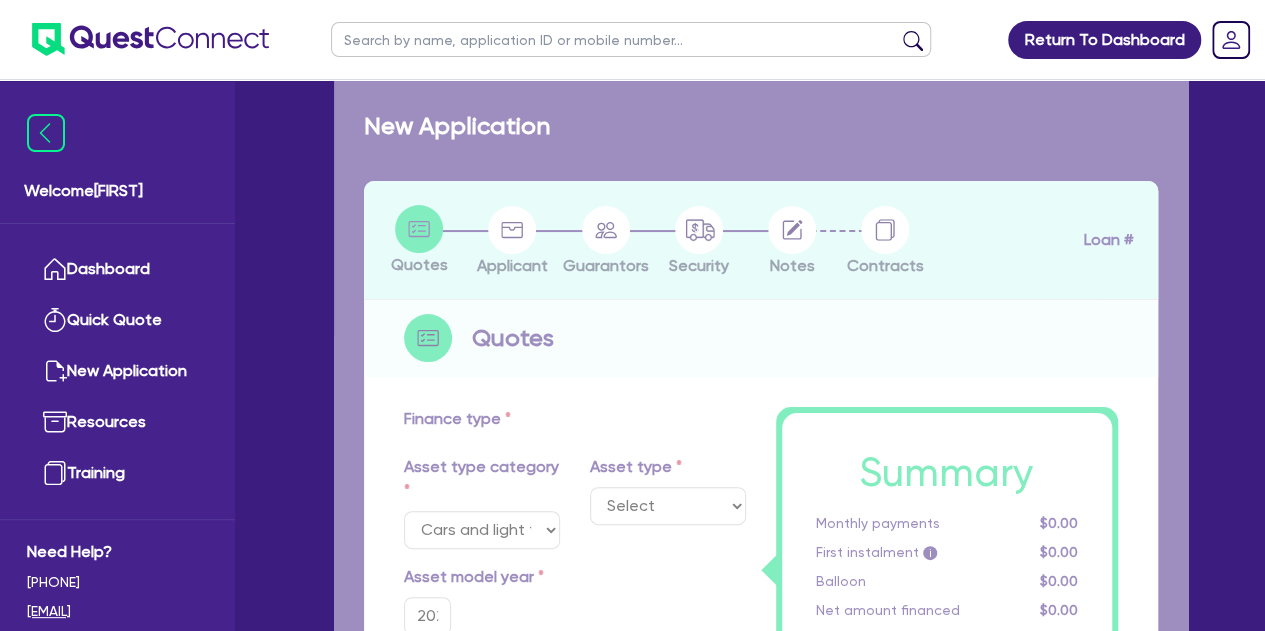 select on "PASSENGER_VEHICLES" 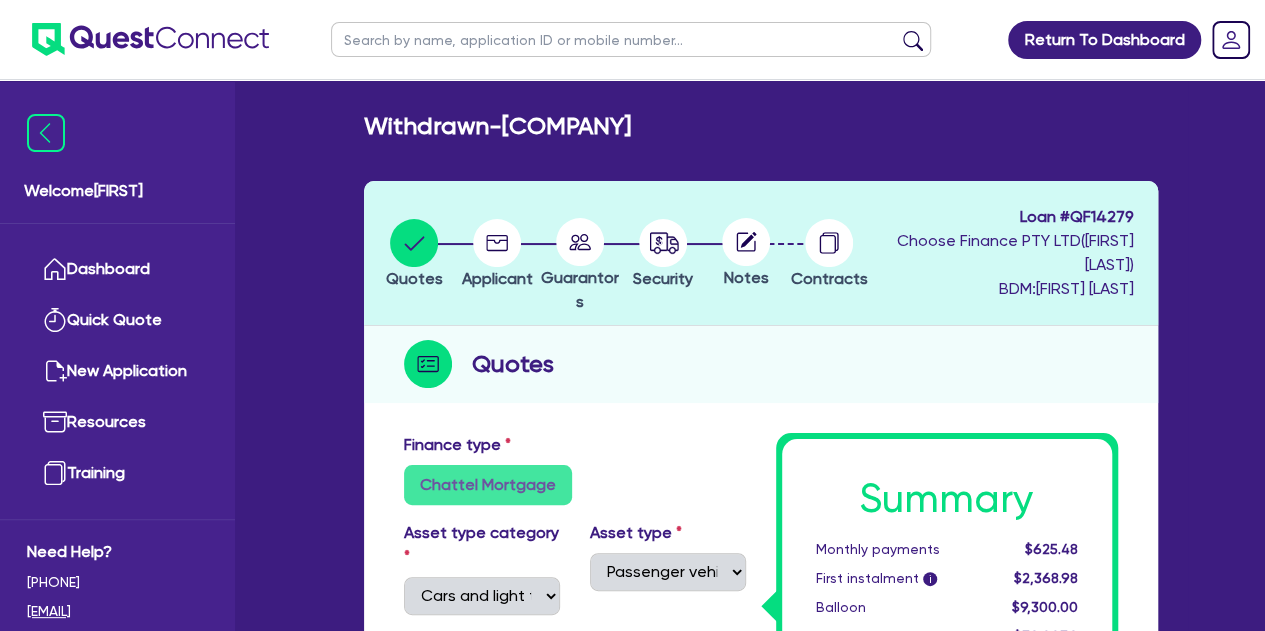 scroll, scrollTop: 80, scrollLeft: 0, axis: vertical 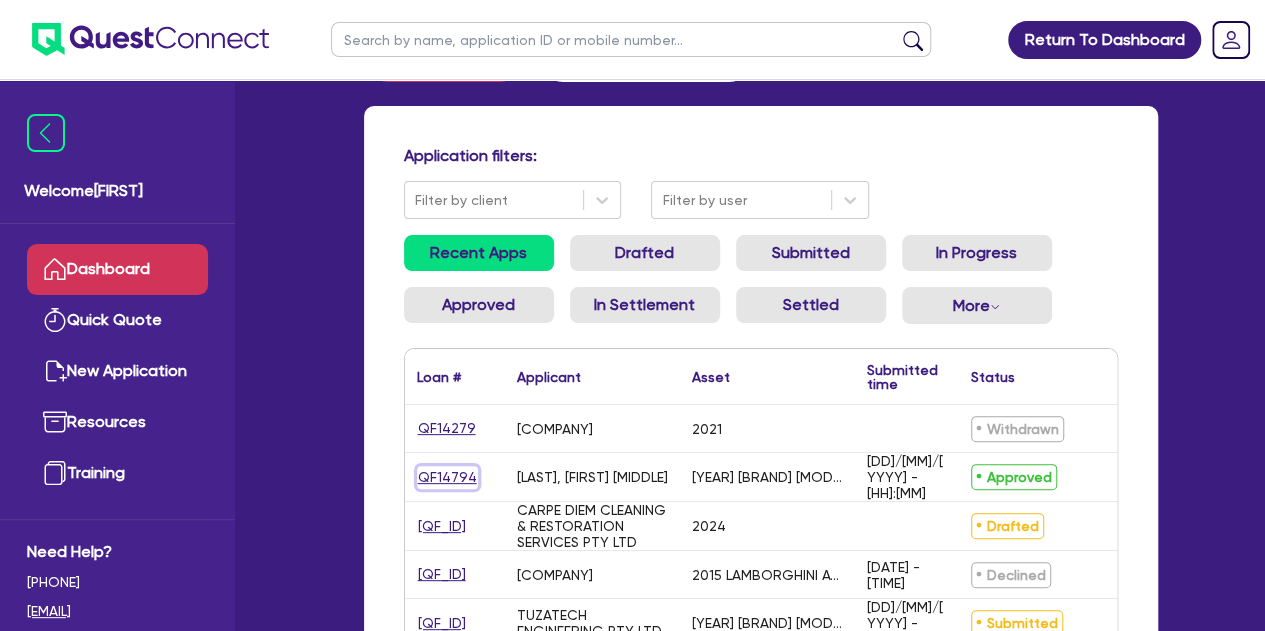 click on "QF14794" at bounding box center (447, 477) 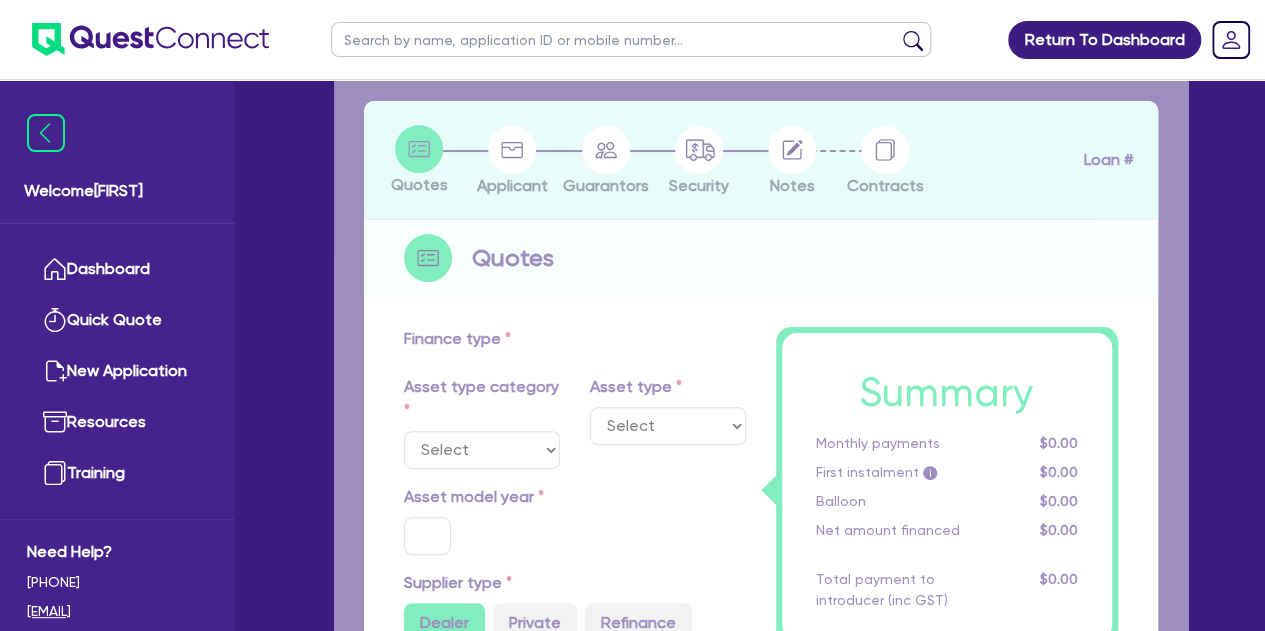 scroll, scrollTop: 0, scrollLeft: 0, axis: both 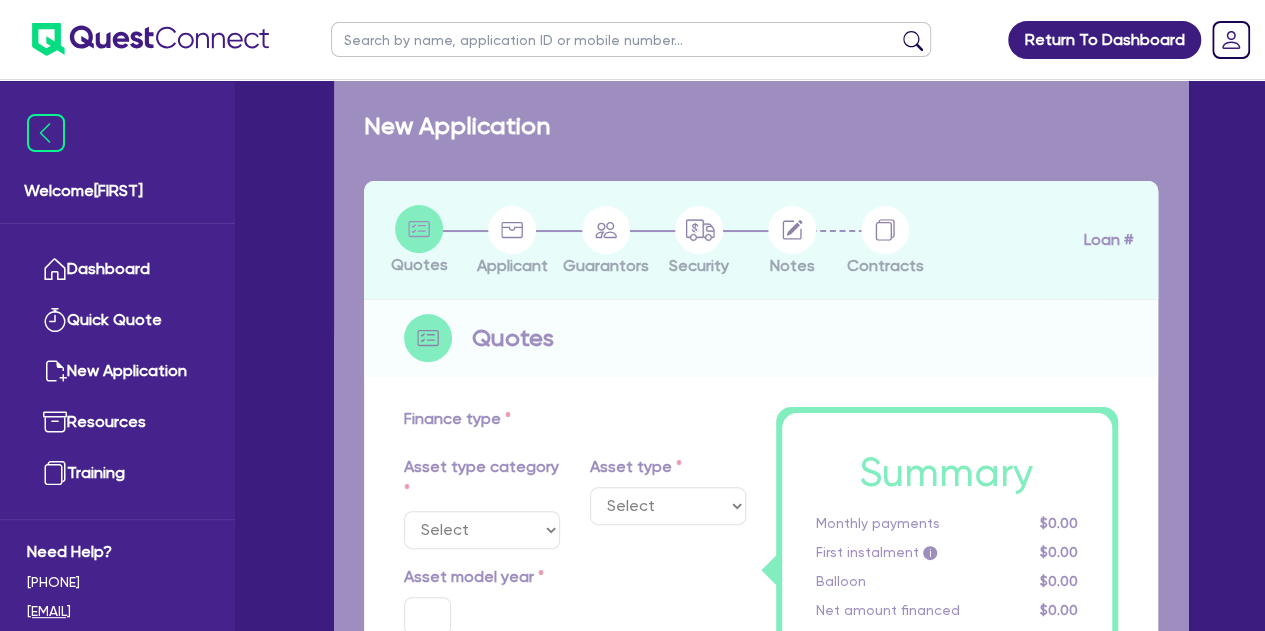 select on "CARS_AND_LIGHT_TRUCKS" 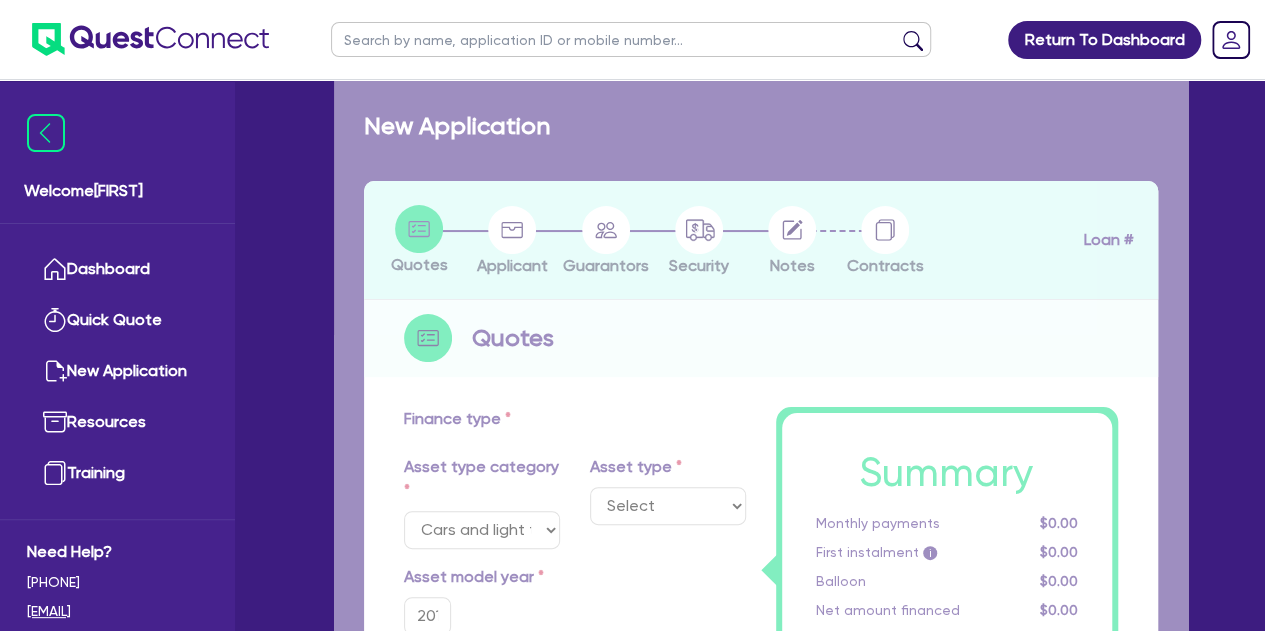 radio on "false" 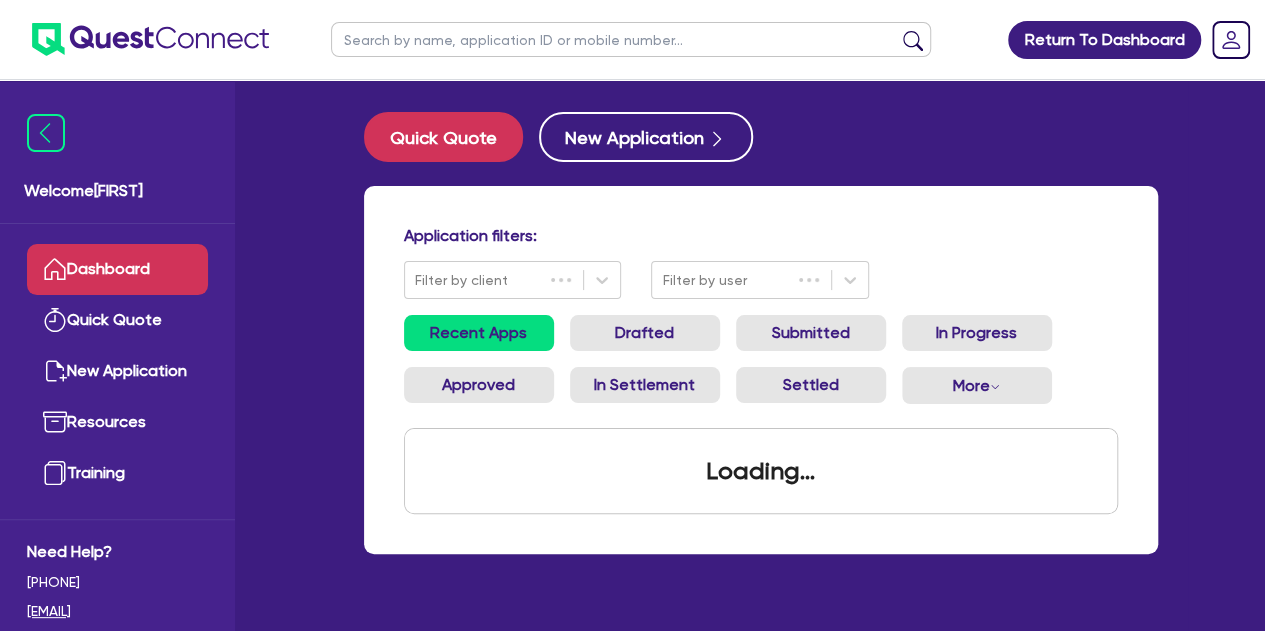 scroll, scrollTop: 80, scrollLeft: 0, axis: vertical 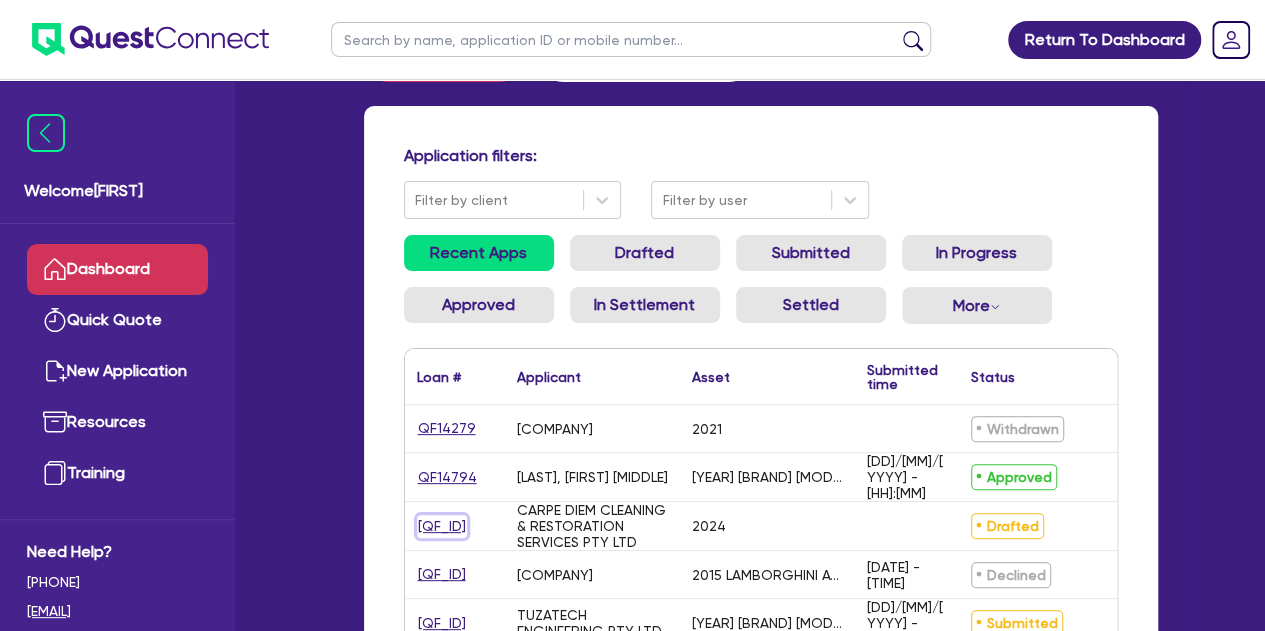click on "[QF_ID]" at bounding box center [442, 526] 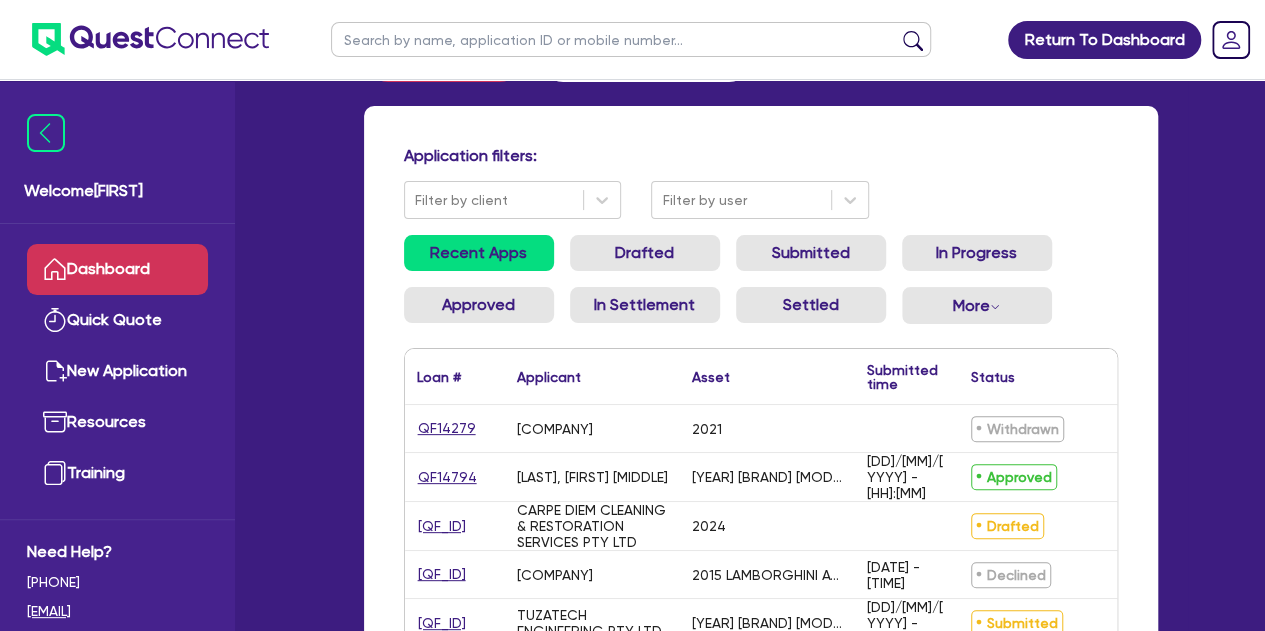 scroll, scrollTop: 0, scrollLeft: 0, axis: both 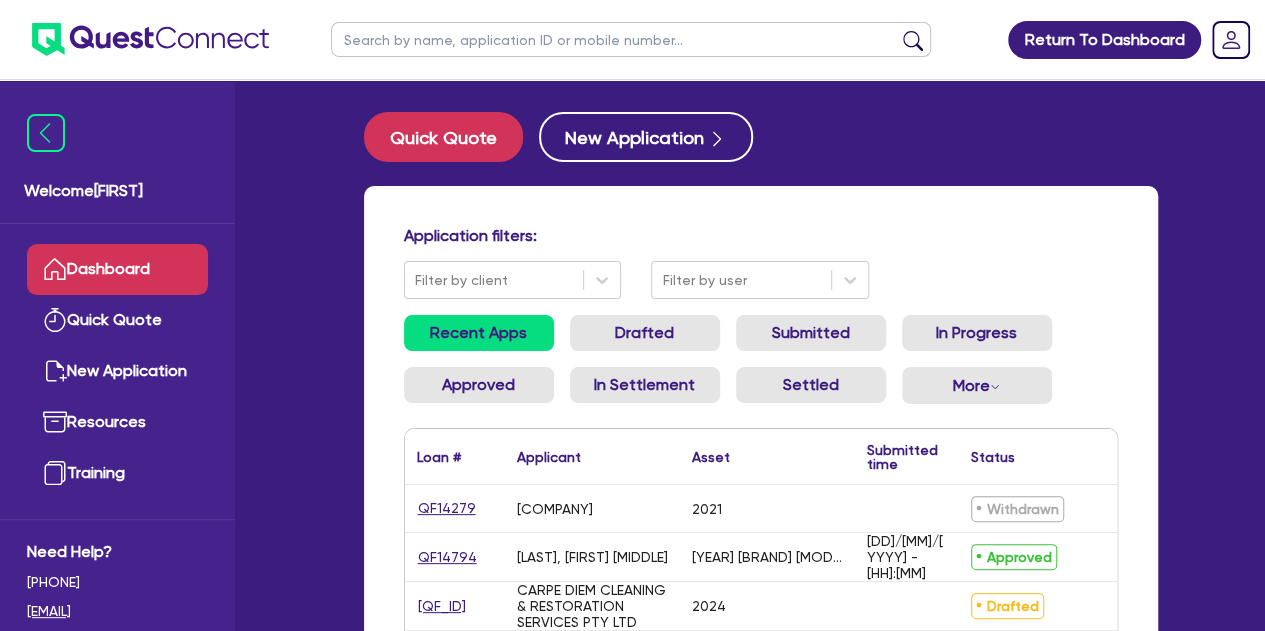 select on "TERTIARY_ASSETS" 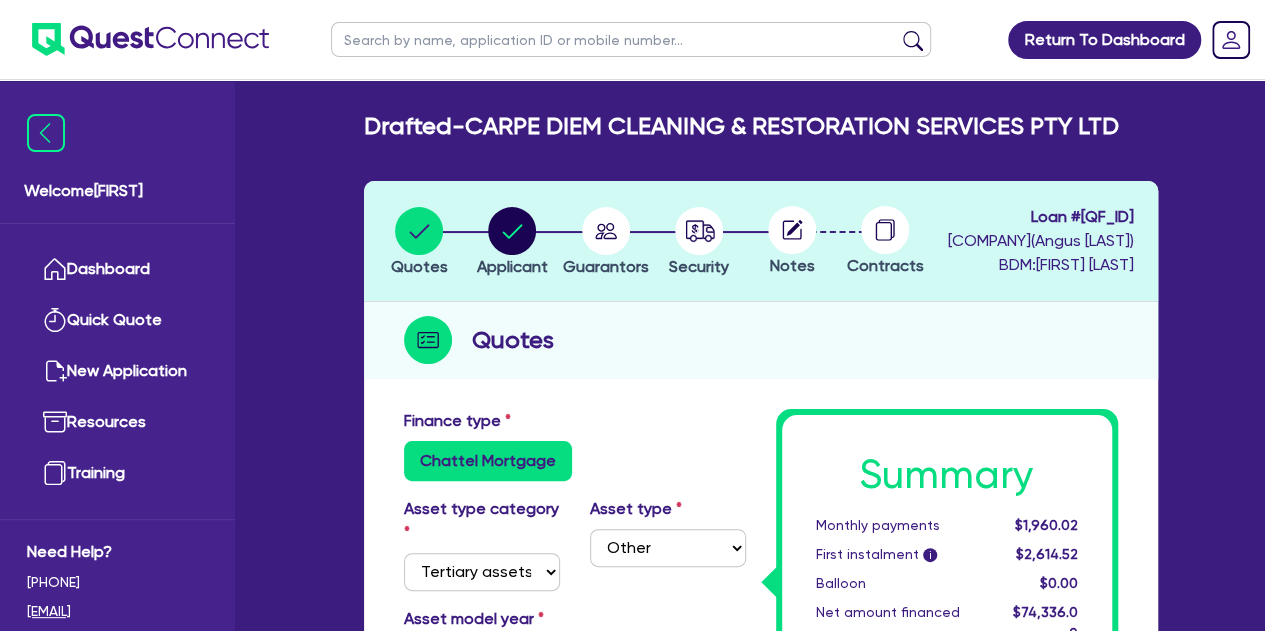 scroll, scrollTop: 80, scrollLeft: 0, axis: vertical 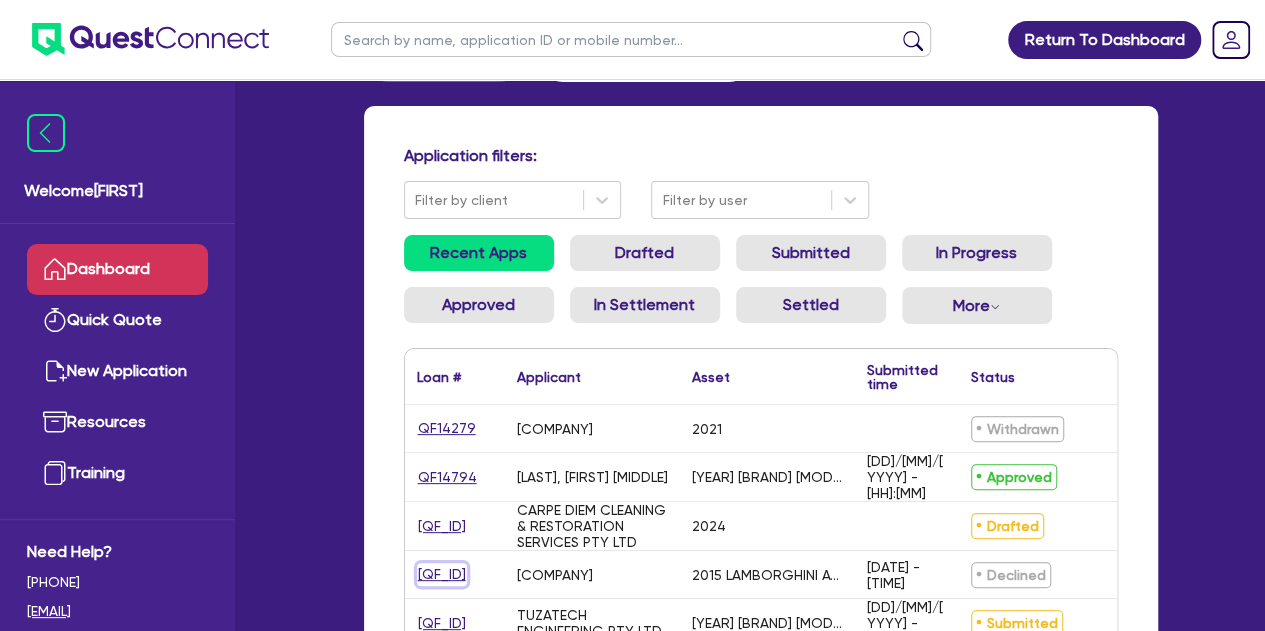 click on "[QF_ID]" at bounding box center (442, 574) 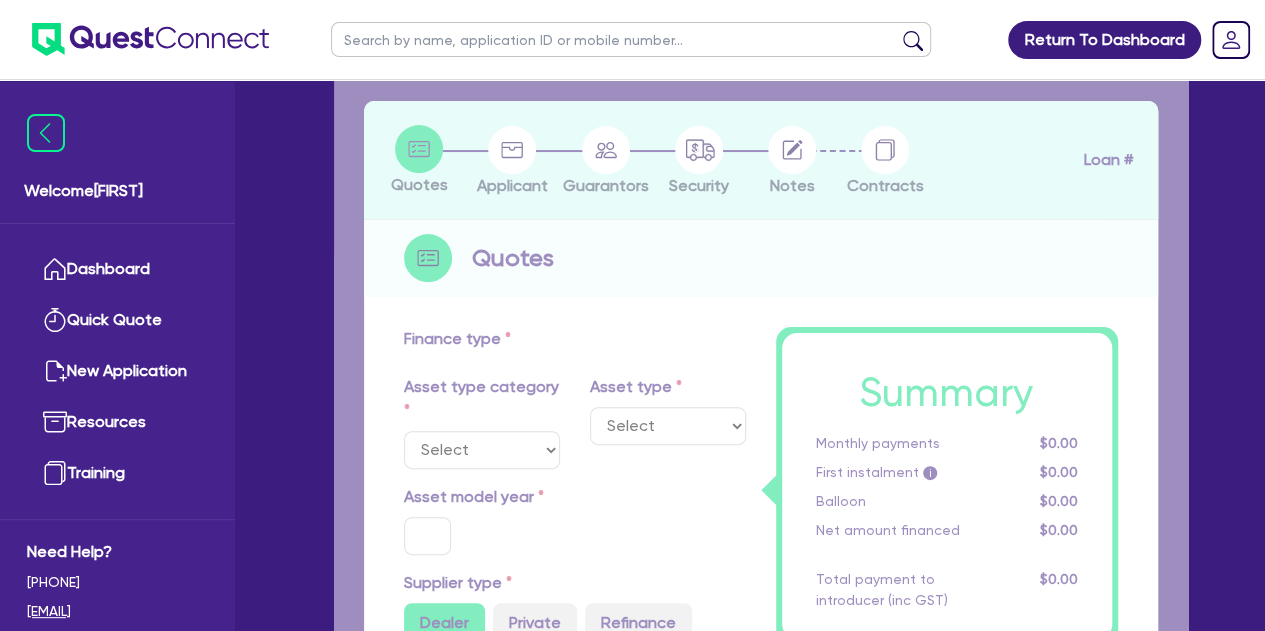 scroll, scrollTop: 0, scrollLeft: 0, axis: both 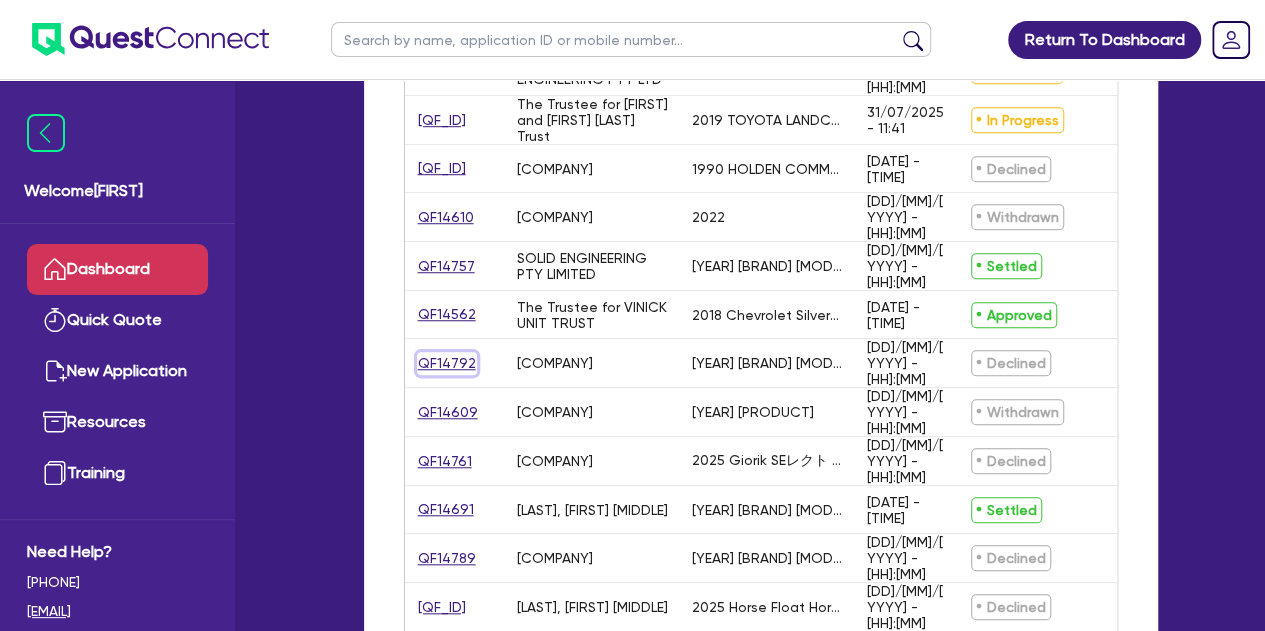 click on "QF14792" at bounding box center [447, 363] 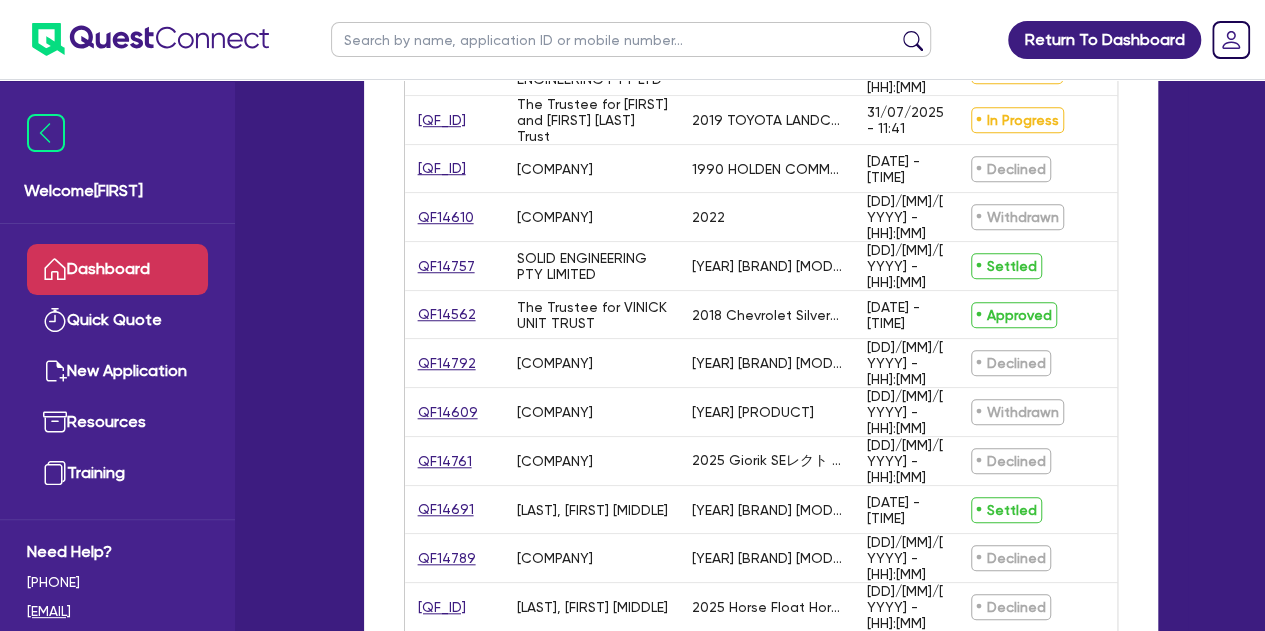 scroll, scrollTop: 0, scrollLeft: 0, axis: both 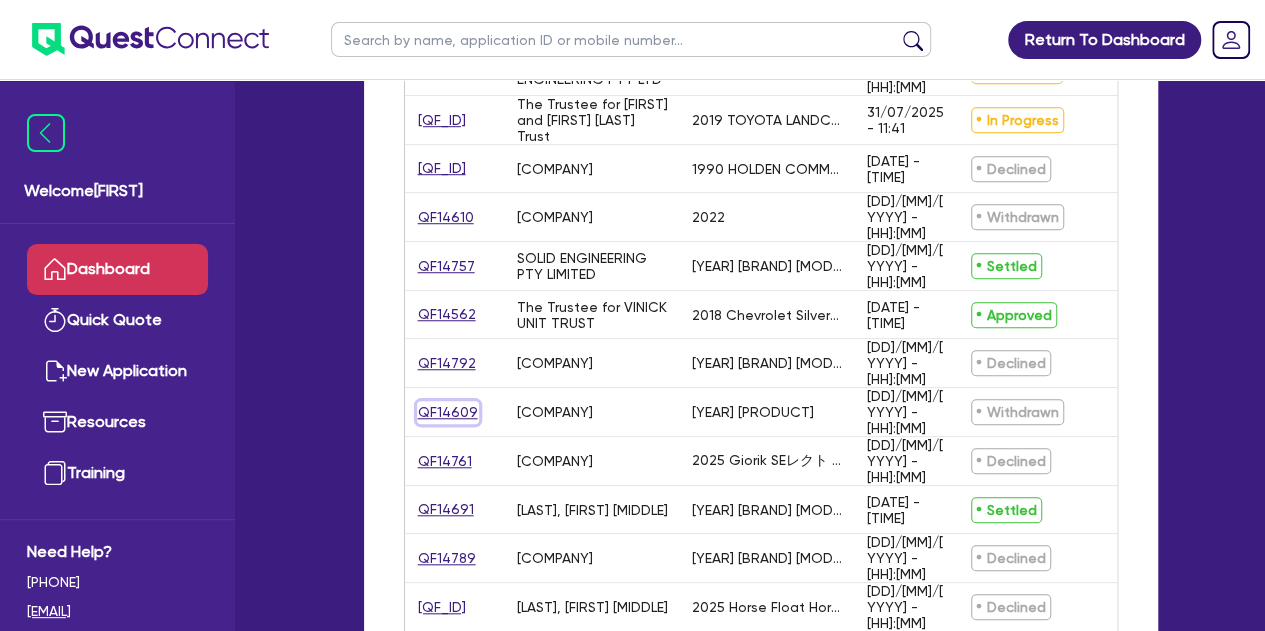click on "QF14609" at bounding box center [448, 412] 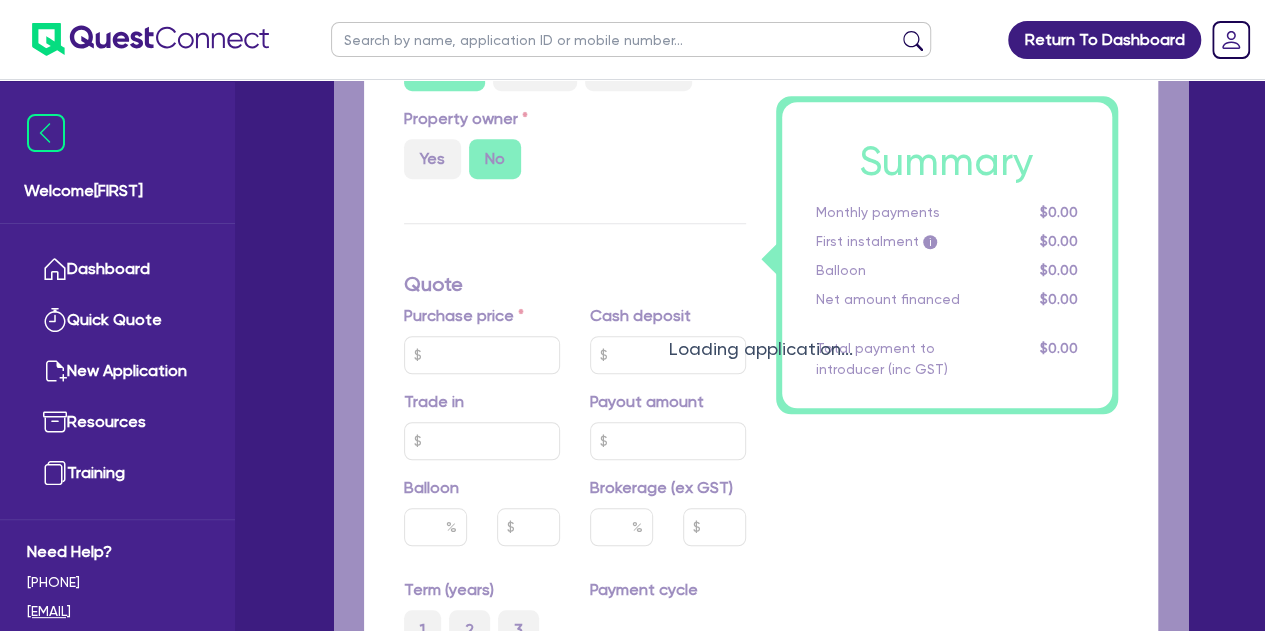 scroll, scrollTop: 0, scrollLeft: 0, axis: both 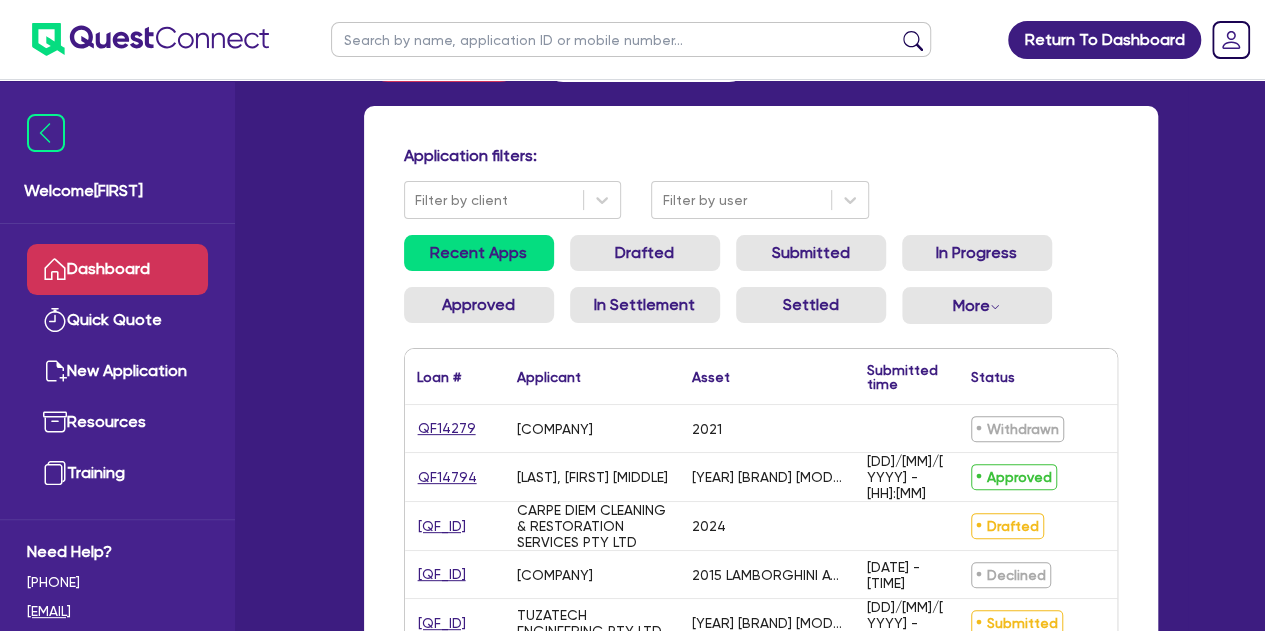 click on "Login
Edit Profile Logout Welcome  [FIRST]   Dashboard   Quick Quote   New Application   Ref Company   Ref Salesperson   Resources     Training Need Help? [PHONE] [EMAIL] [EMAIL] Quick Quote New Application
Application filters: Filter by client Filter by user Recent Apps Drafted Submitted In Progress Approved In Settlement Settled More
Withdrawn Declined Loan # ▲ Applicant ▲ Asset Submitted time ▲ Status ▲ Amount financed Actions QF14279 MANIFESTO CONSTRUCTIONS PTY LTD 2021 Withdrawn $30,997.00 Clone QF14794 THOMPSON, [LAST], [MIDDLE] [LAST] 2018 Toyota Hilux 01/08/2025 - 12:28 Approved $31,000.00 Clone Withdraw QF14819 CARPE DIEM CLEANING & RESTORATION SERVICES PTY LTD 2024 Drafted $74,336.00 Clone Withdraw QF14775 CO-INVEST PARTNERS PTY LTD 2015 LAMBORGHINI AVENTADOR 29/07/2025 - 14:22 Declined $450,000.00 Clone QF14814 TUZATECH ENGINEERING PTY LTD 2024 WINTEC TC-15 CNC LATHE 01/08/2025 - 13:04 Submitted Clone x" at bounding box center (632, 758) 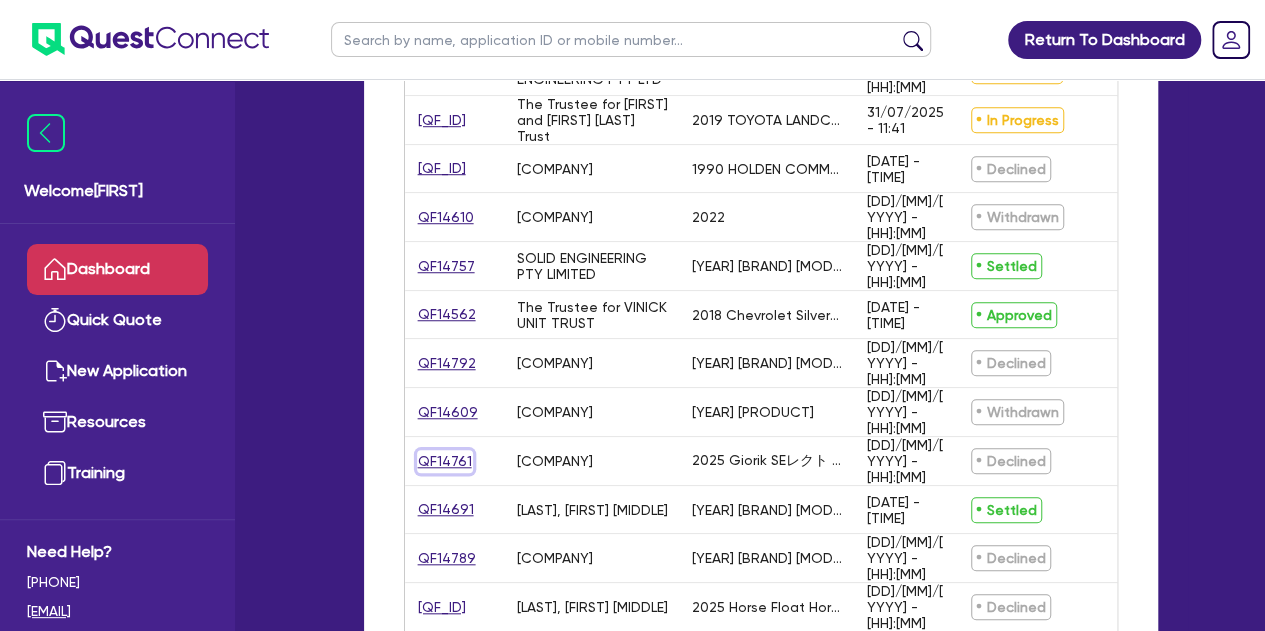 click on "QF14761" at bounding box center [445, 461] 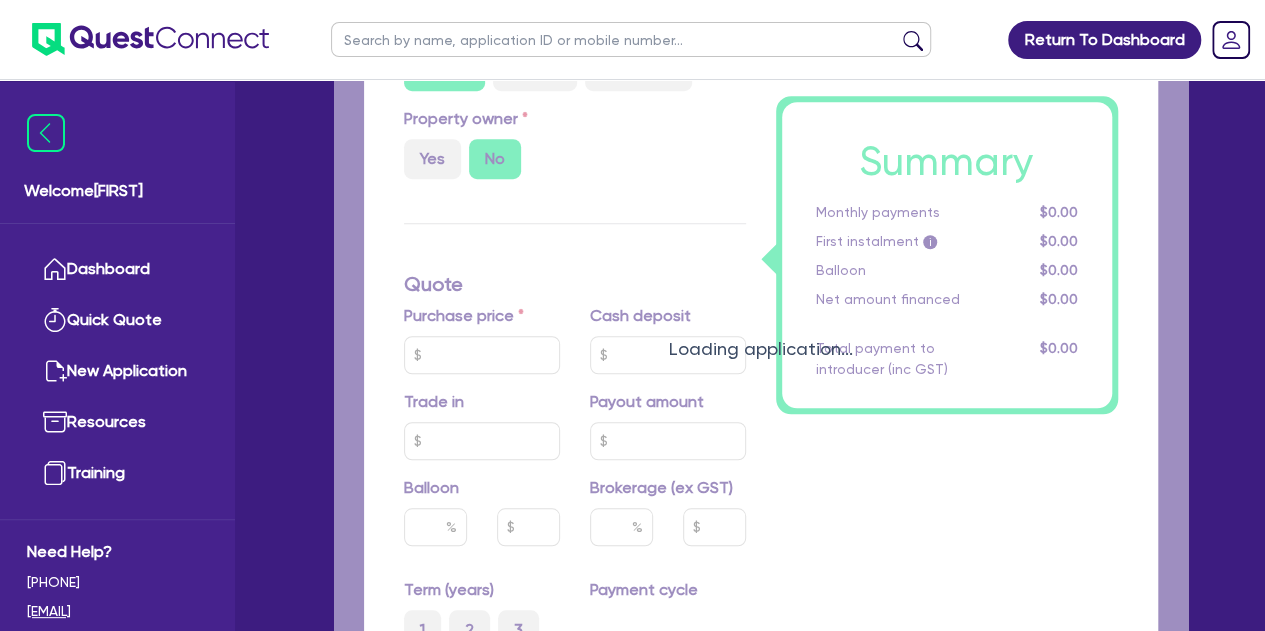 scroll, scrollTop: 0, scrollLeft: 0, axis: both 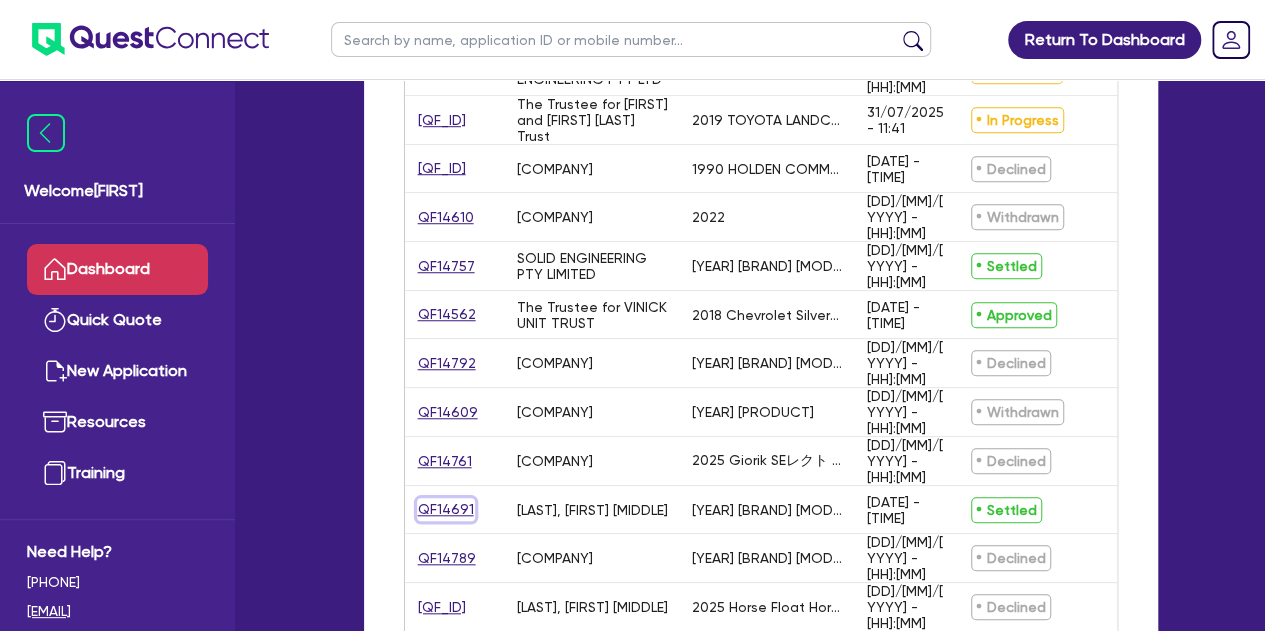 click on "QF14691" at bounding box center (446, 509) 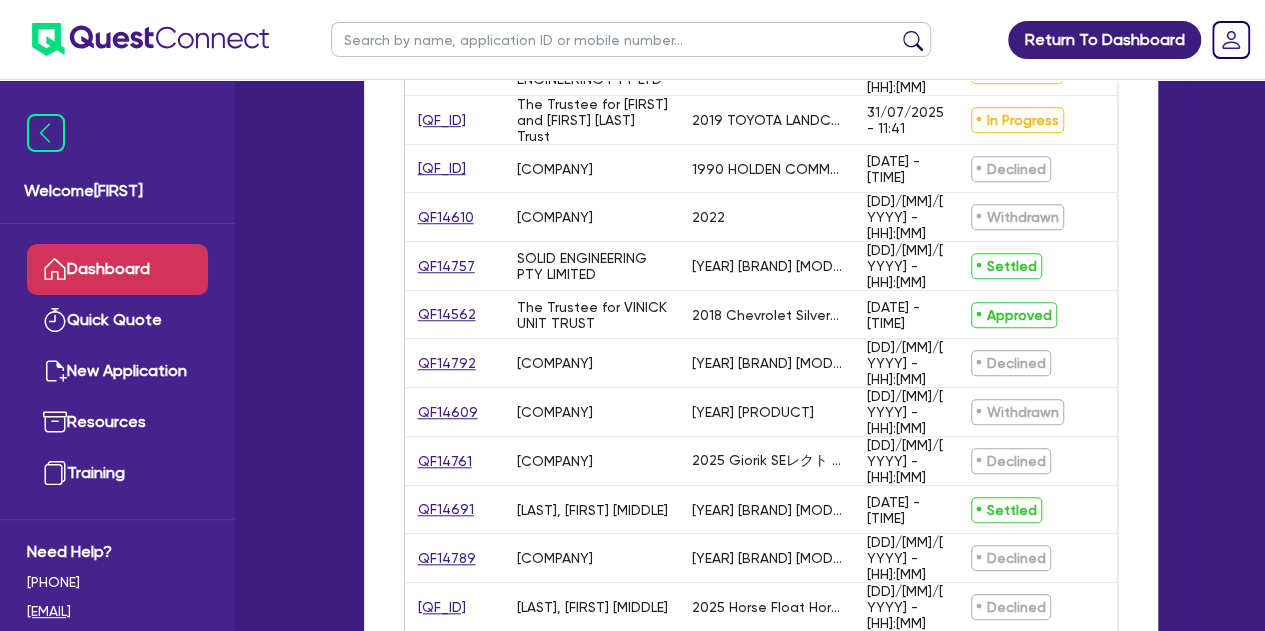 scroll, scrollTop: 0, scrollLeft: 0, axis: both 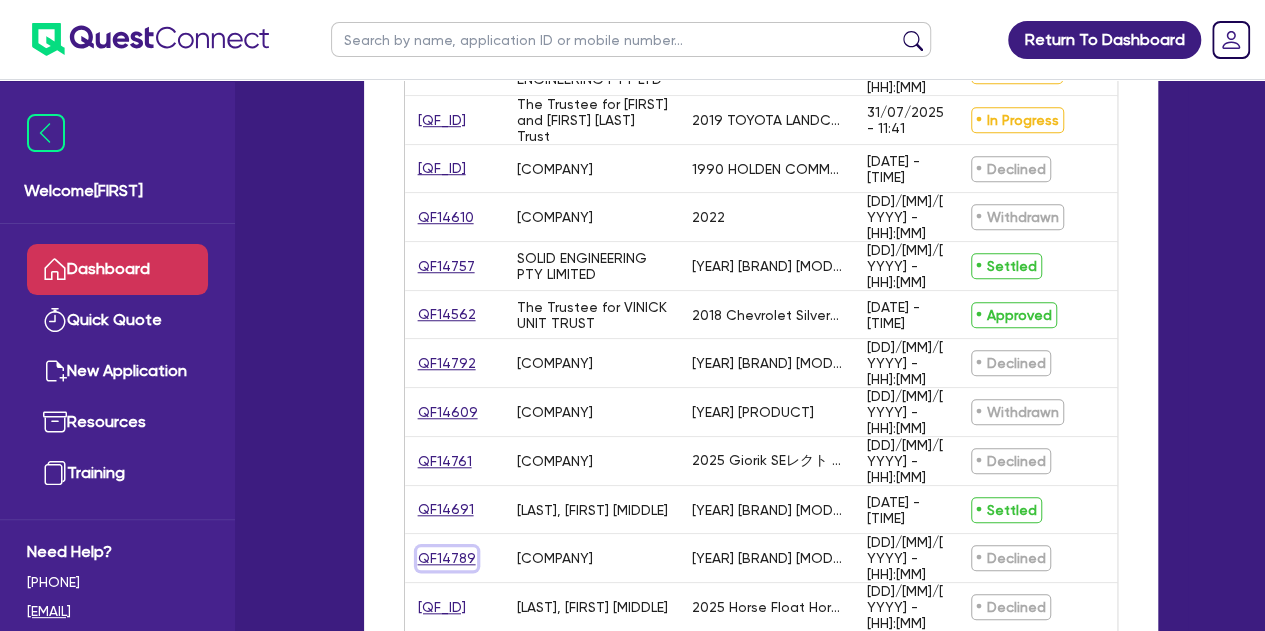 click on "QF14789" at bounding box center (447, 558) 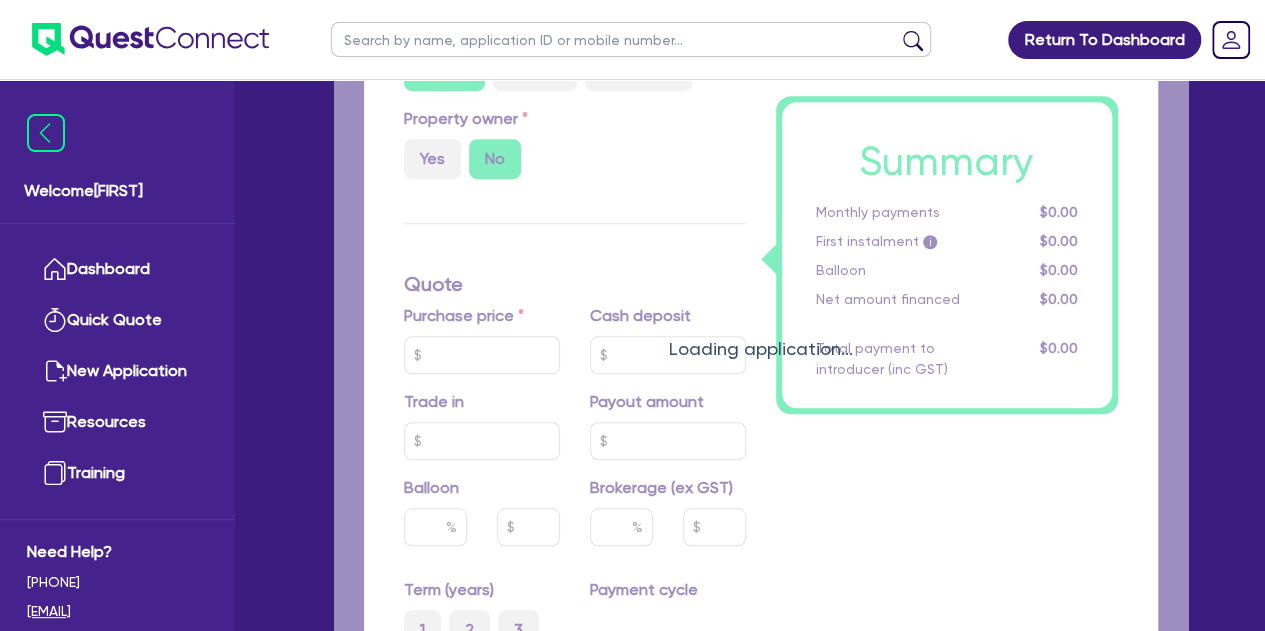 scroll, scrollTop: 0, scrollLeft: 0, axis: both 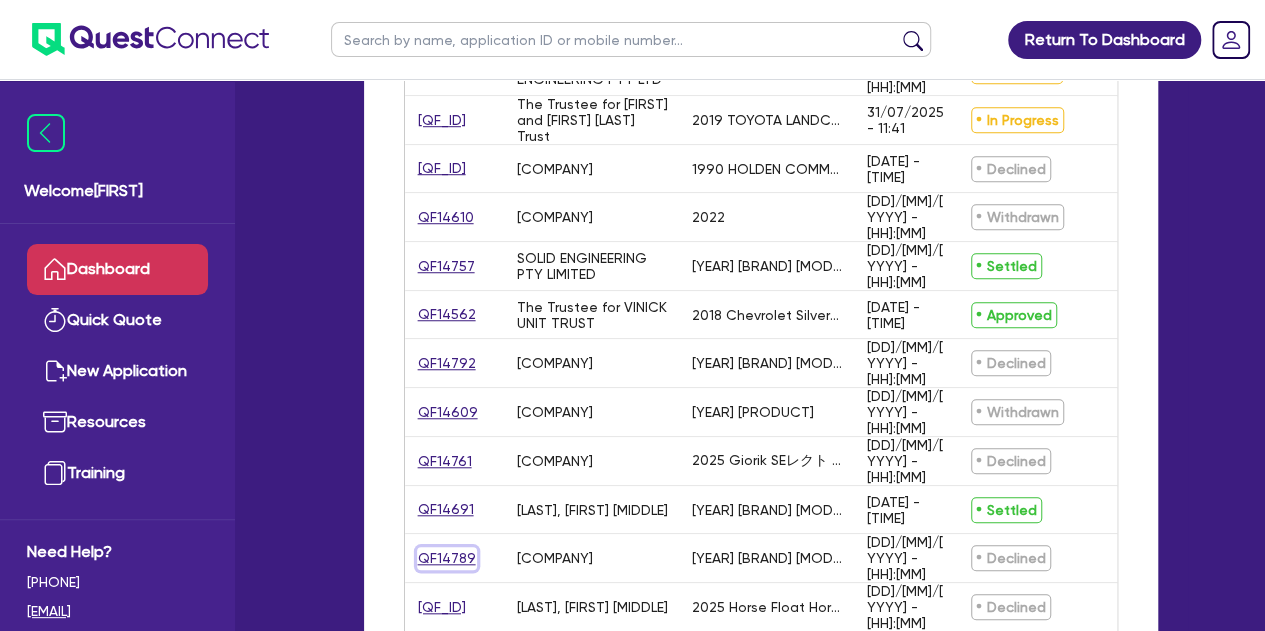 click on "QF14789" at bounding box center (447, 558) 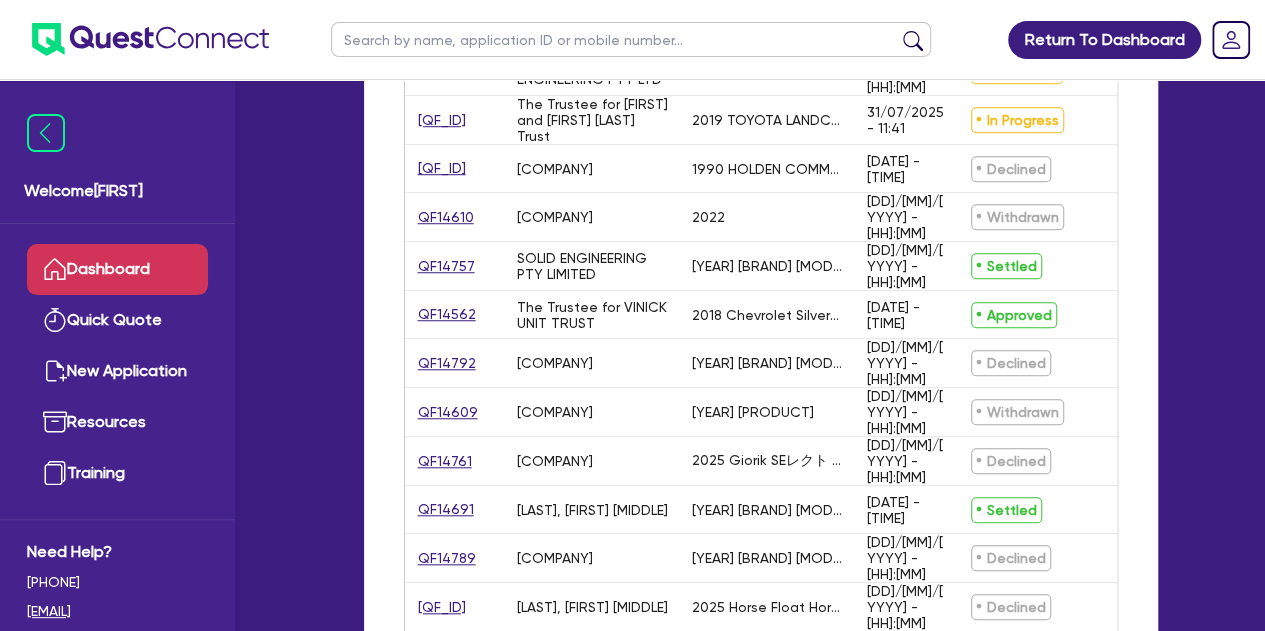 scroll, scrollTop: 0, scrollLeft: 0, axis: both 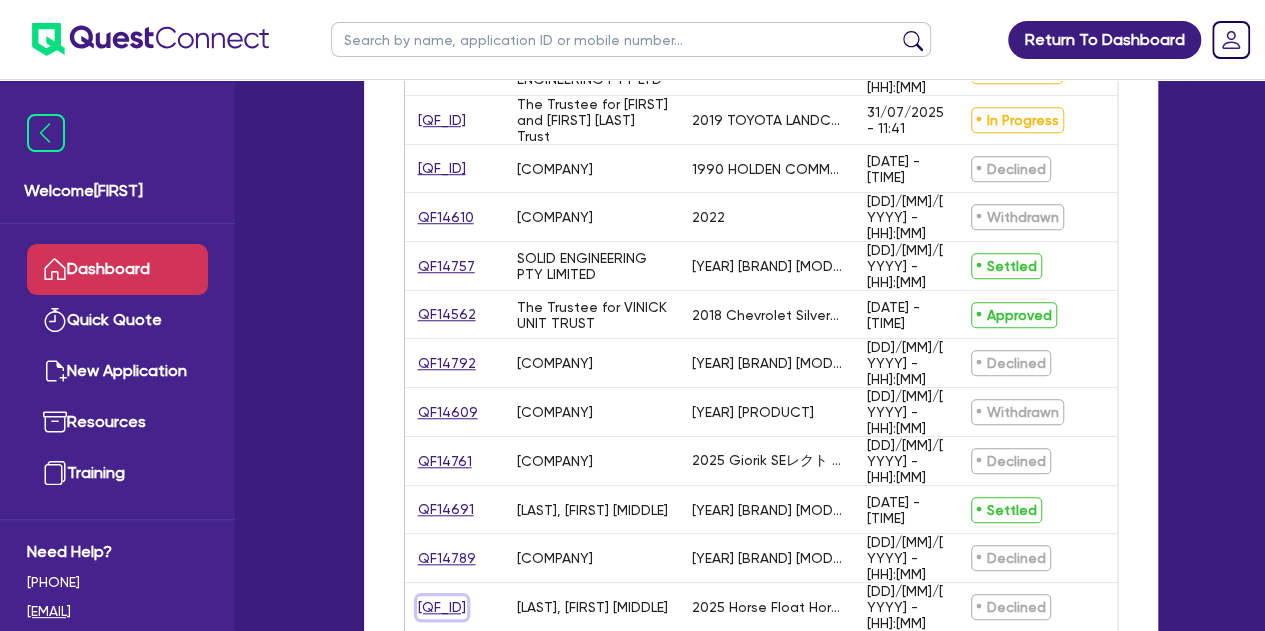 click on "[QF_ID]" at bounding box center (442, 607) 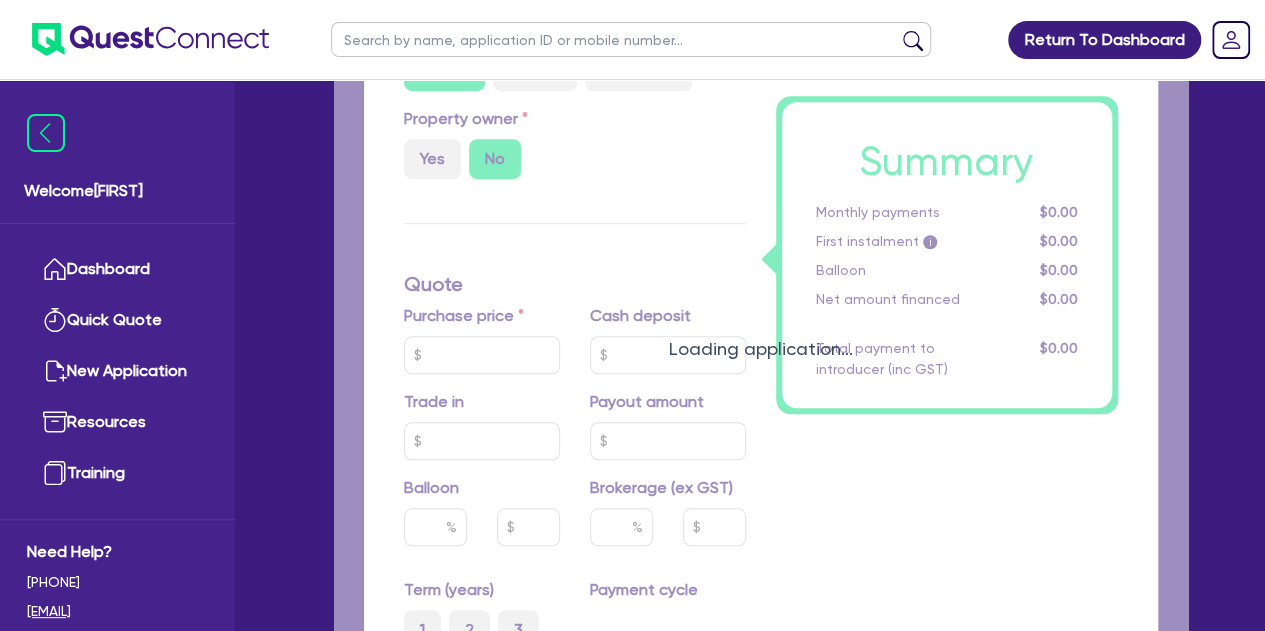 scroll, scrollTop: 0, scrollLeft: 0, axis: both 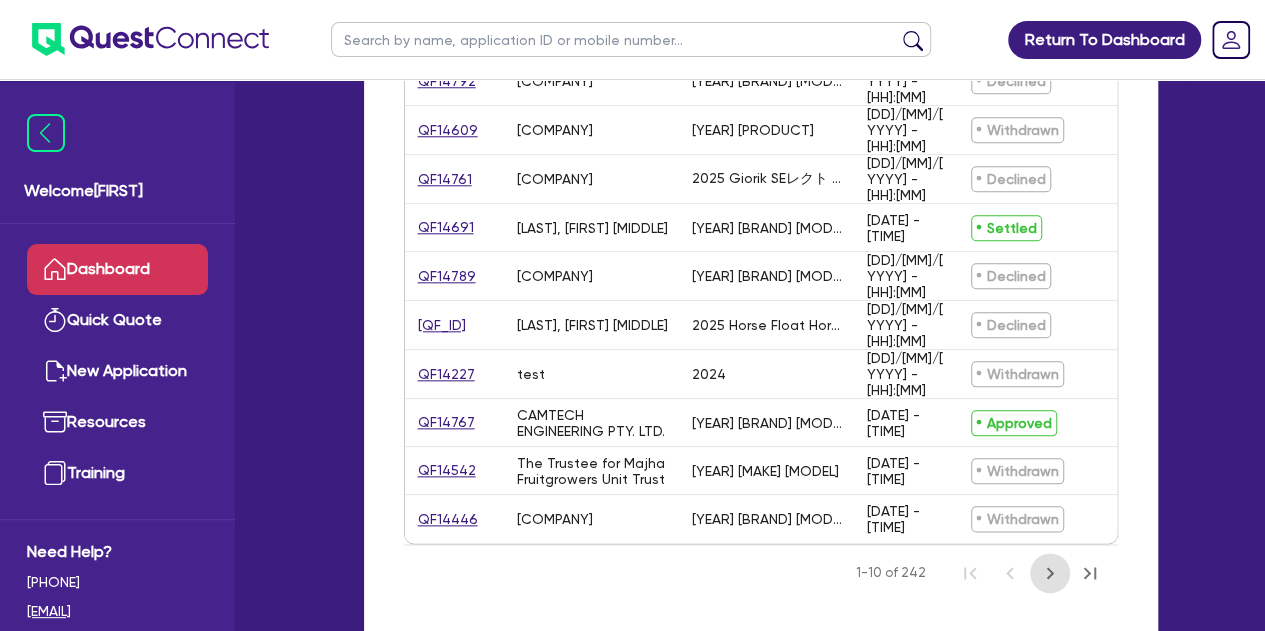 click 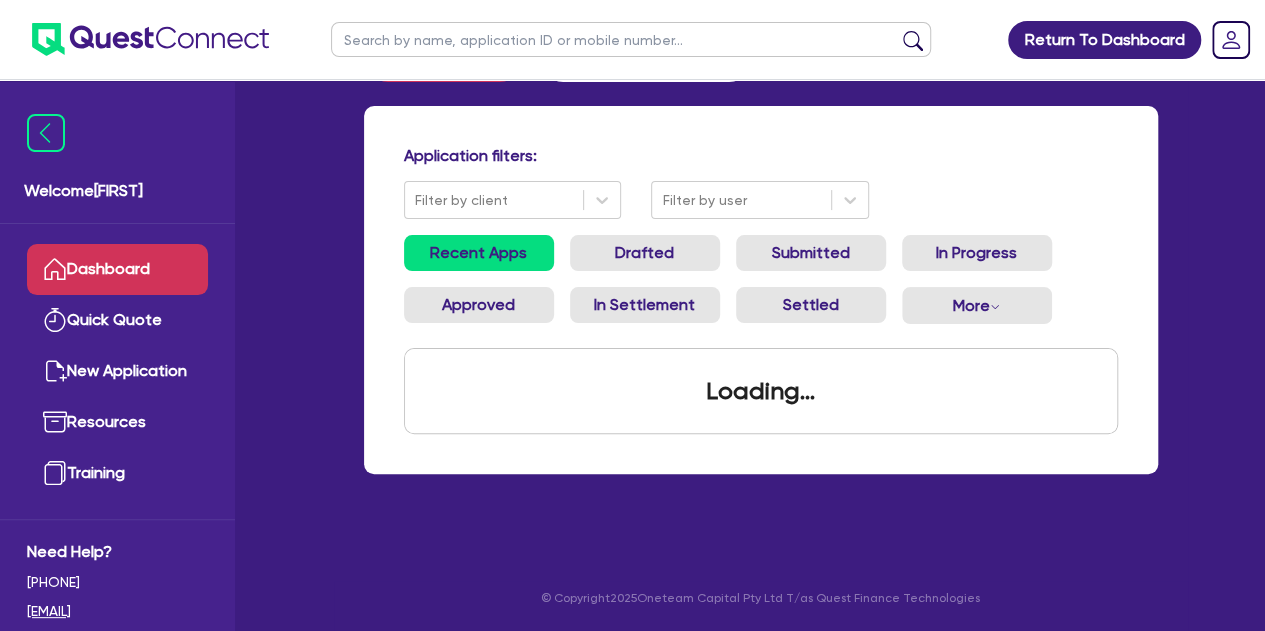 scroll, scrollTop: 914, scrollLeft: 0, axis: vertical 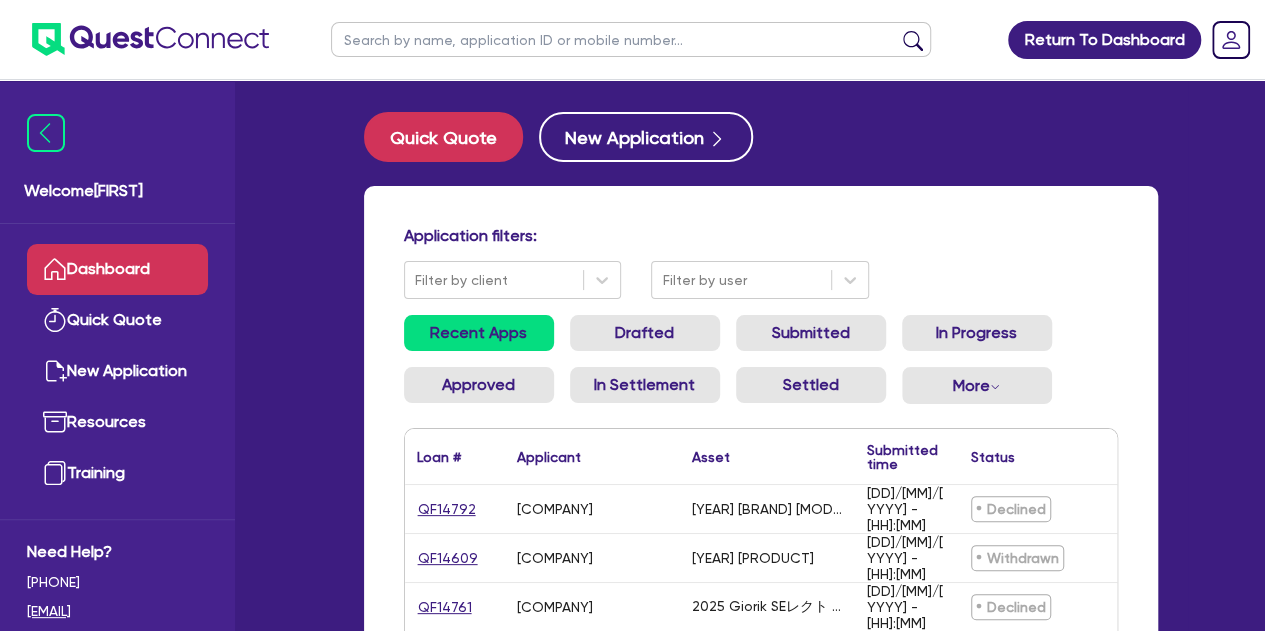click on "Dashboard" at bounding box center (117, 269) 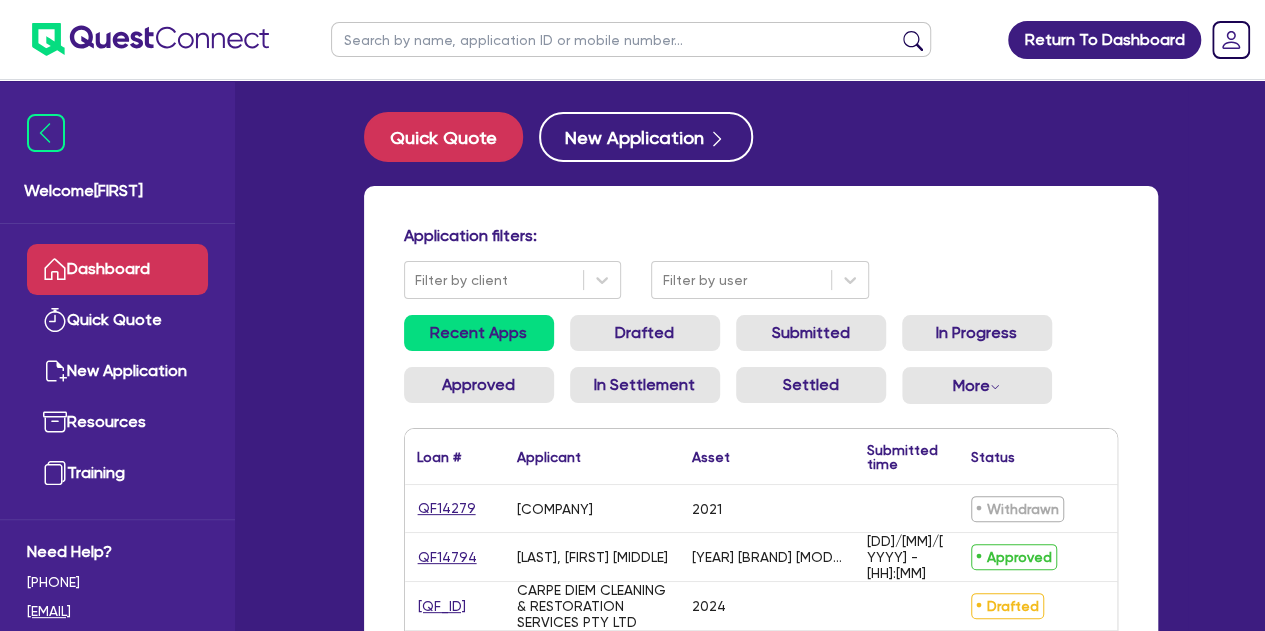 click at bounding box center [631, 39] 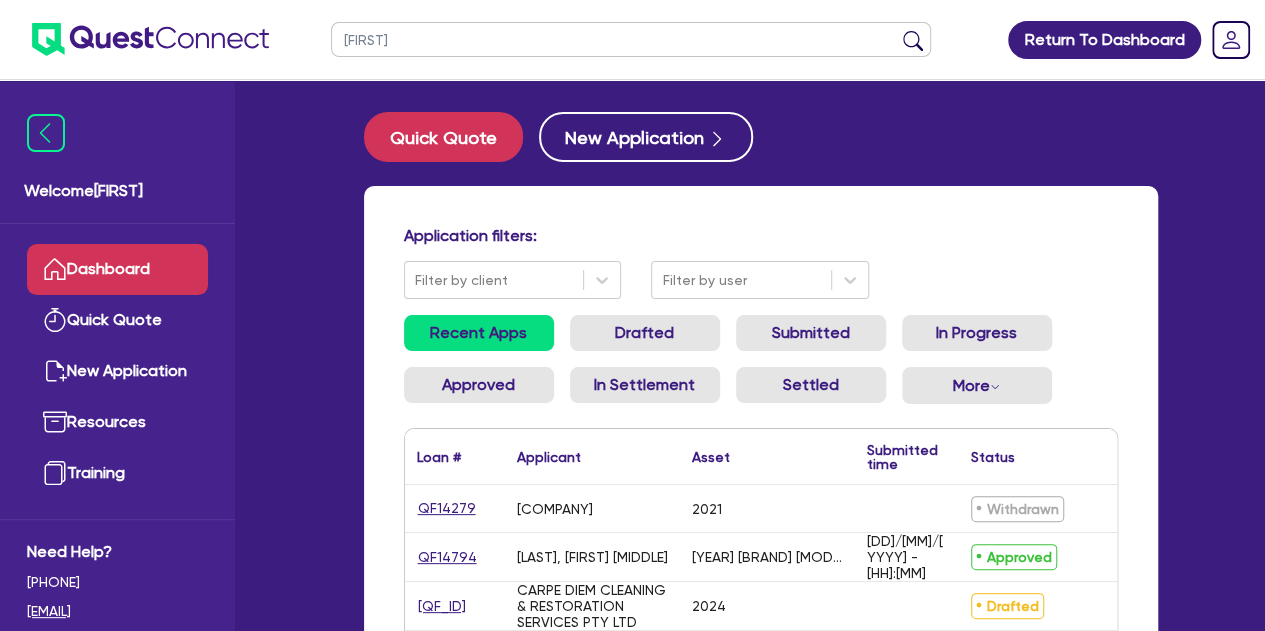 click at bounding box center [913, 44] 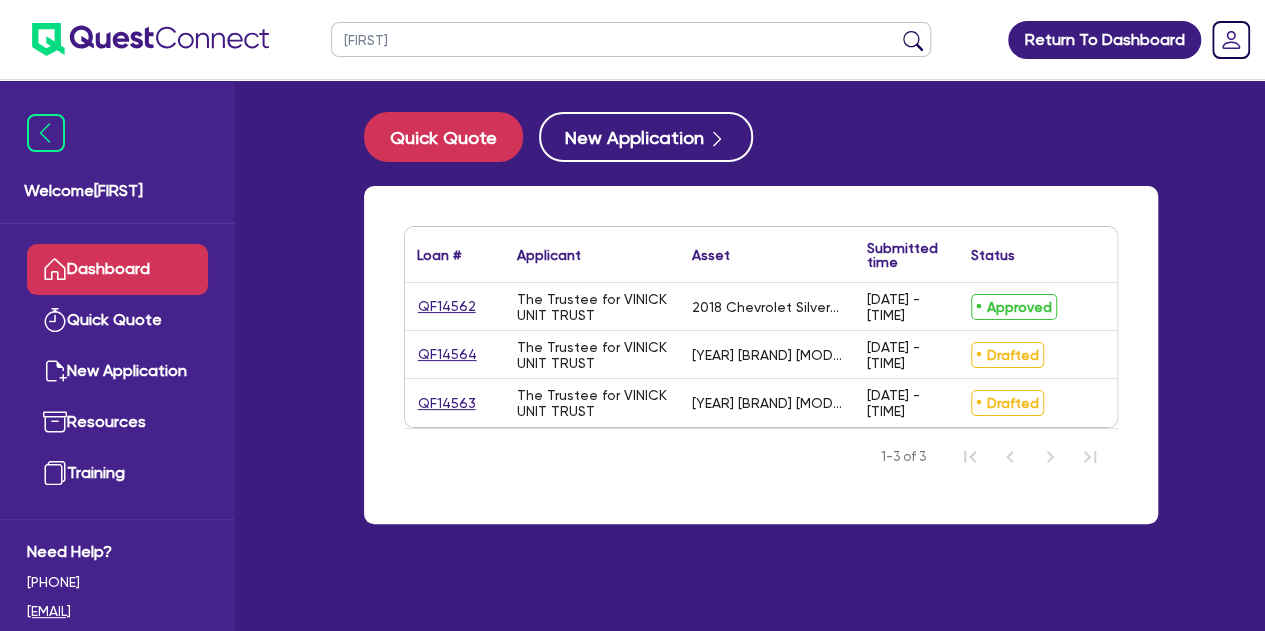drag, startPoint x: 403, startPoint y: 40, endPoint x: 319, endPoint y: 36, distance: 84.095184 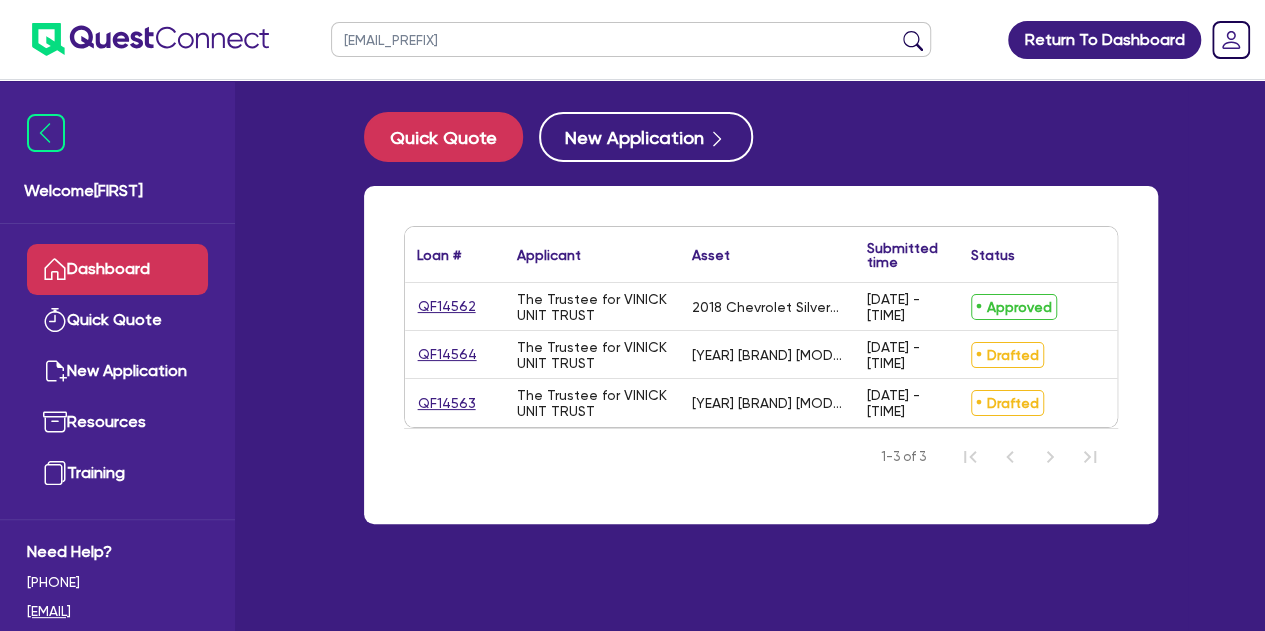click on "[EMAIL_PREFIX]" at bounding box center (631, 39) 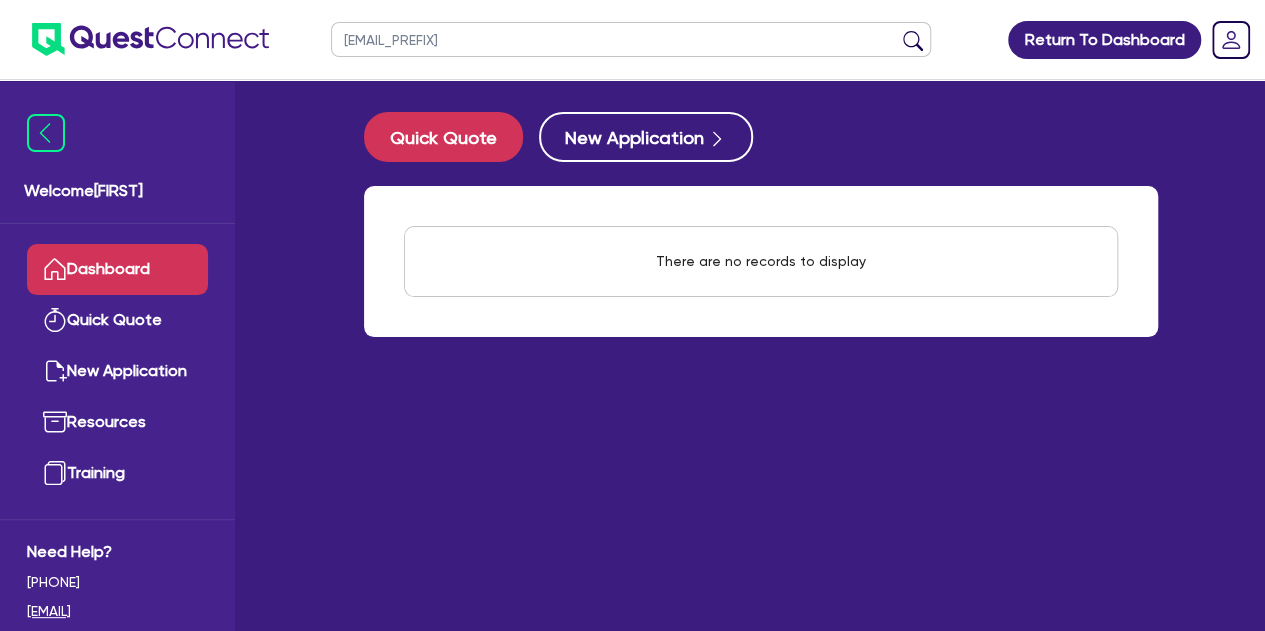 click on "[EMAIL_PREFIX]" at bounding box center [631, 39] 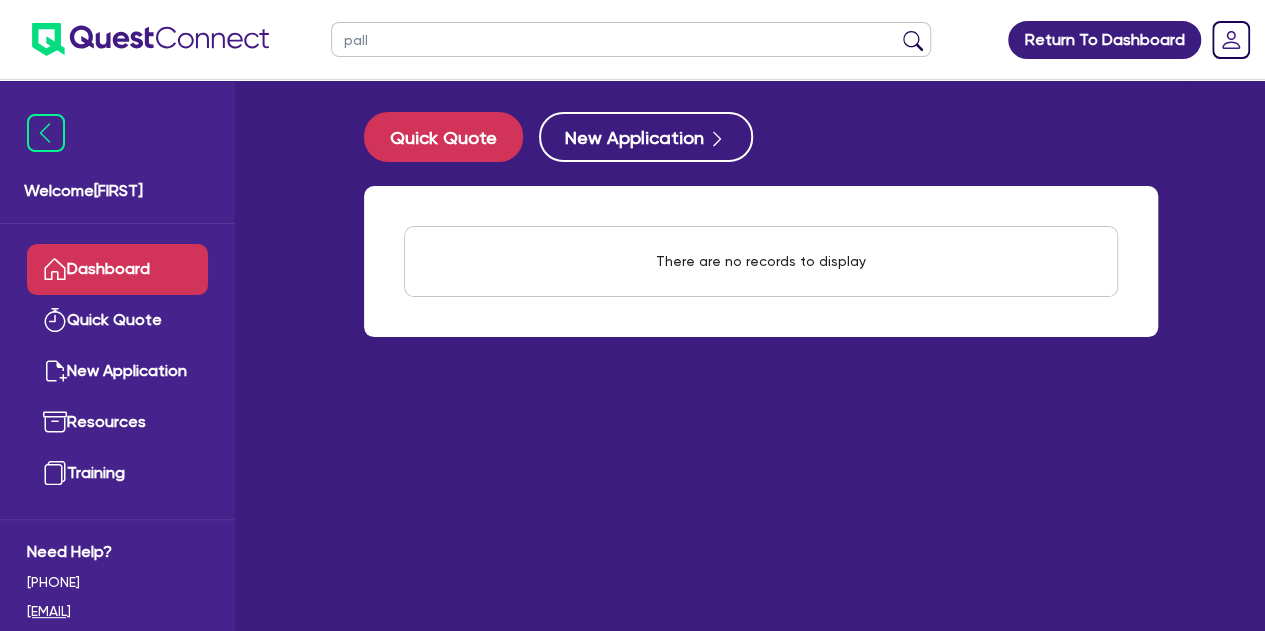 click at bounding box center (913, 44) 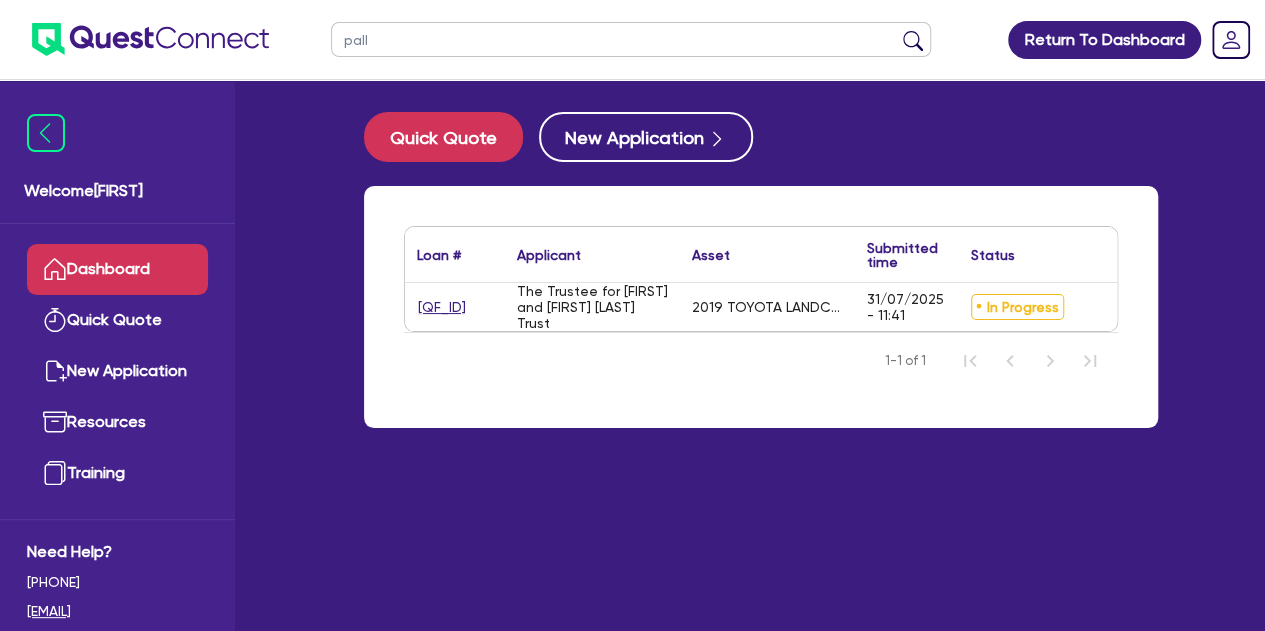 click on "pall" at bounding box center (631, 39) 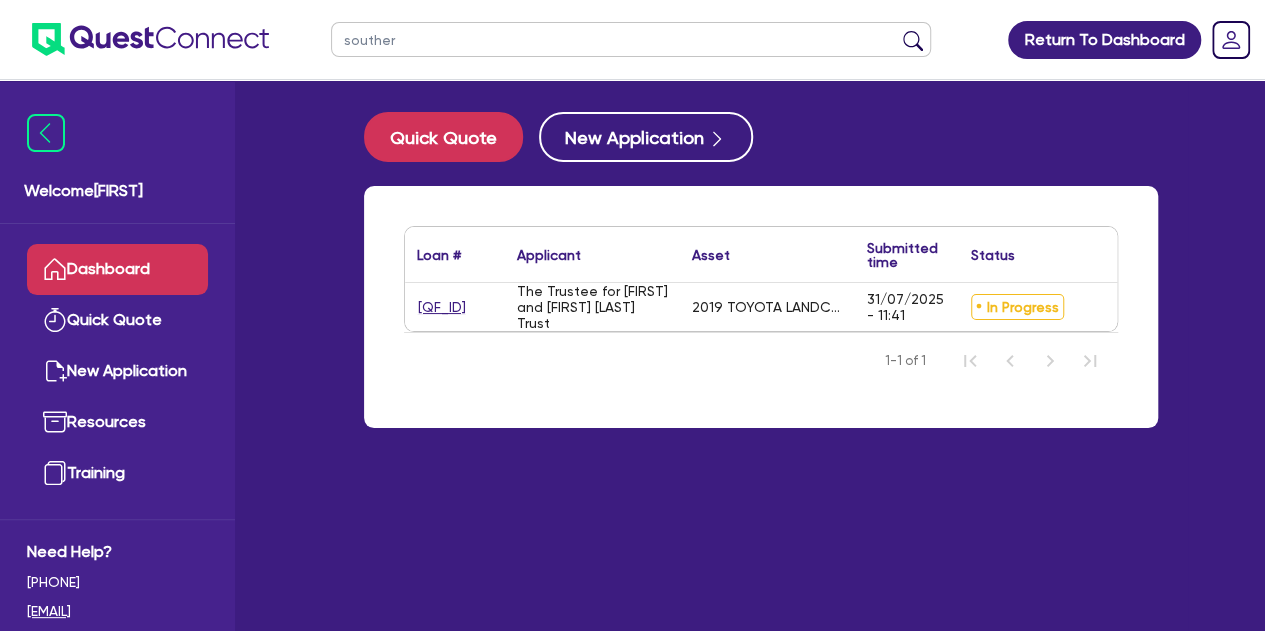click at bounding box center [913, 44] 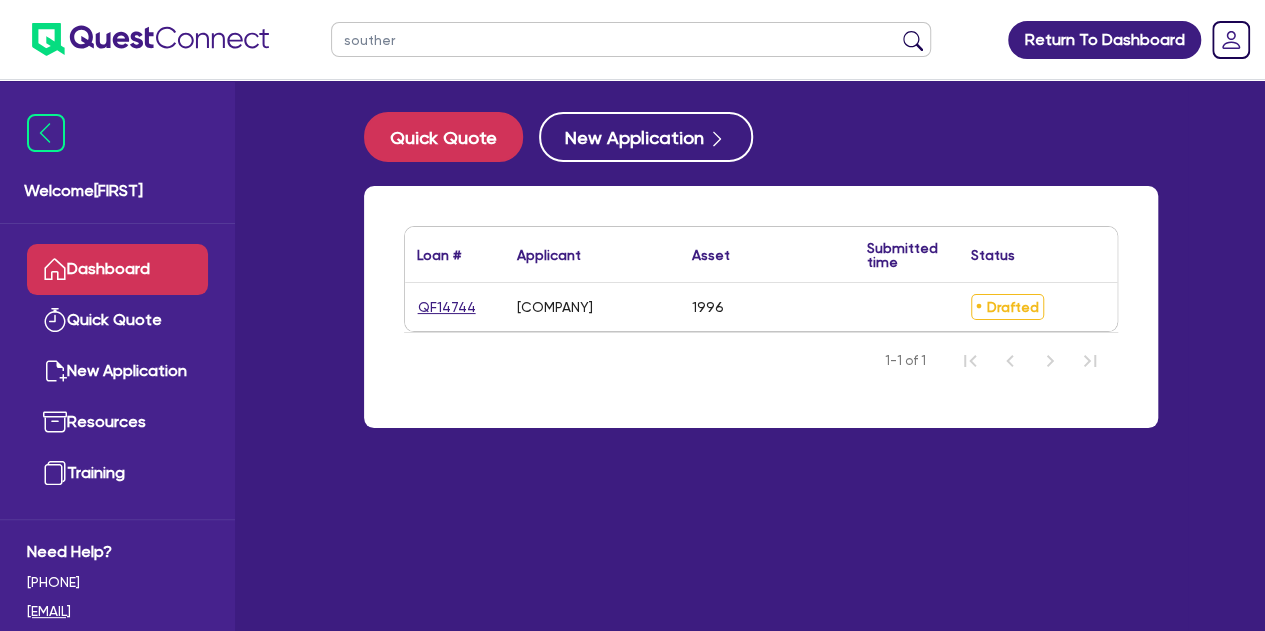 click on "souther" at bounding box center [631, 39] 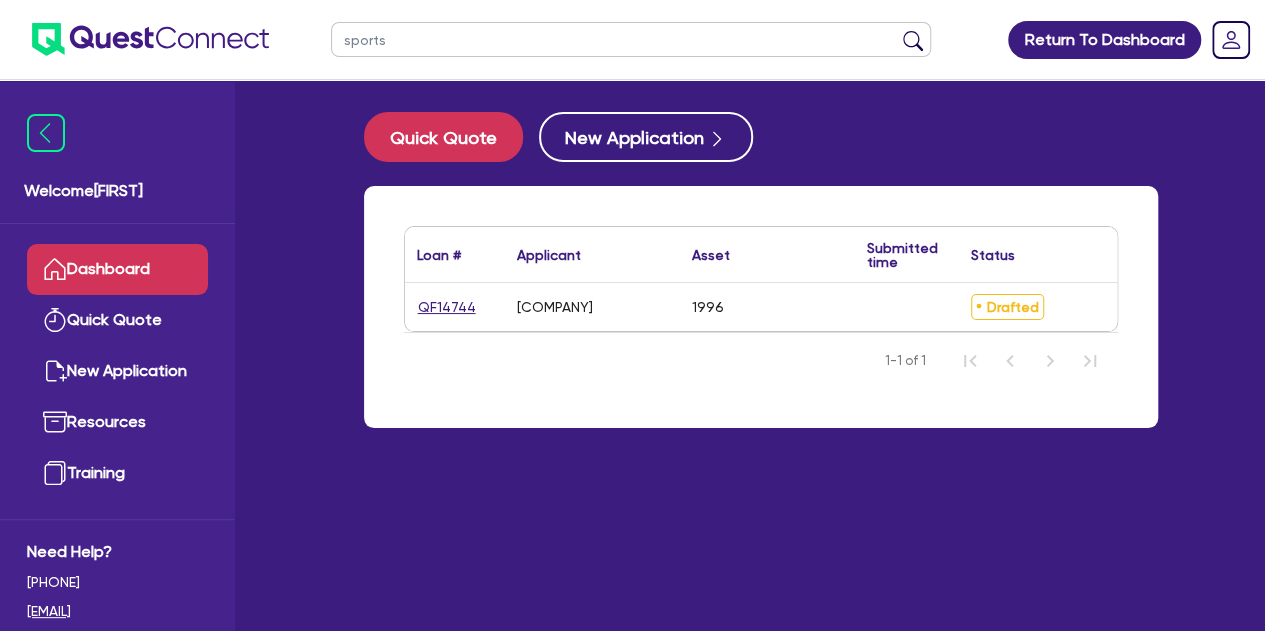 click at bounding box center (913, 44) 